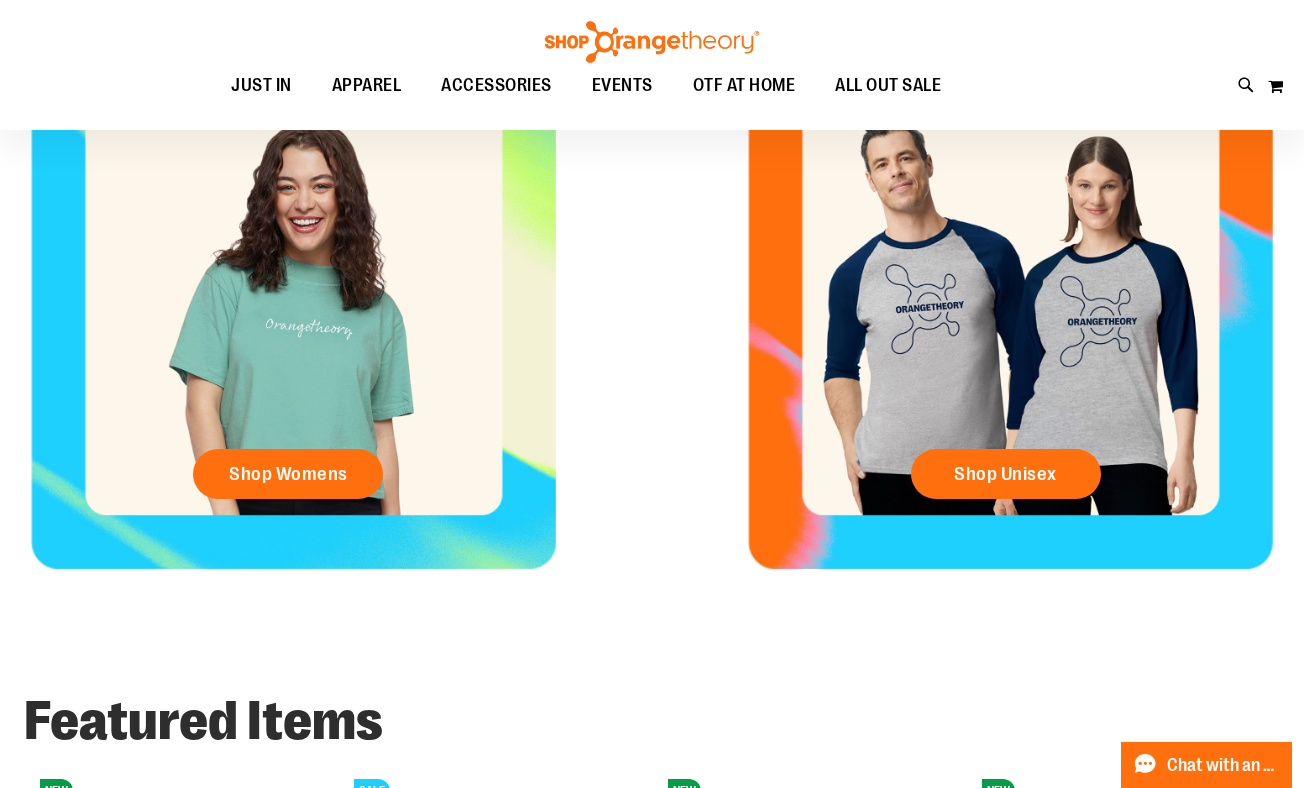 scroll, scrollTop: 0, scrollLeft: 0, axis: both 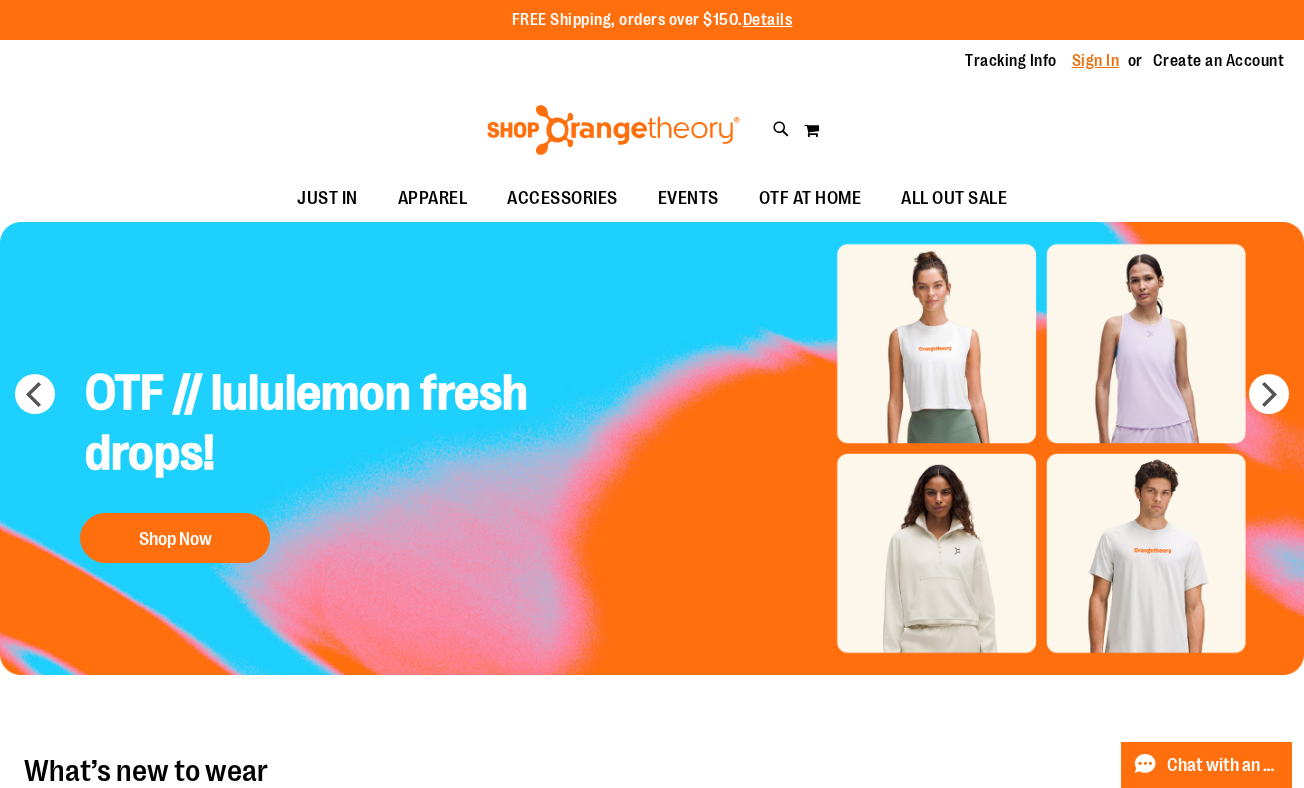 type on "**********" 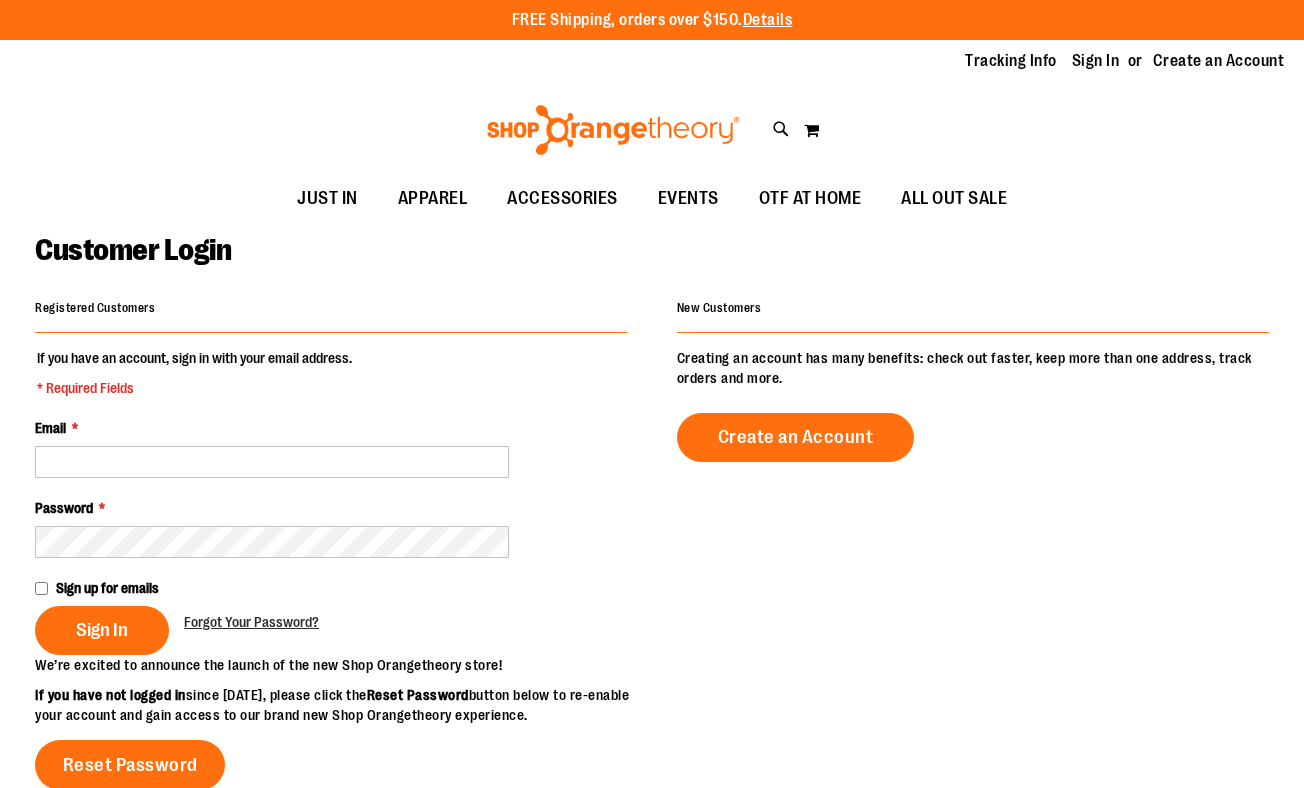 scroll, scrollTop: 0, scrollLeft: 0, axis: both 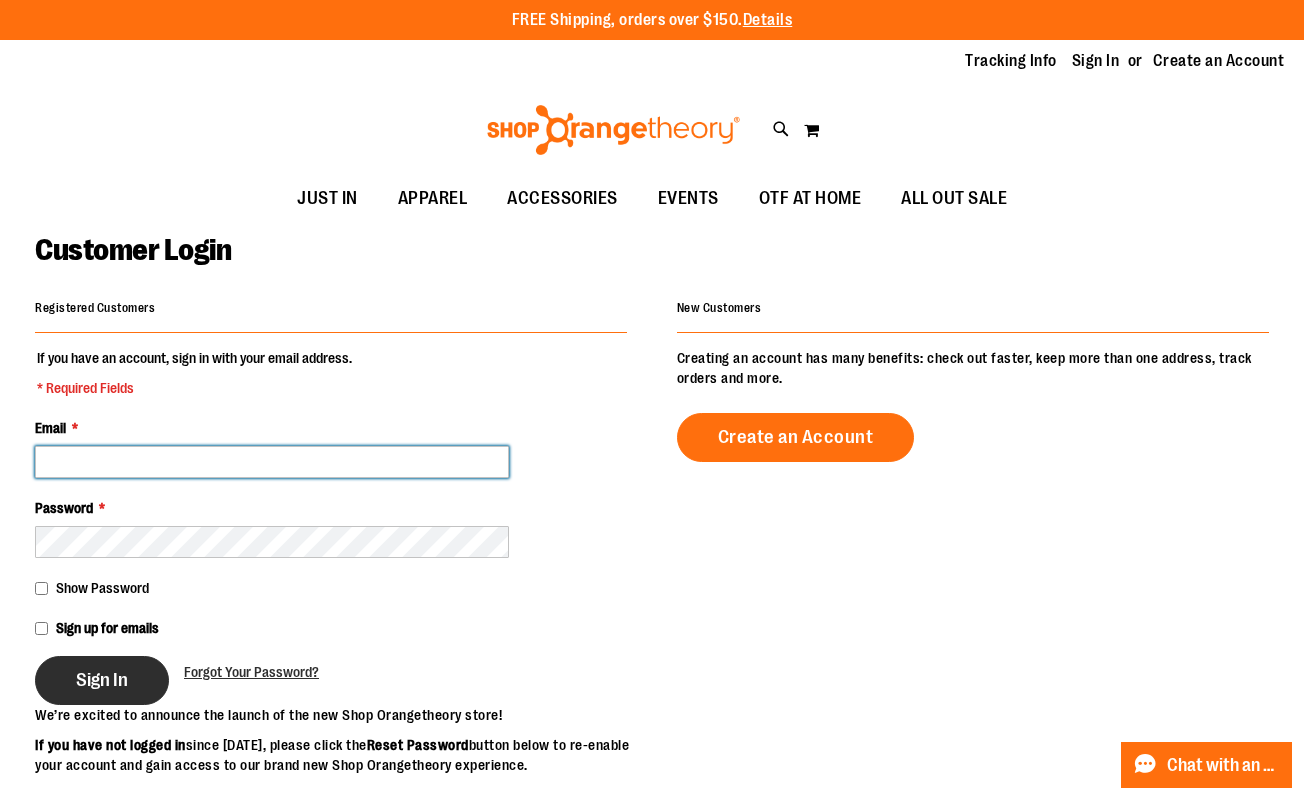 type on "**********" 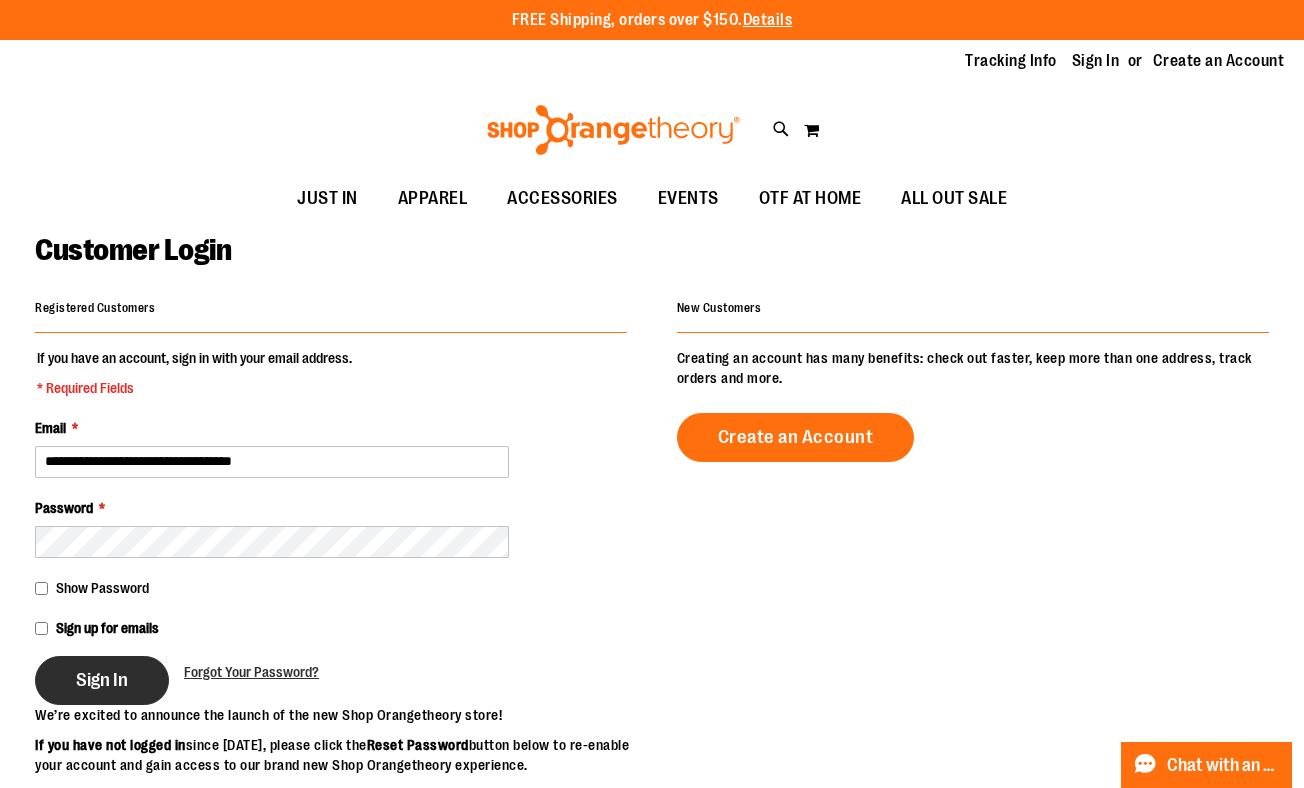 type on "**********" 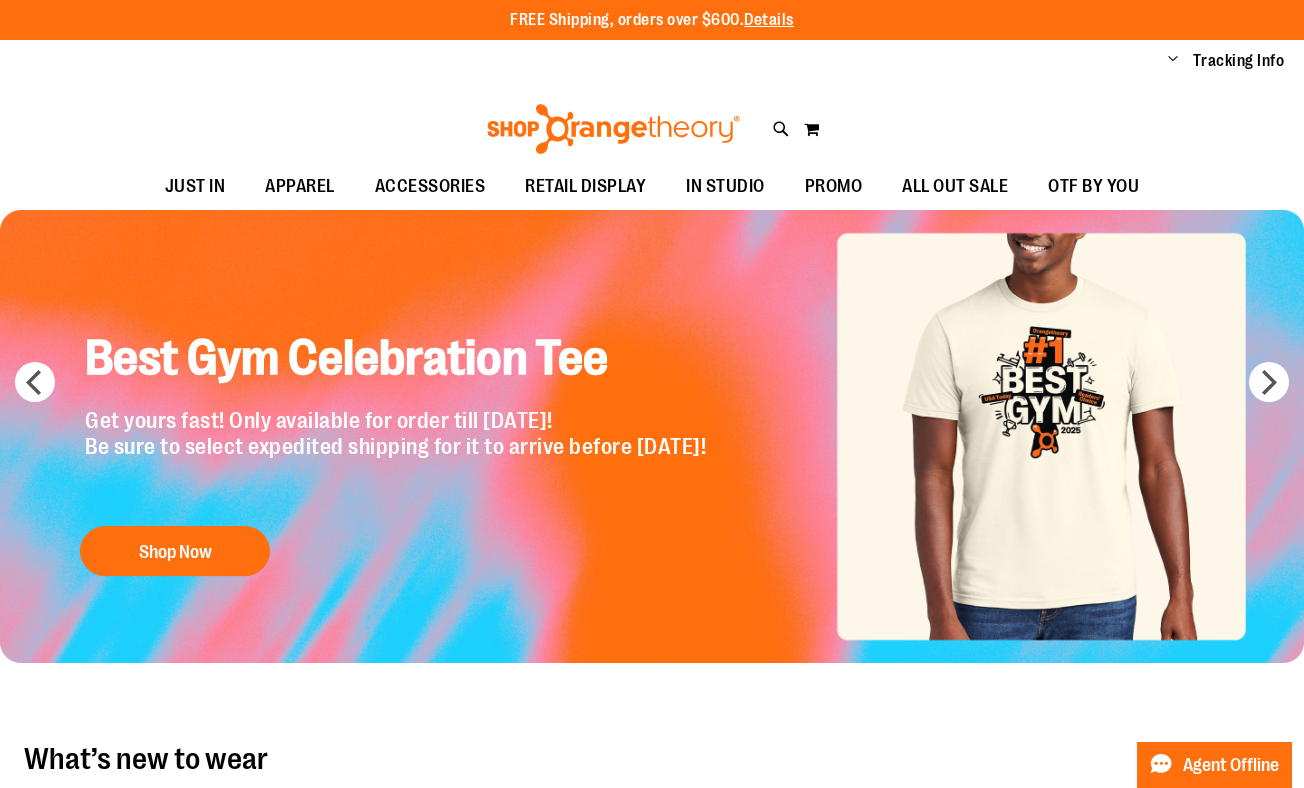 scroll, scrollTop: 0, scrollLeft: 0, axis: both 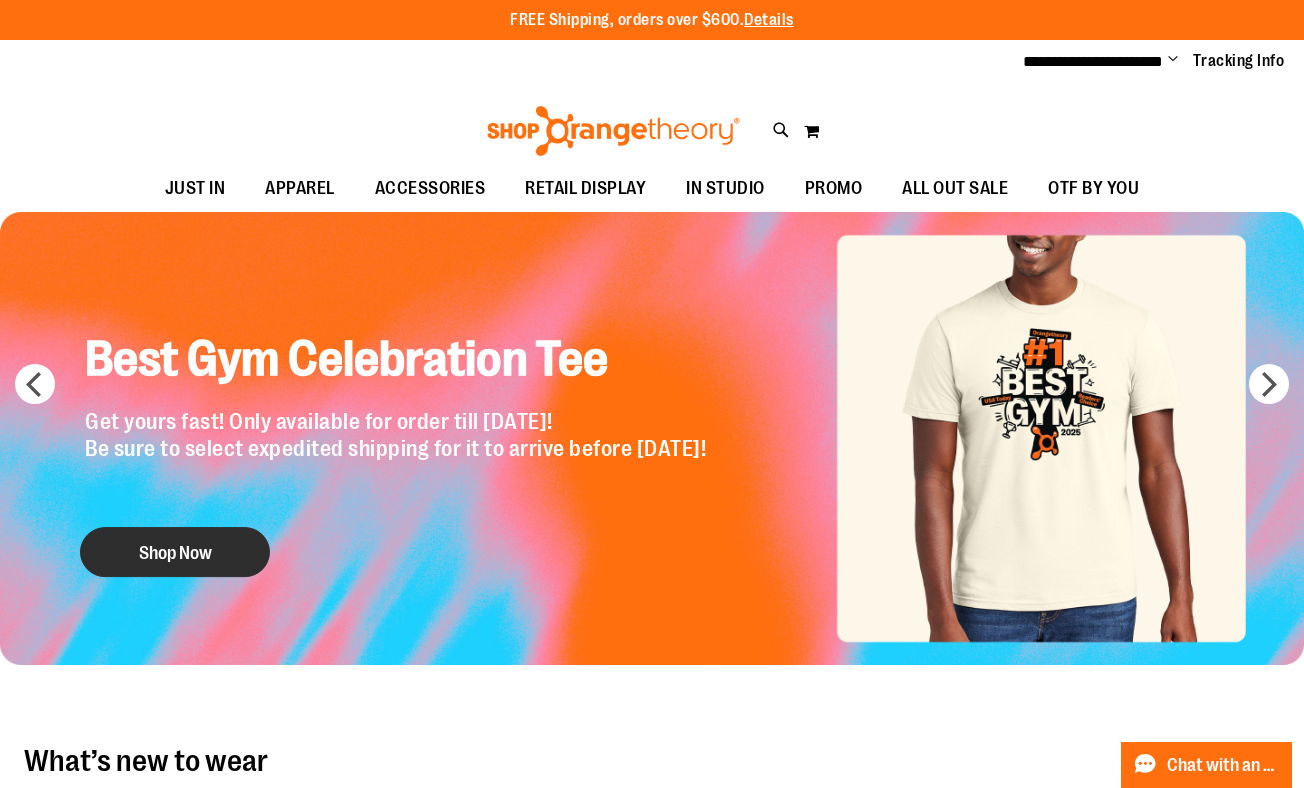 type on "**********" 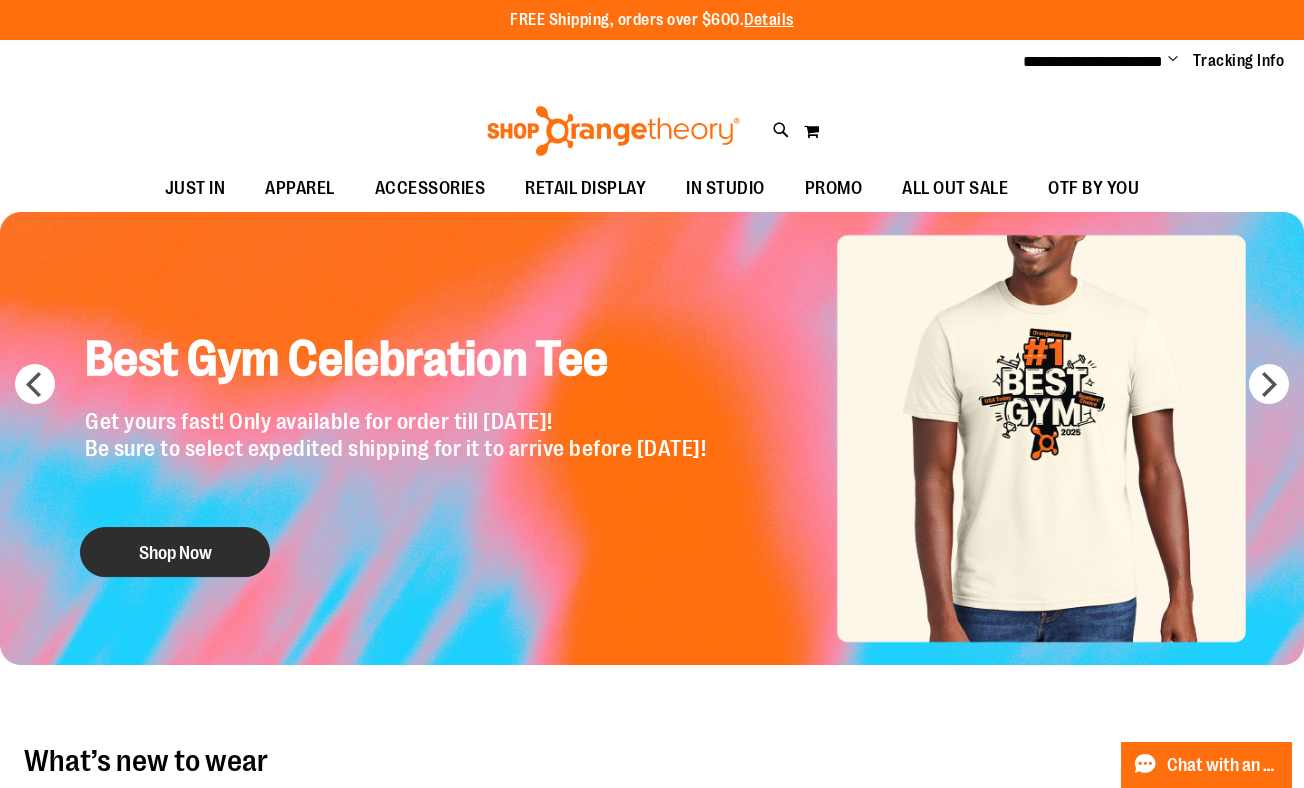 click on "Shop Now" at bounding box center (175, 552) 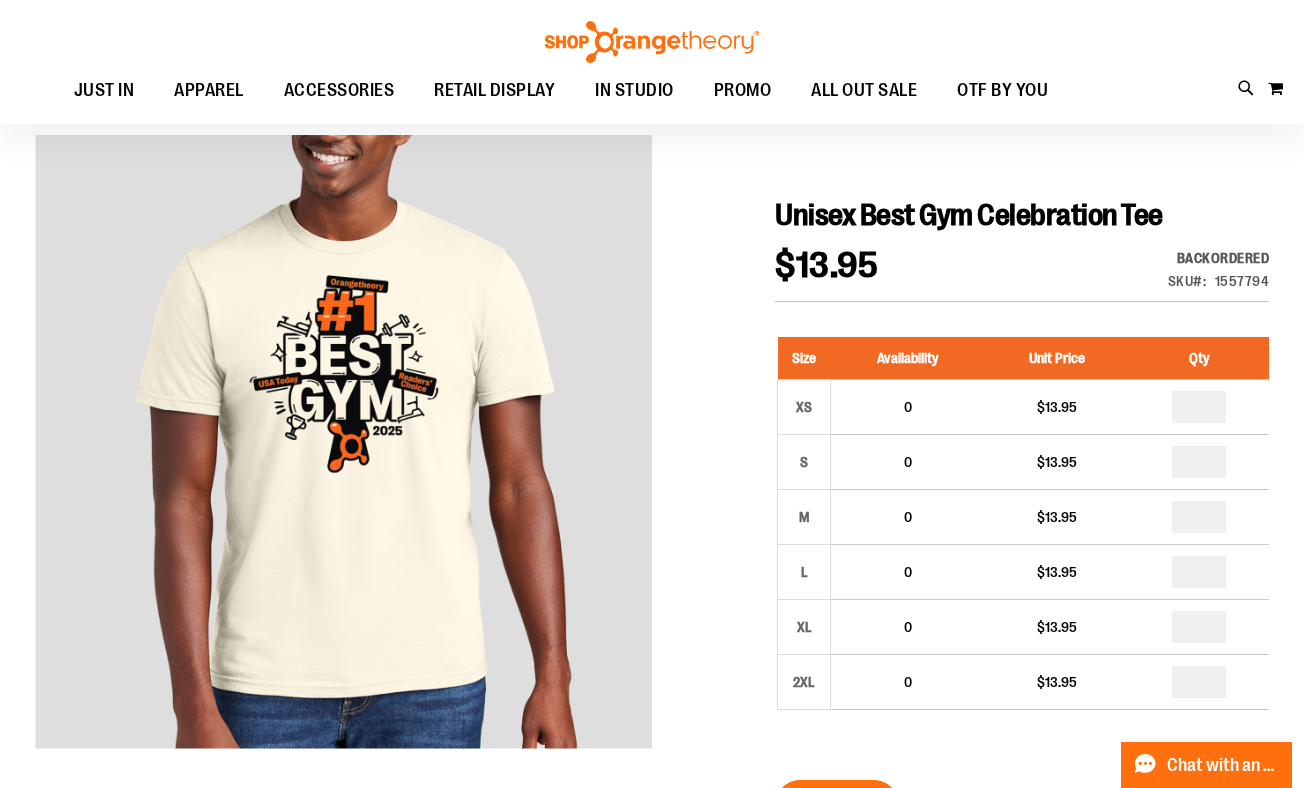 scroll, scrollTop: 135, scrollLeft: 0, axis: vertical 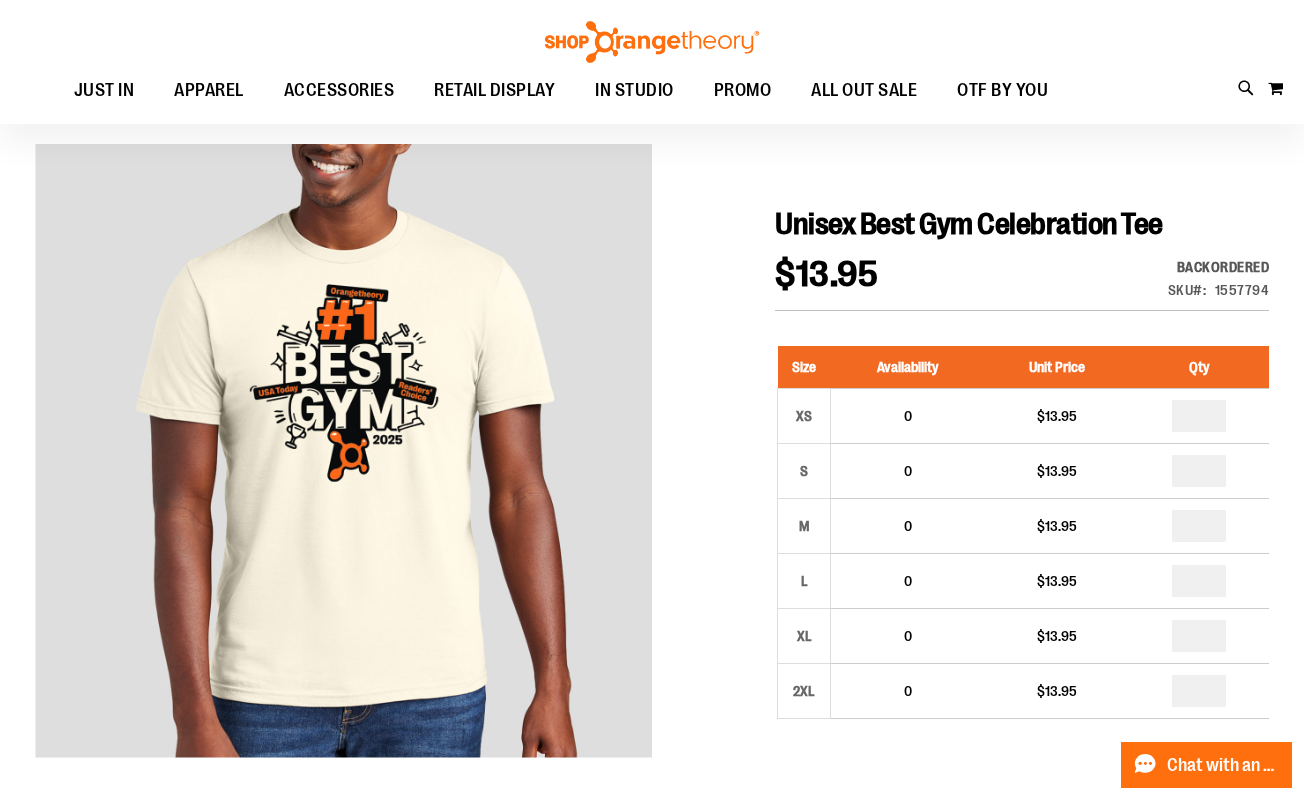 type on "**********" 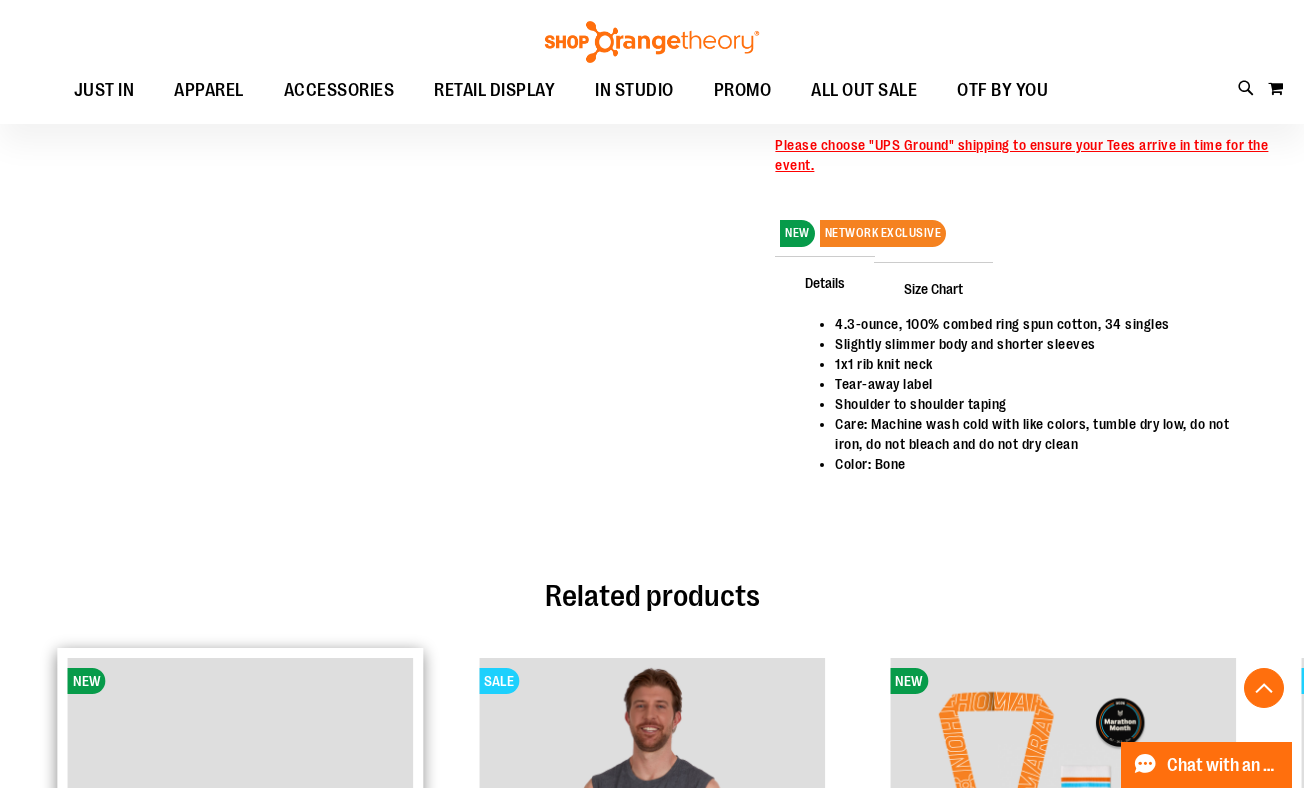 scroll, scrollTop: 0, scrollLeft: 0, axis: both 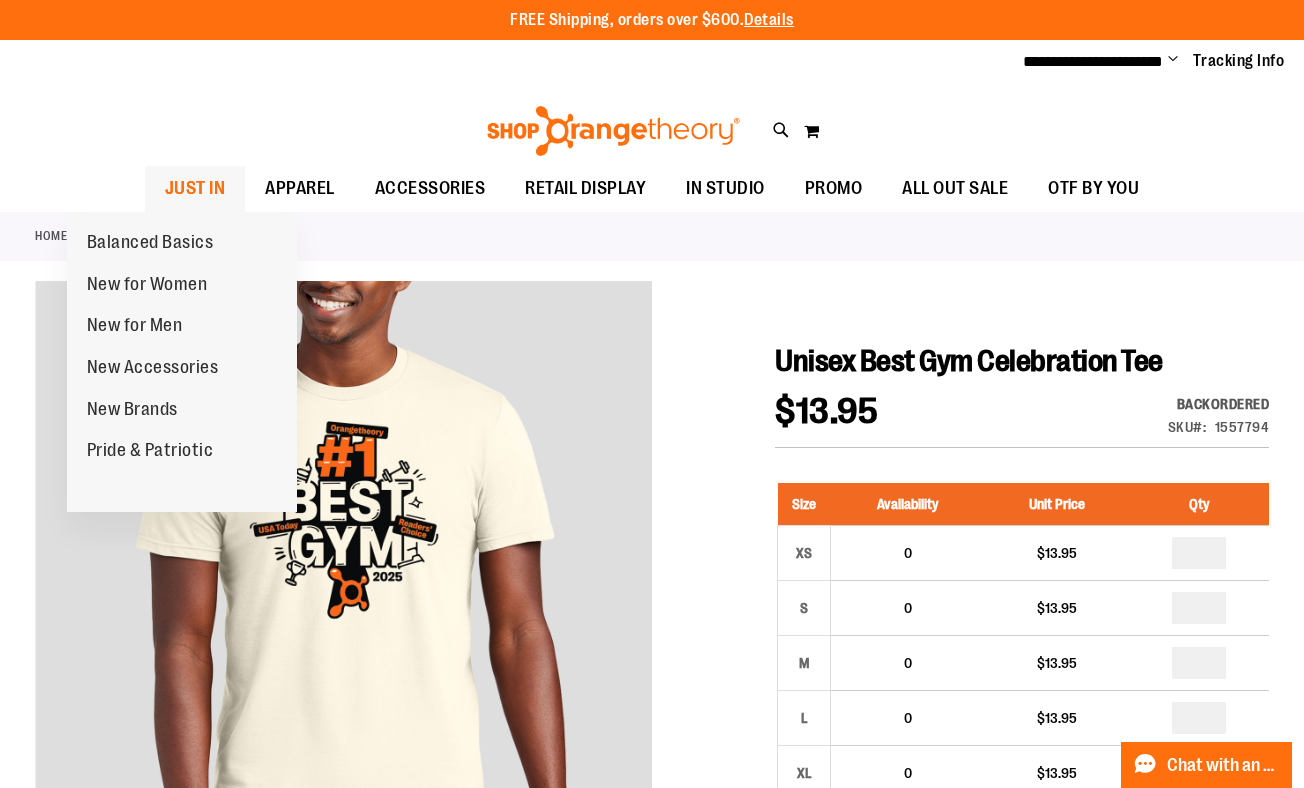 click on "JUST IN" at bounding box center [195, 188] 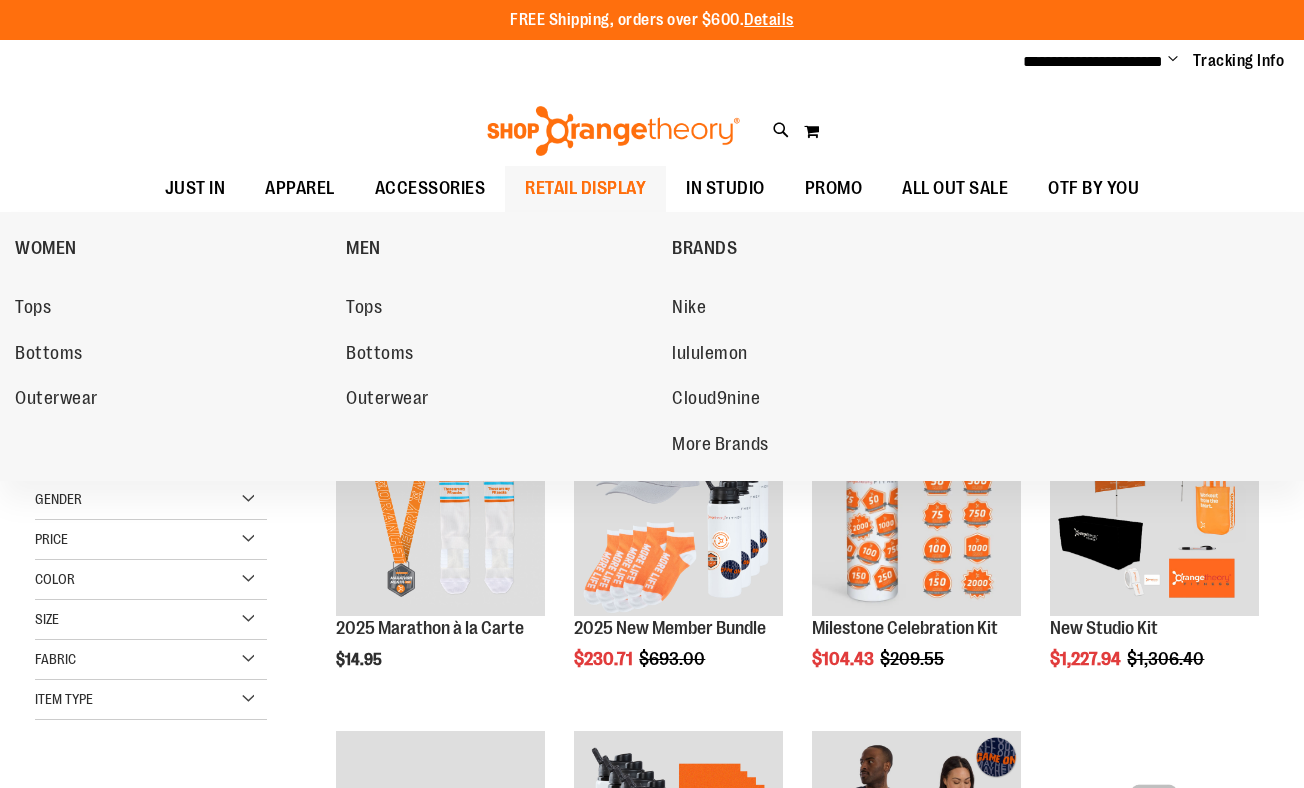 scroll, scrollTop: 0, scrollLeft: 0, axis: both 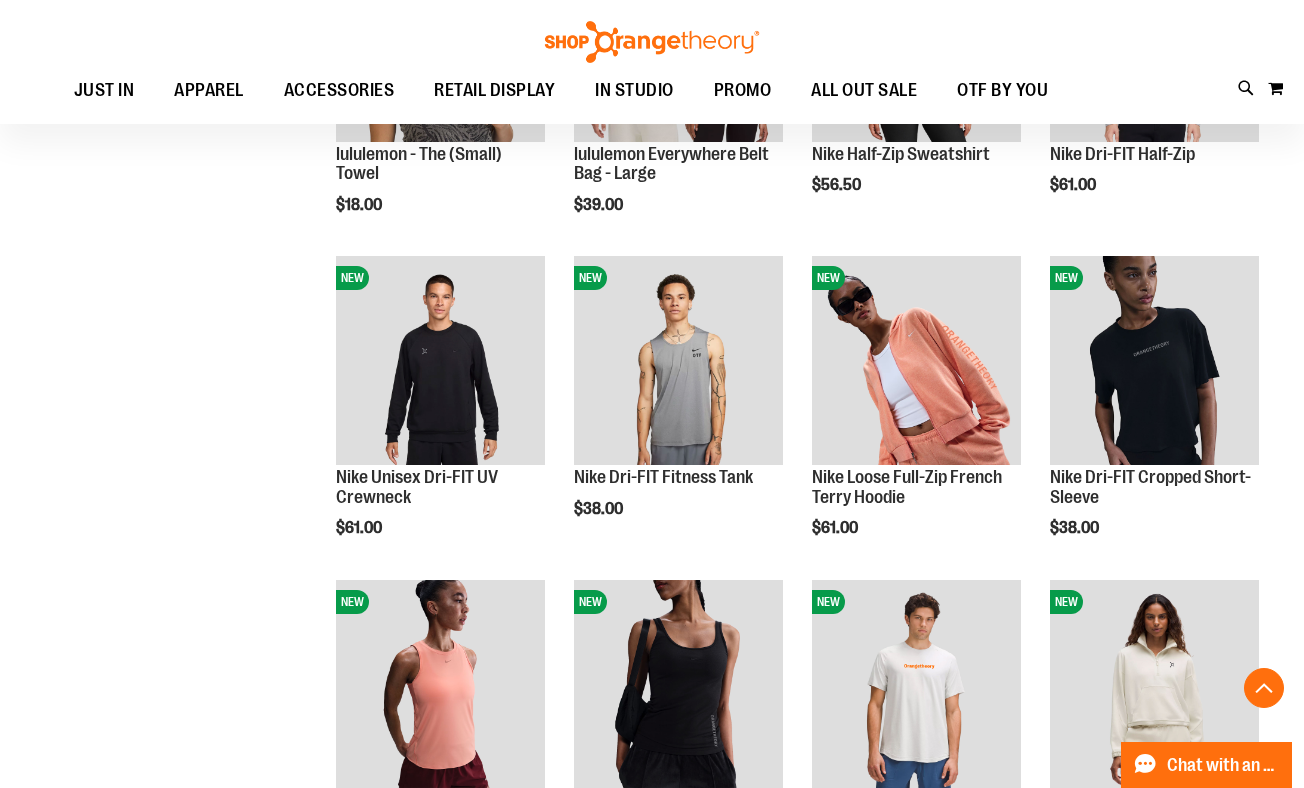 type on "**********" 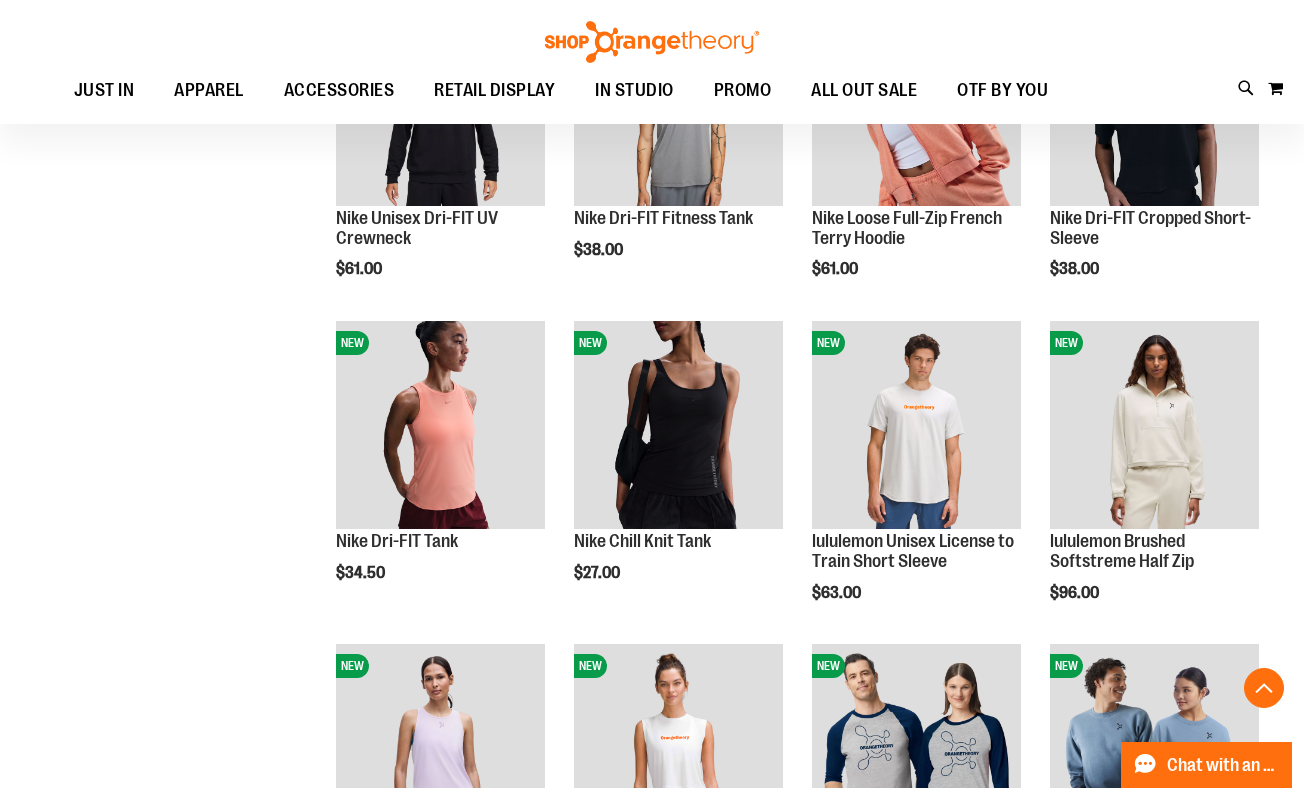 scroll, scrollTop: 1388, scrollLeft: 0, axis: vertical 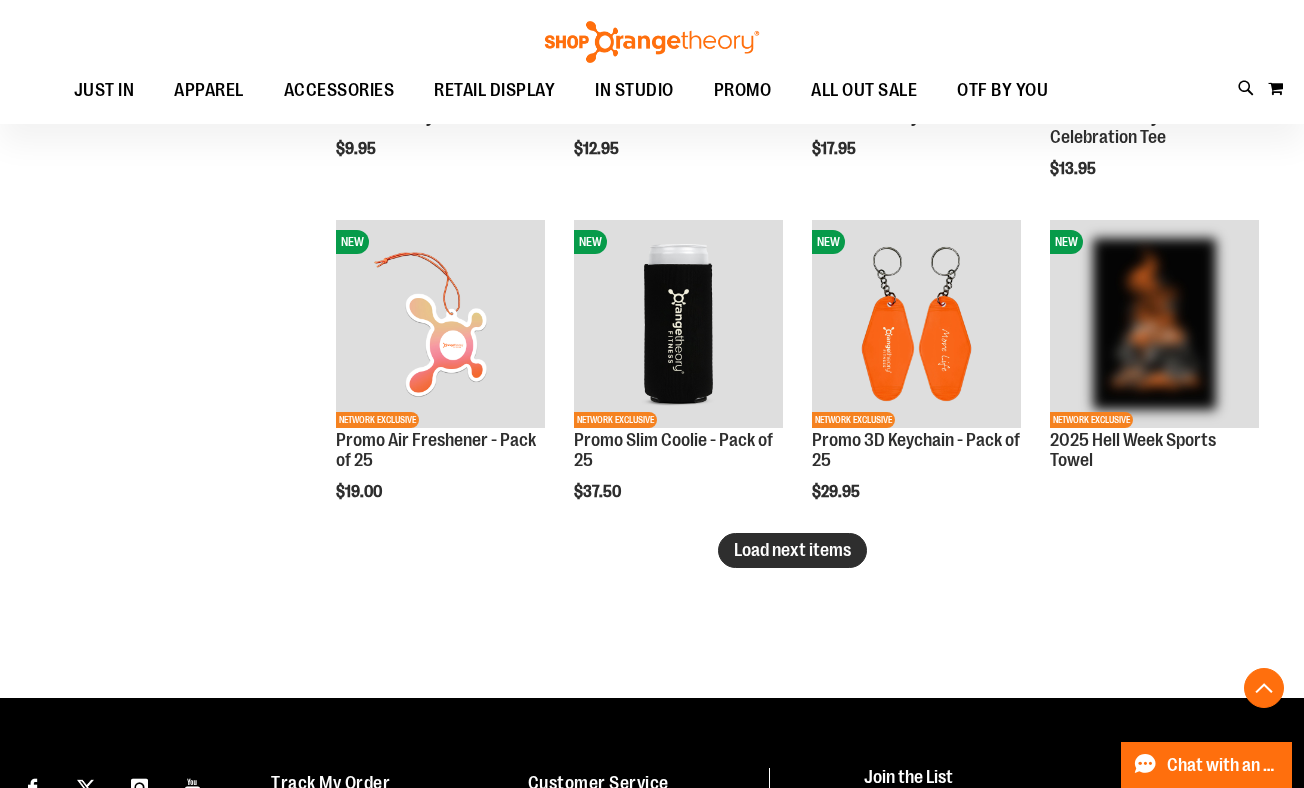 click on "Load next items" at bounding box center [792, 550] 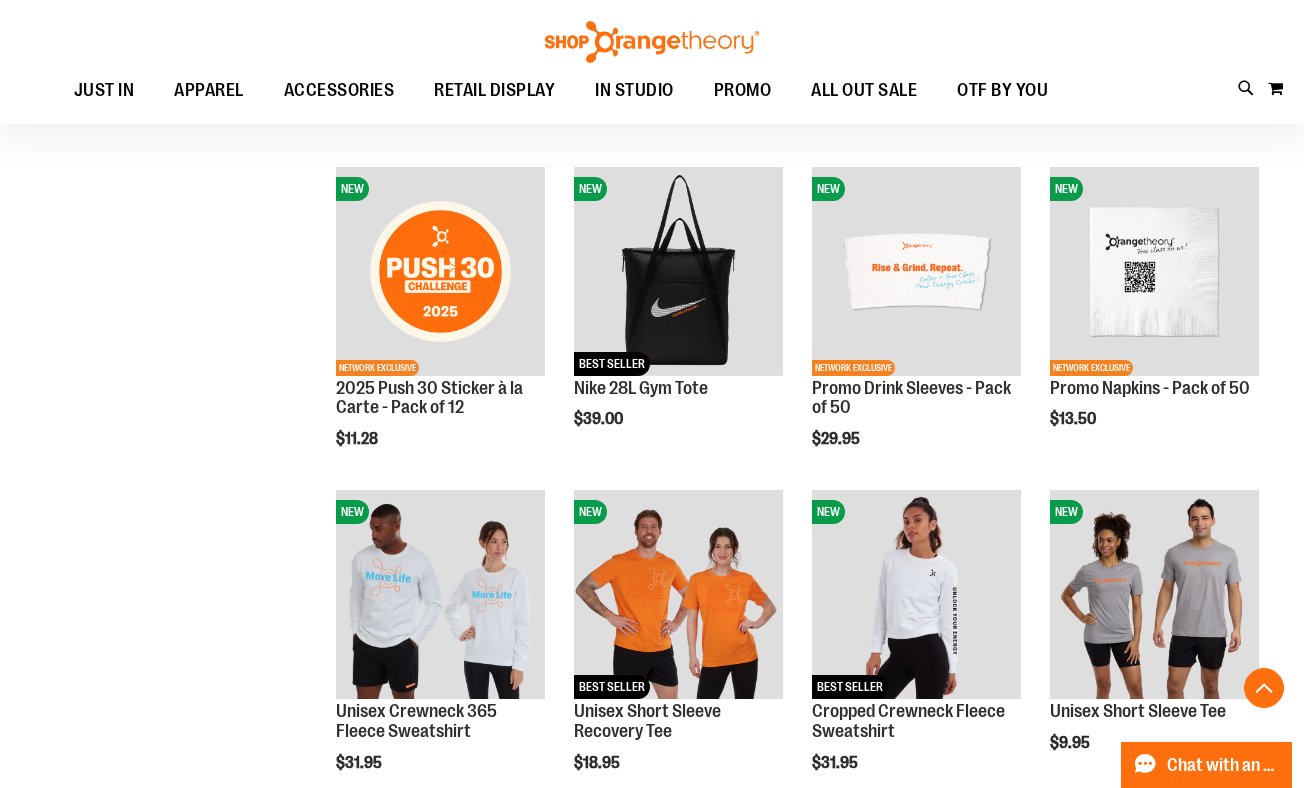 scroll, scrollTop: 3424, scrollLeft: 0, axis: vertical 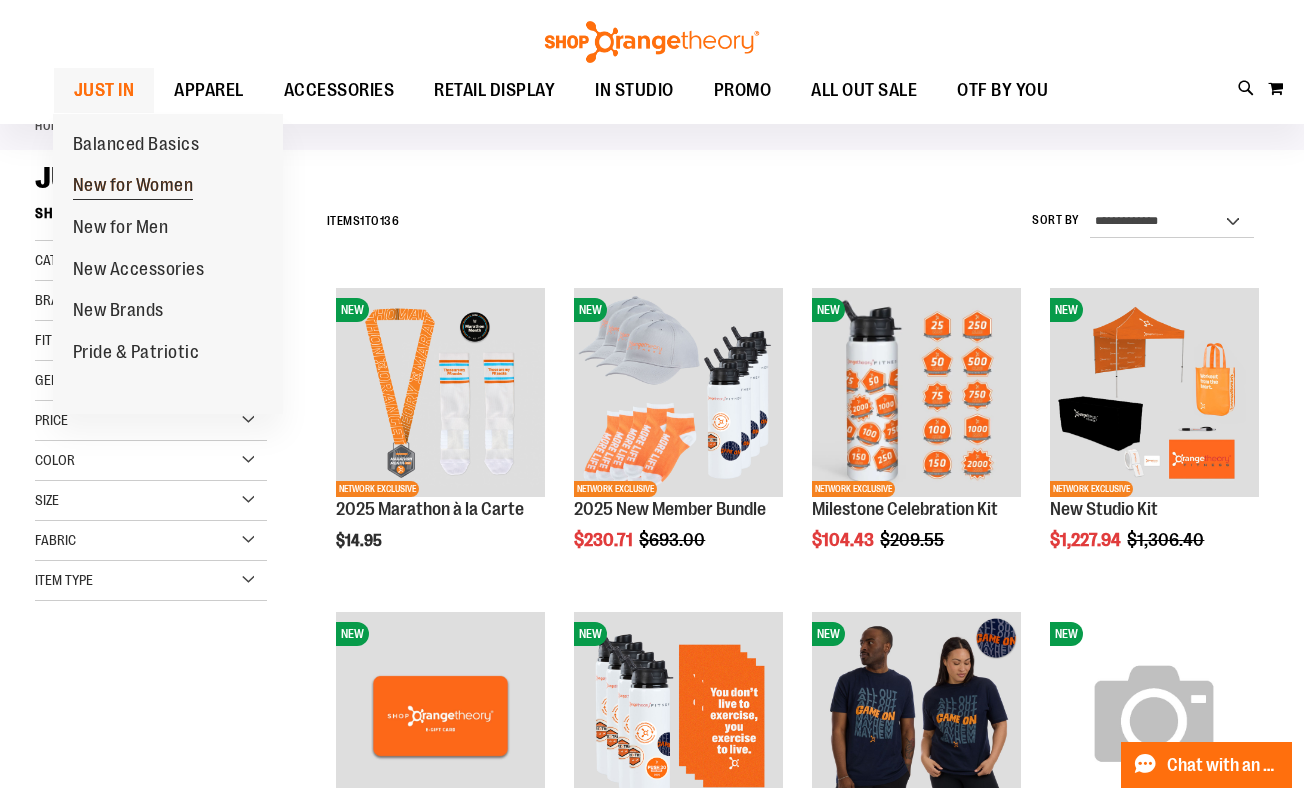 click on "New for Women" at bounding box center [133, 187] 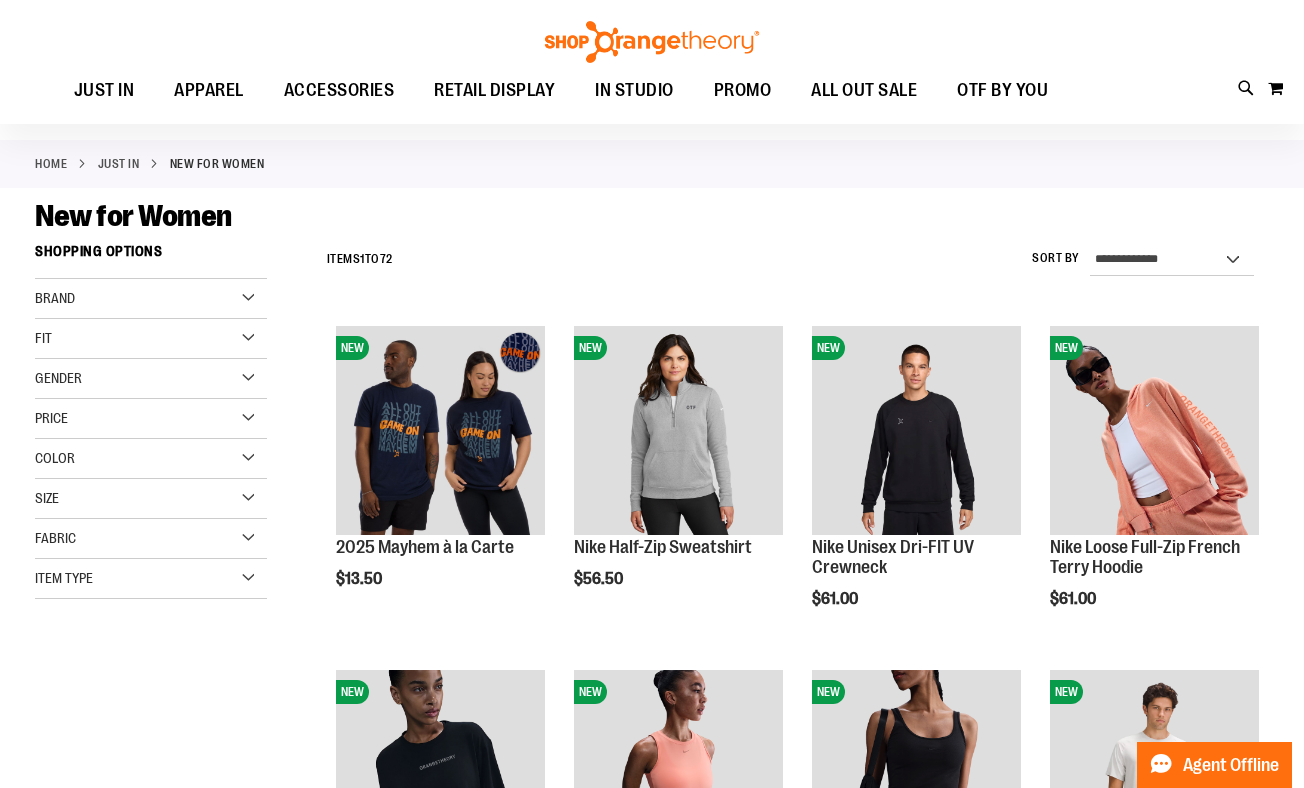 scroll, scrollTop: 100, scrollLeft: 0, axis: vertical 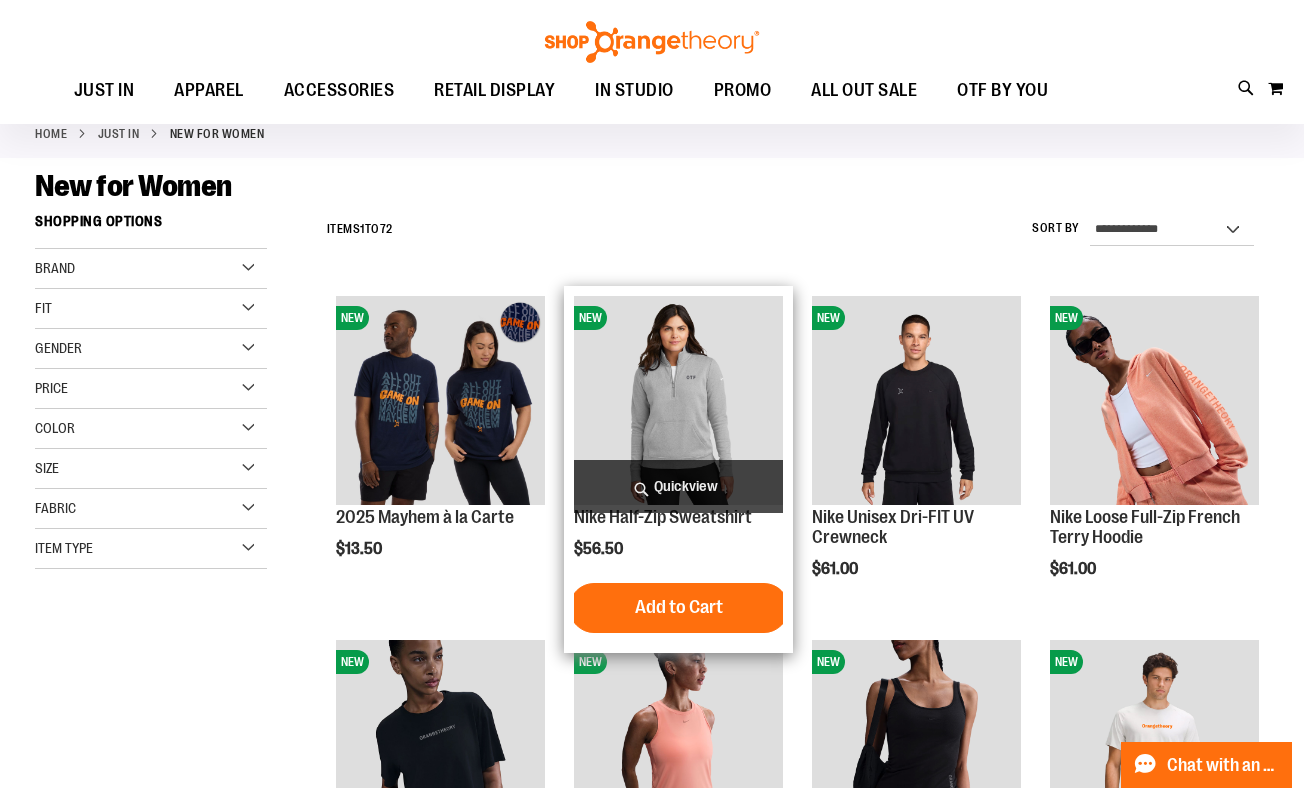 type on "**********" 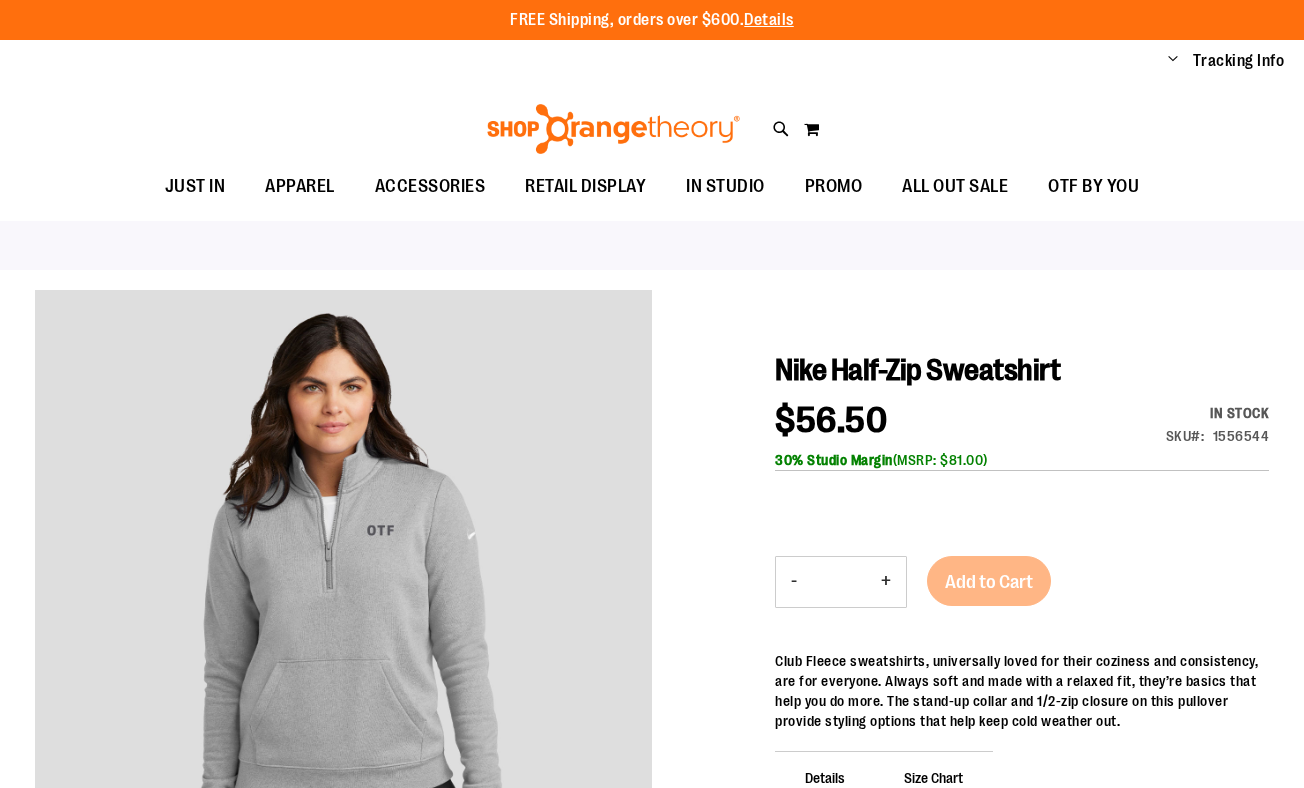 scroll, scrollTop: 0, scrollLeft: 0, axis: both 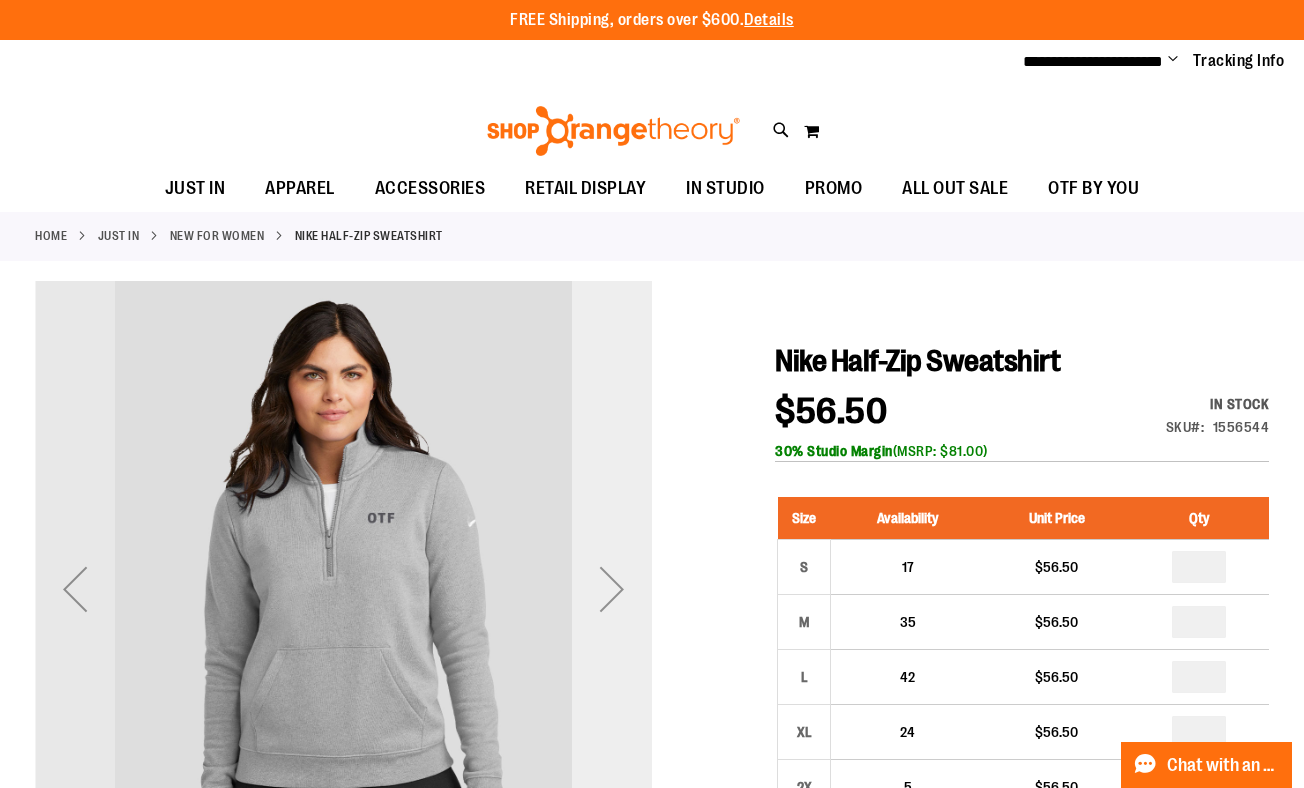 type on "**********" 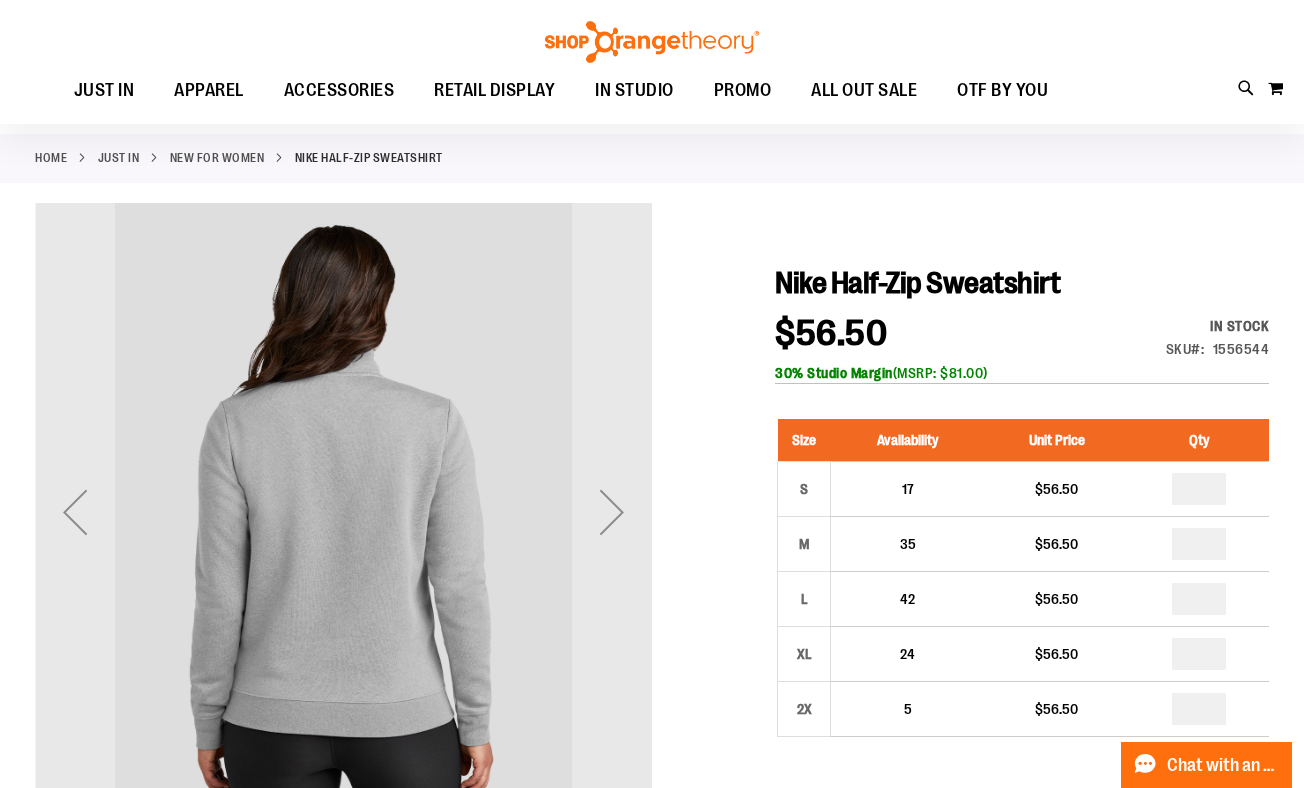 scroll, scrollTop: 0, scrollLeft: 0, axis: both 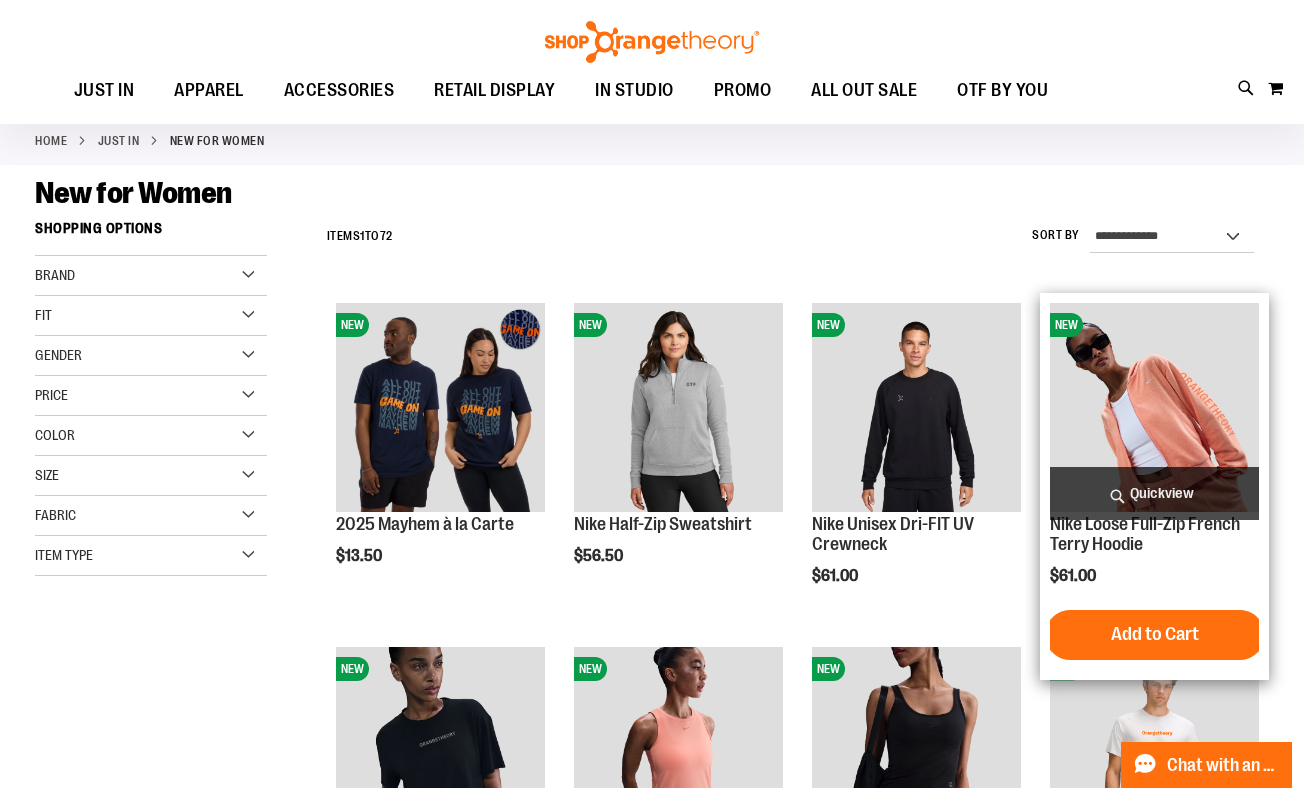 type on "**********" 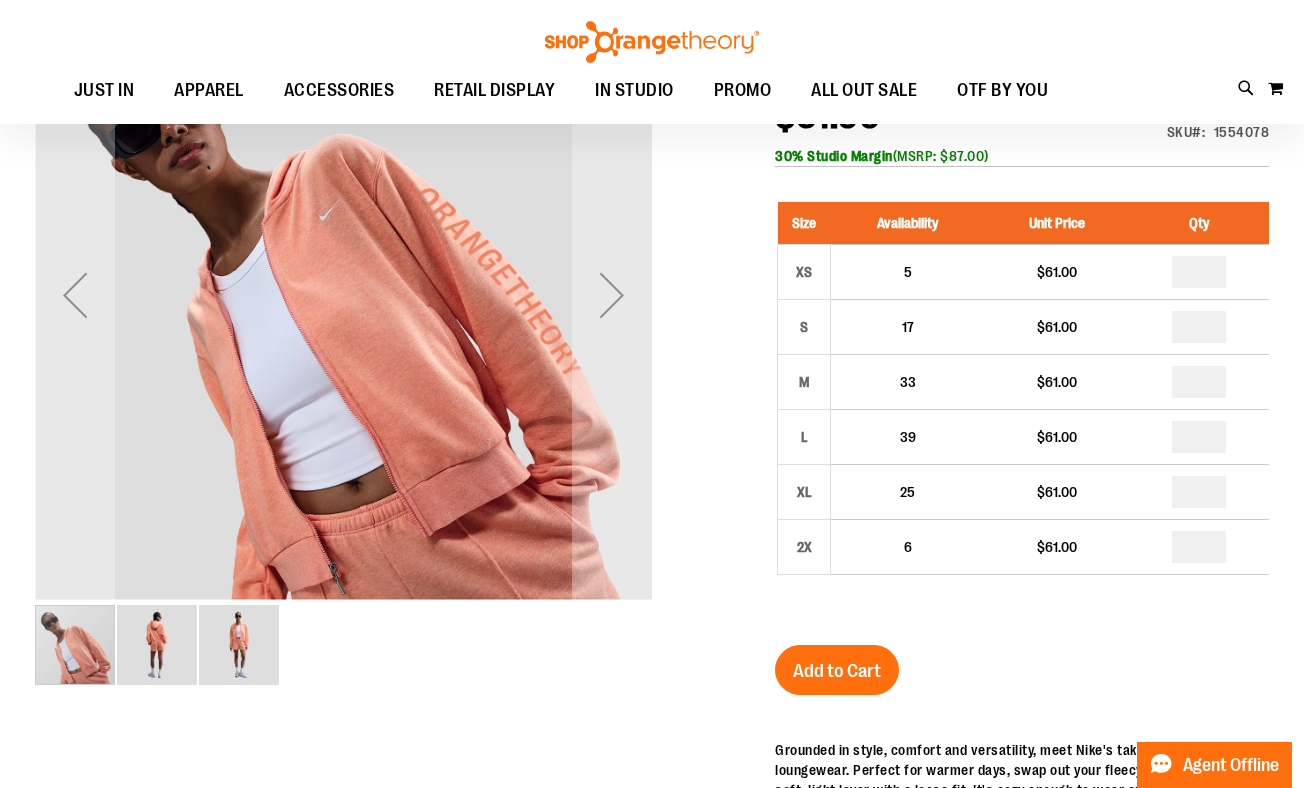 scroll, scrollTop: 300, scrollLeft: 0, axis: vertical 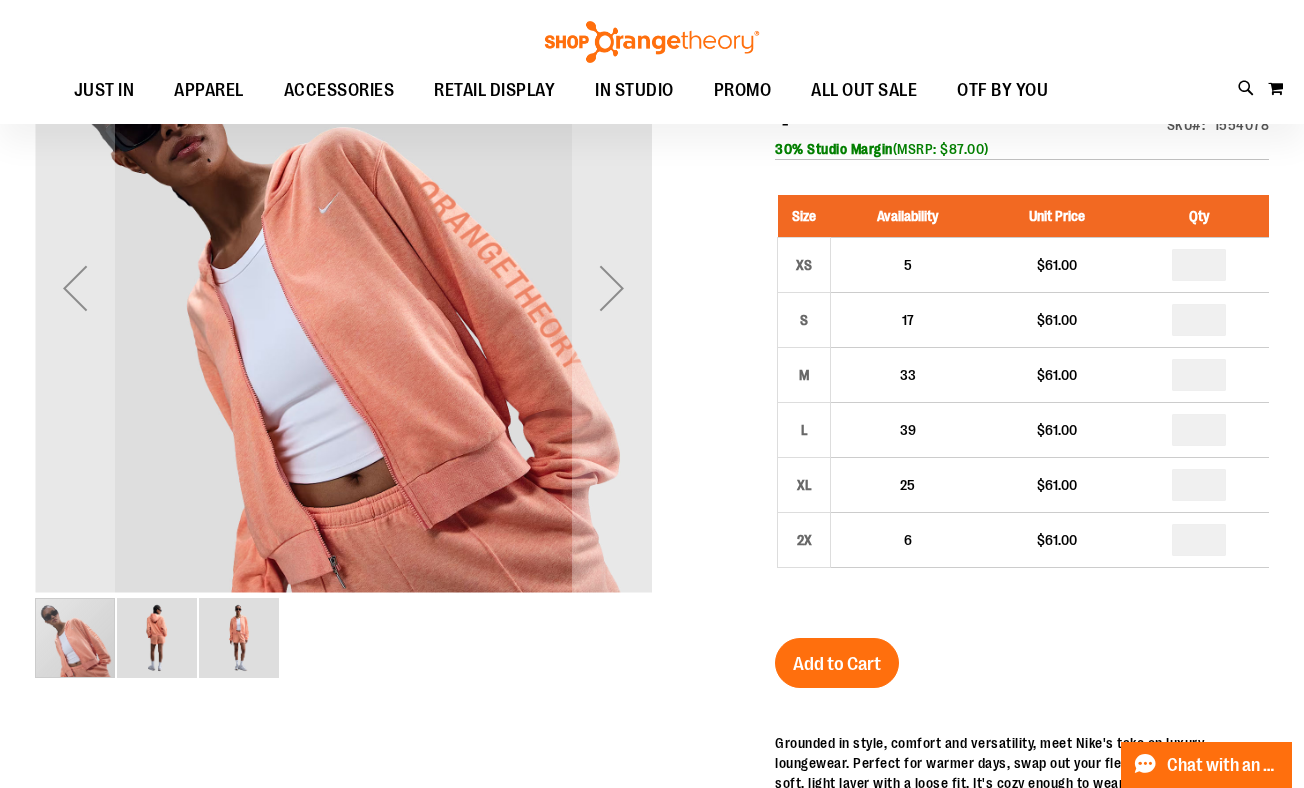 type on "**********" 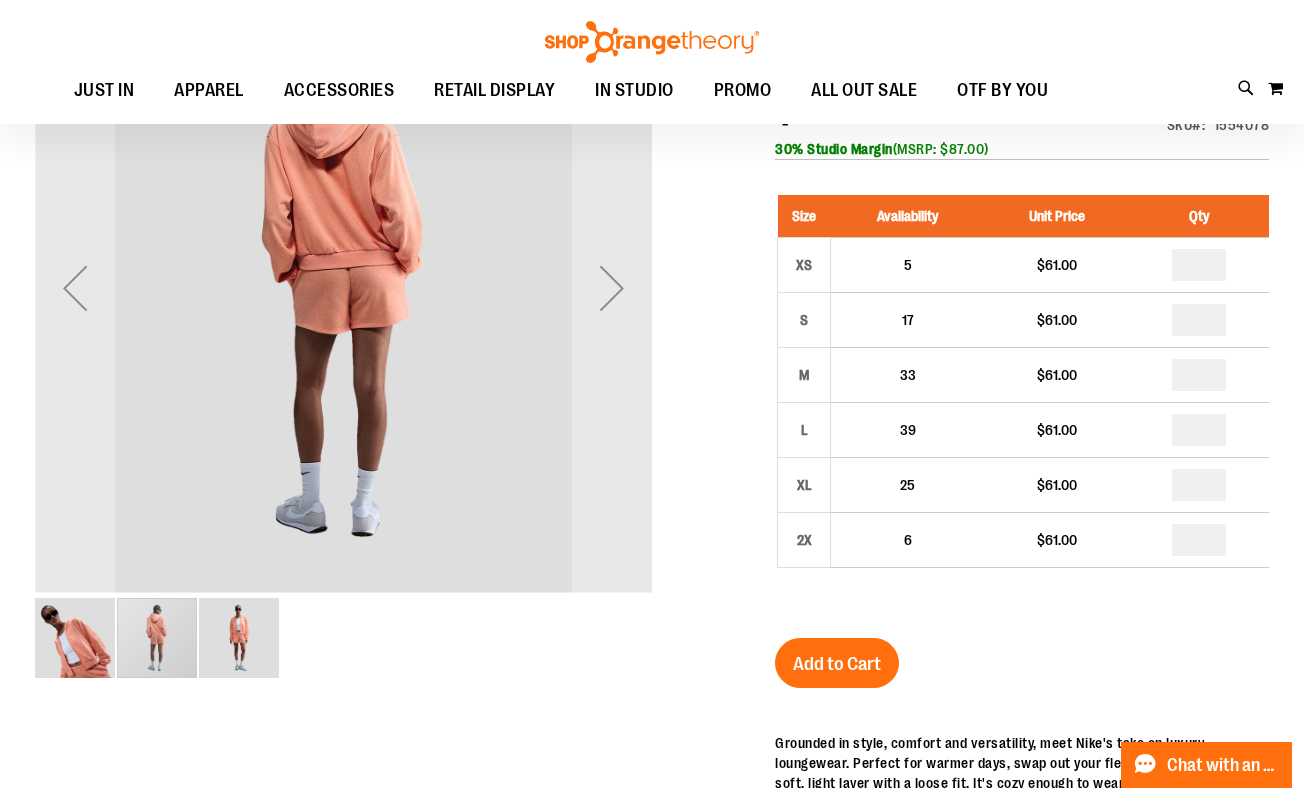 click at bounding box center [239, 638] 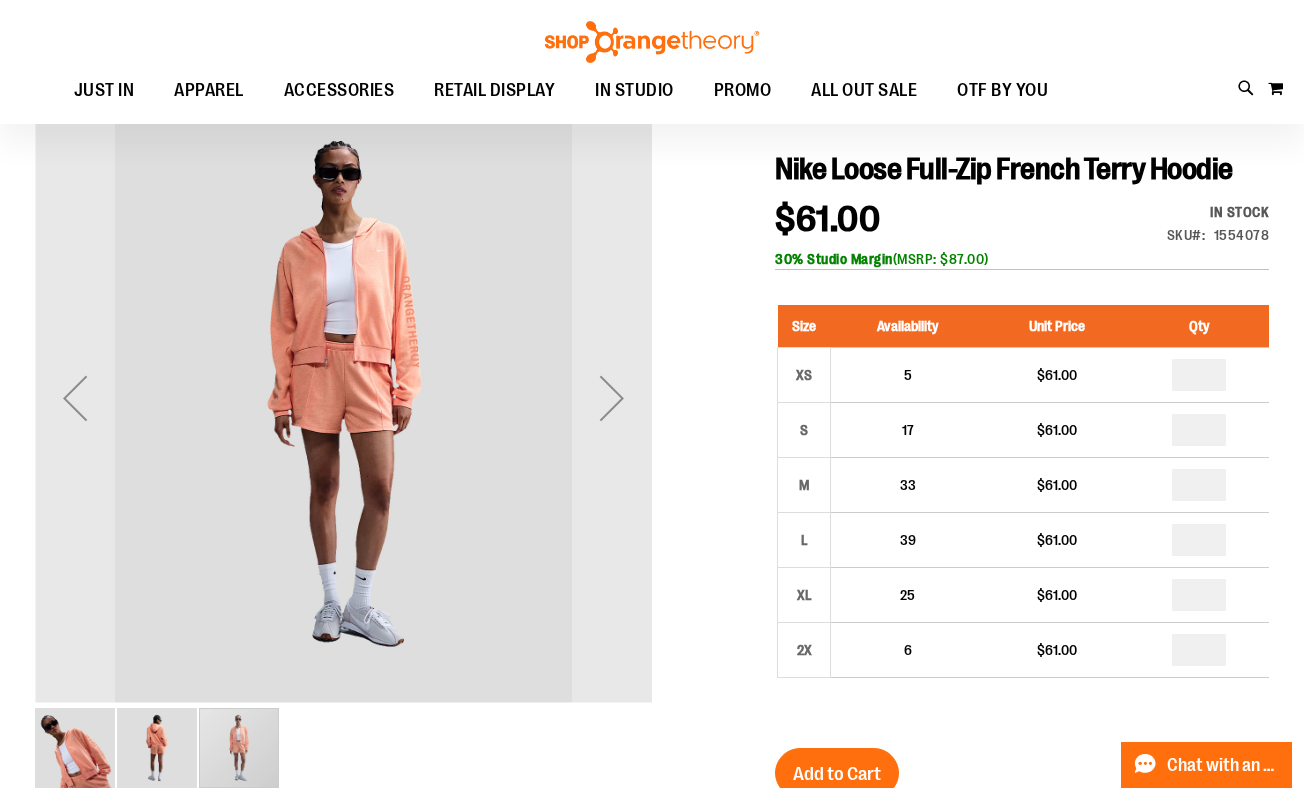 scroll, scrollTop: 165, scrollLeft: 0, axis: vertical 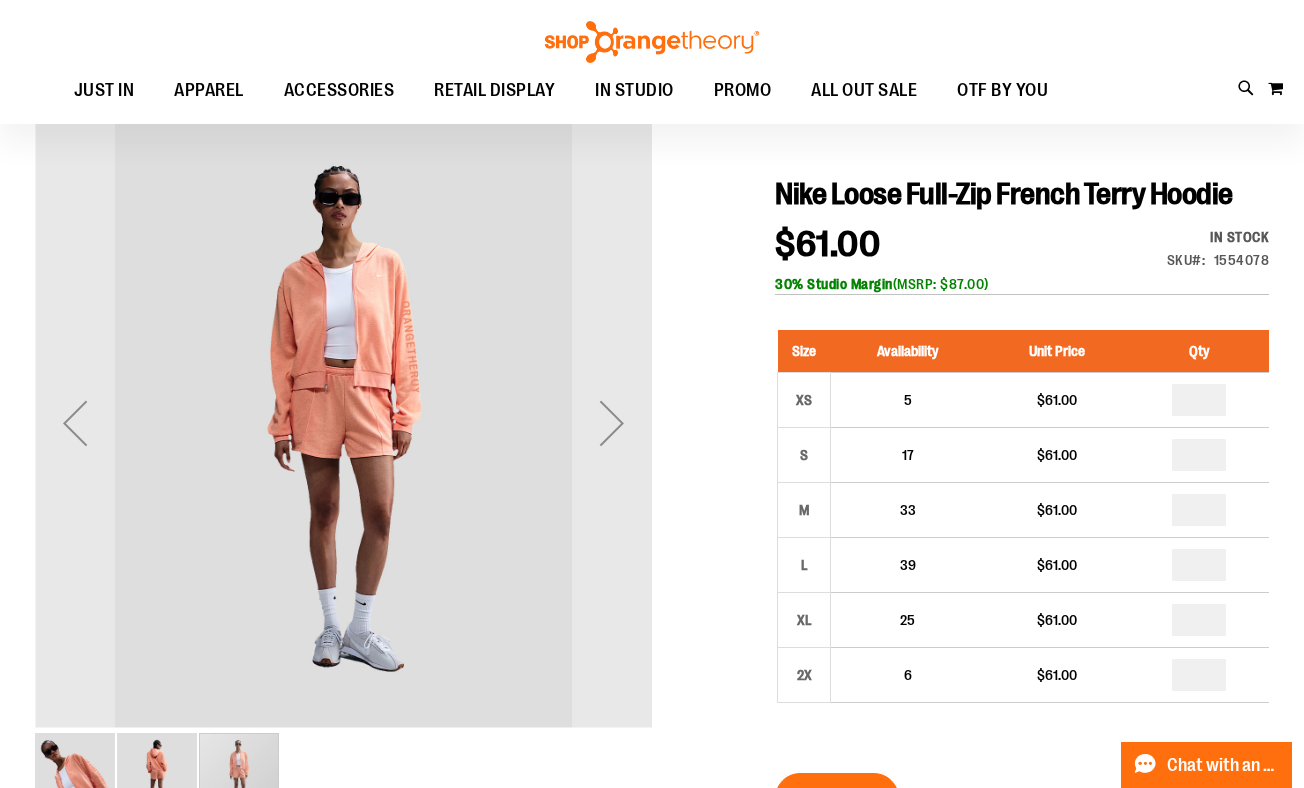 click at bounding box center [75, 773] 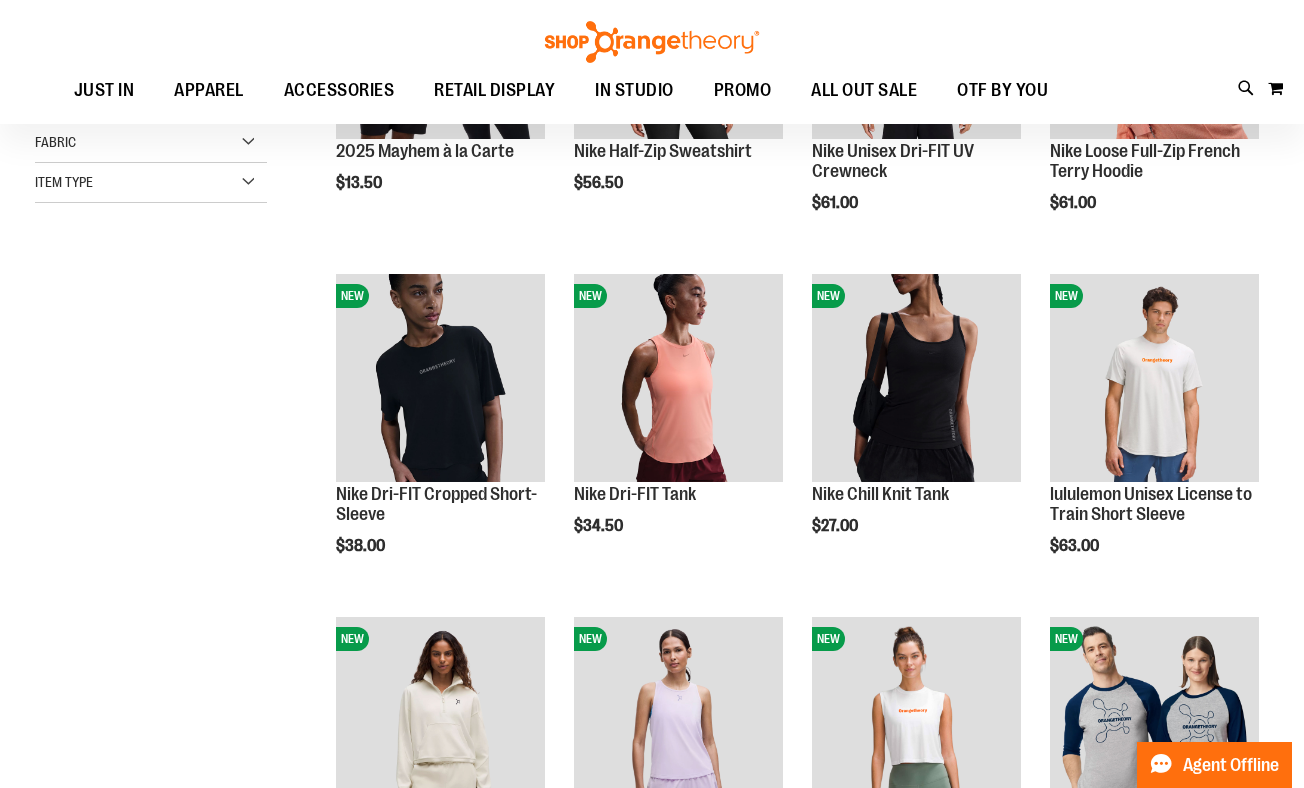 scroll, scrollTop: 257, scrollLeft: 0, axis: vertical 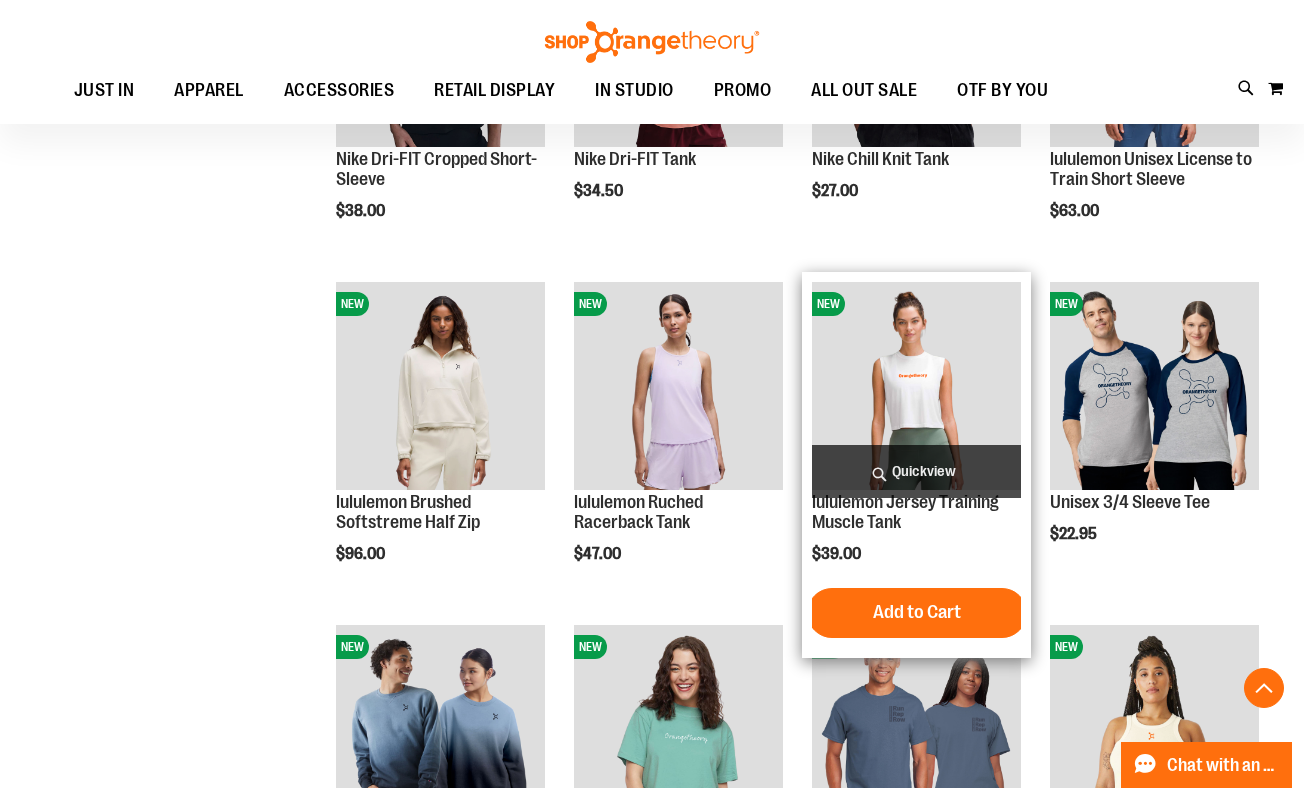 type on "**********" 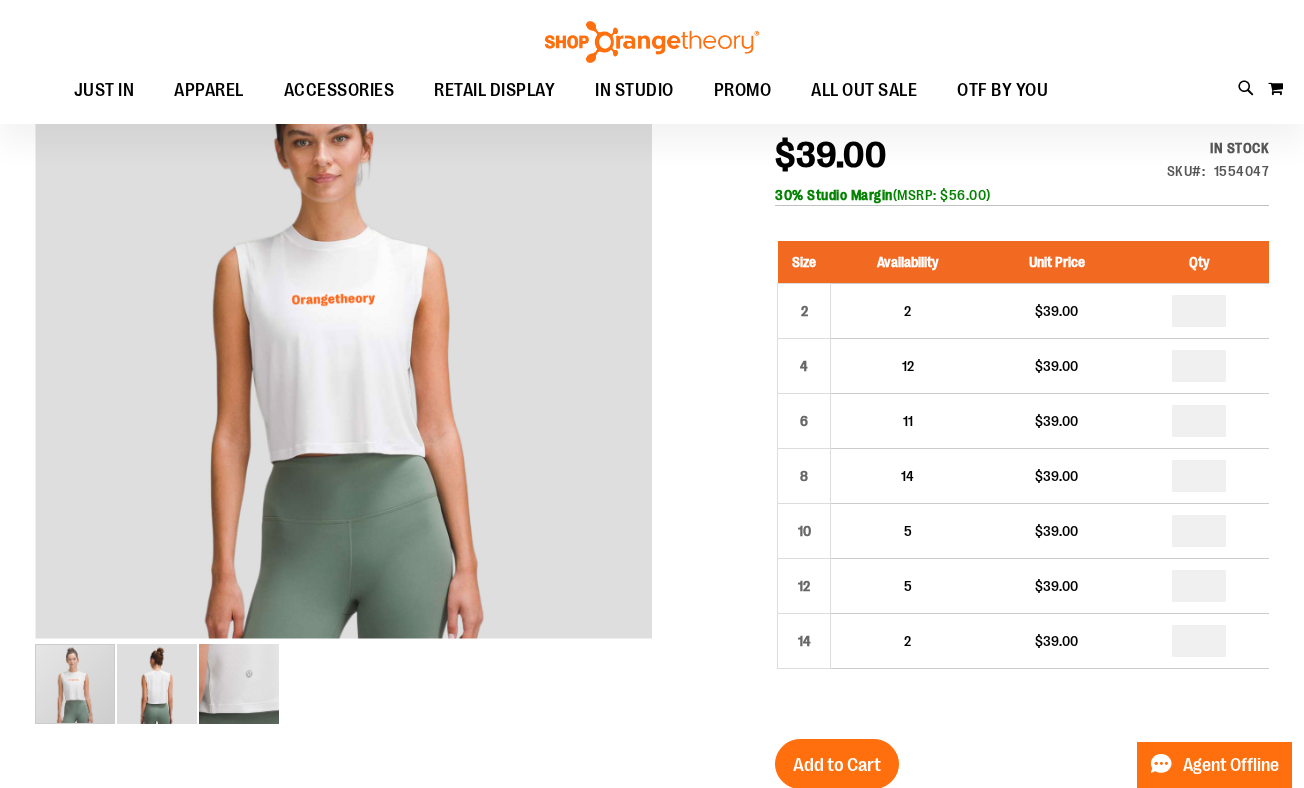 scroll, scrollTop: 258, scrollLeft: 0, axis: vertical 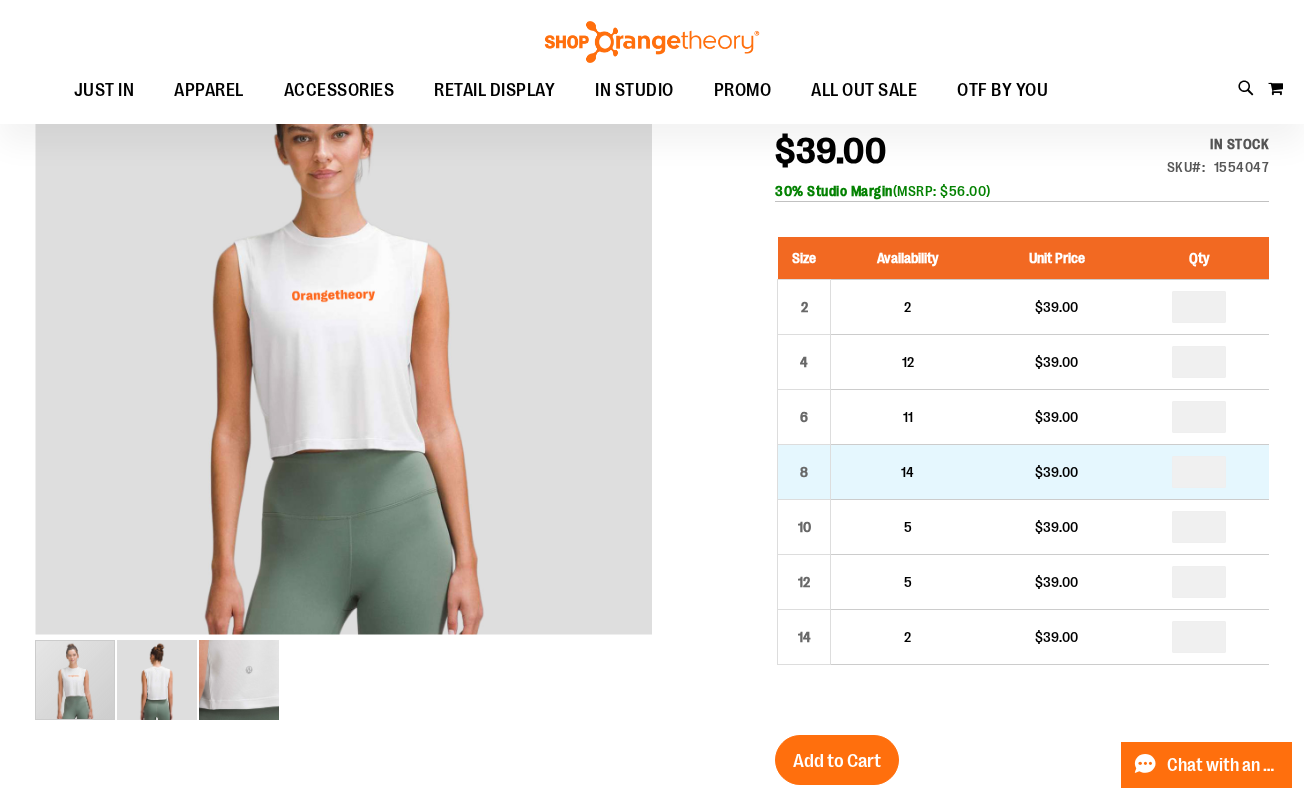 type on "**********" 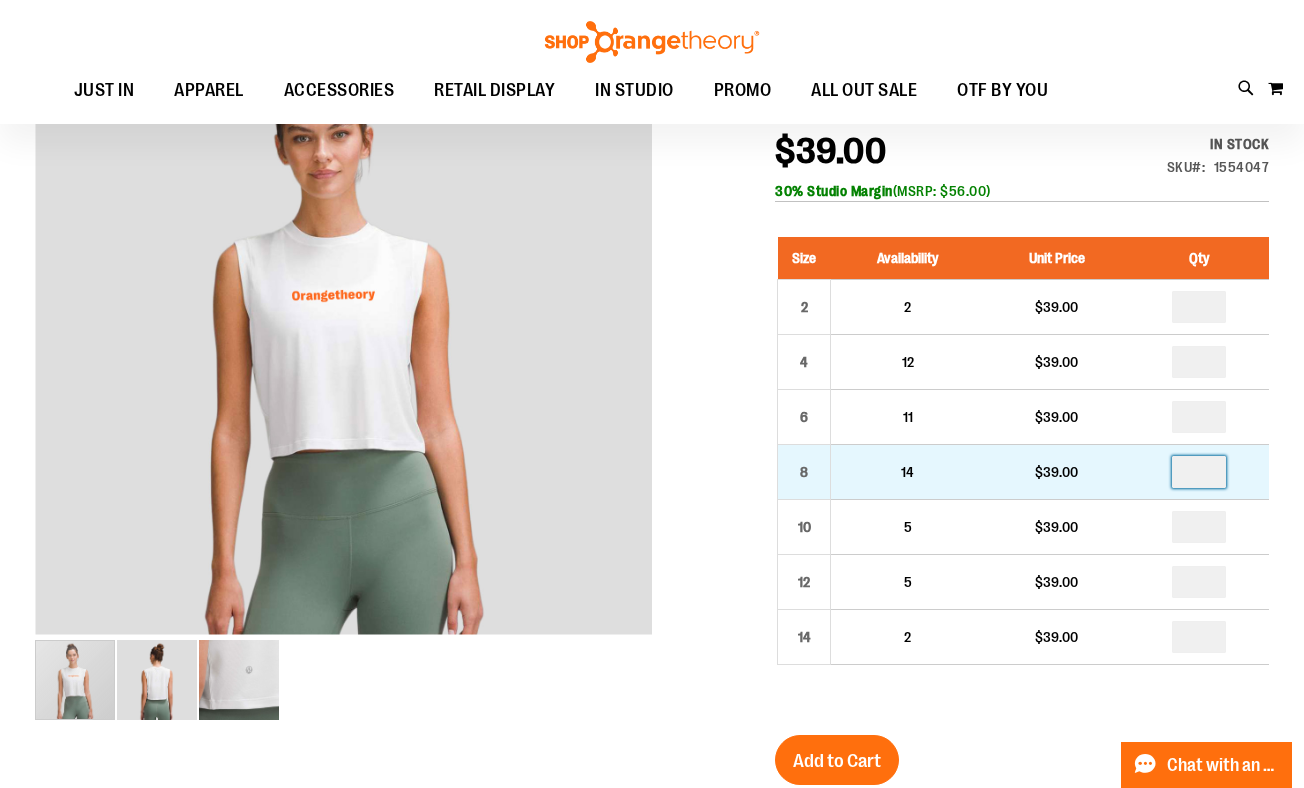 drag, startPoint x: 1229, startPoint y: 515, endPoint x: 1183, endPoint y: 515, distance: 46 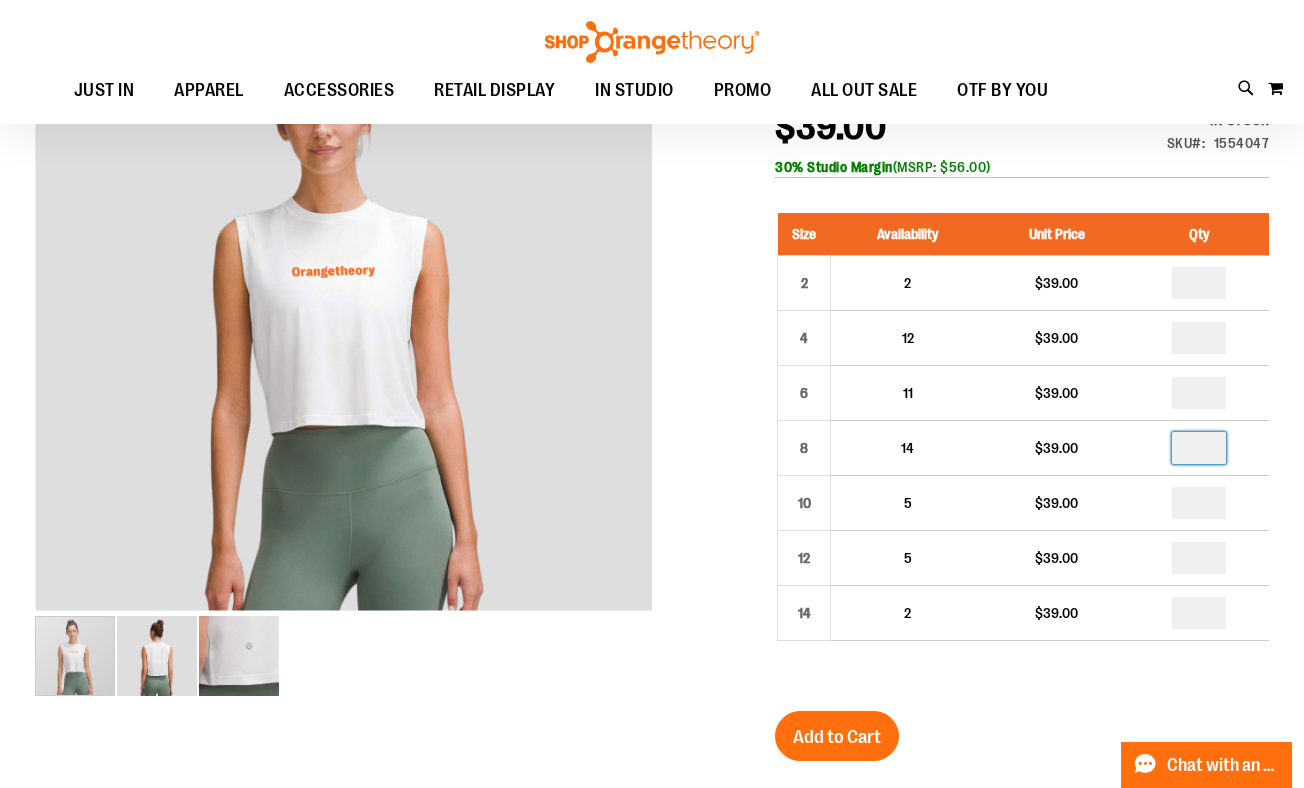 scroll, scrollTop: 283, scrollLeft: 0, axis: vertical 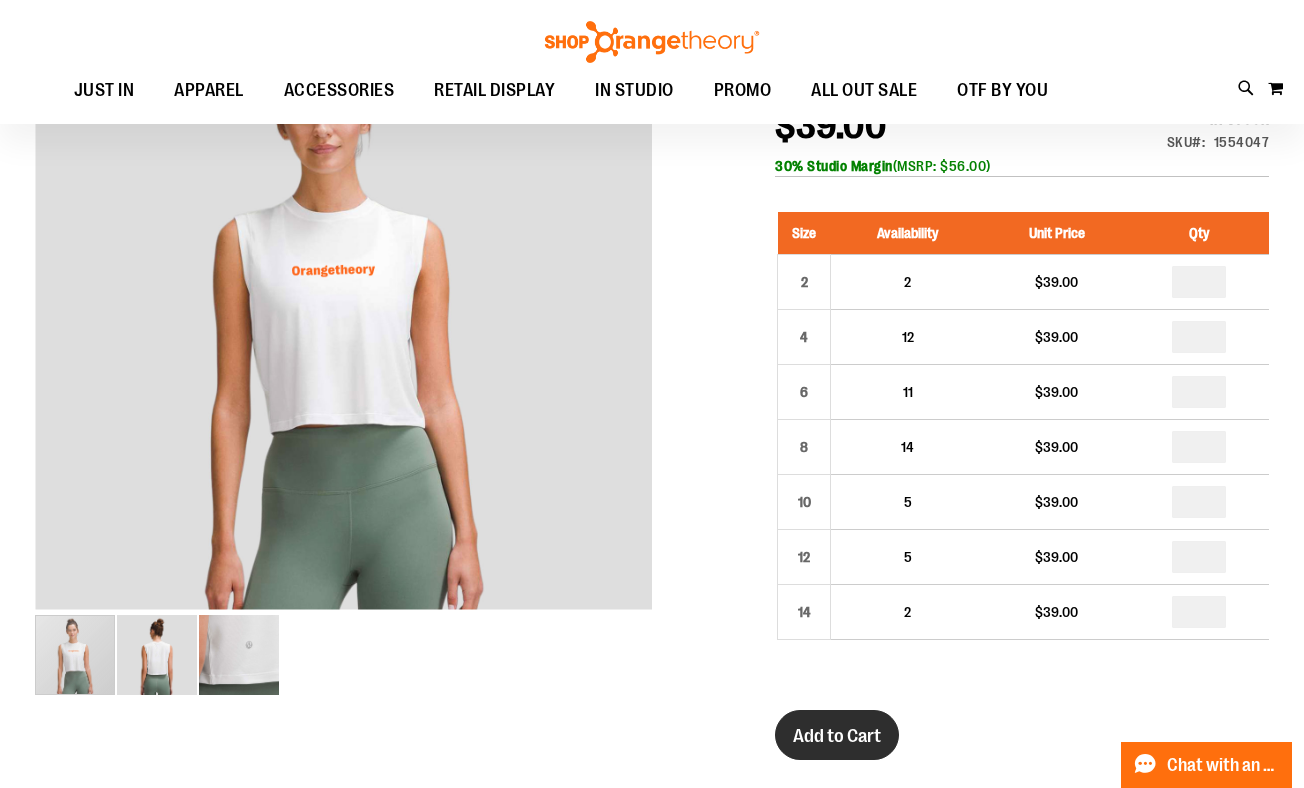 click on "Add to Cart" at bounding box center (837, 736) 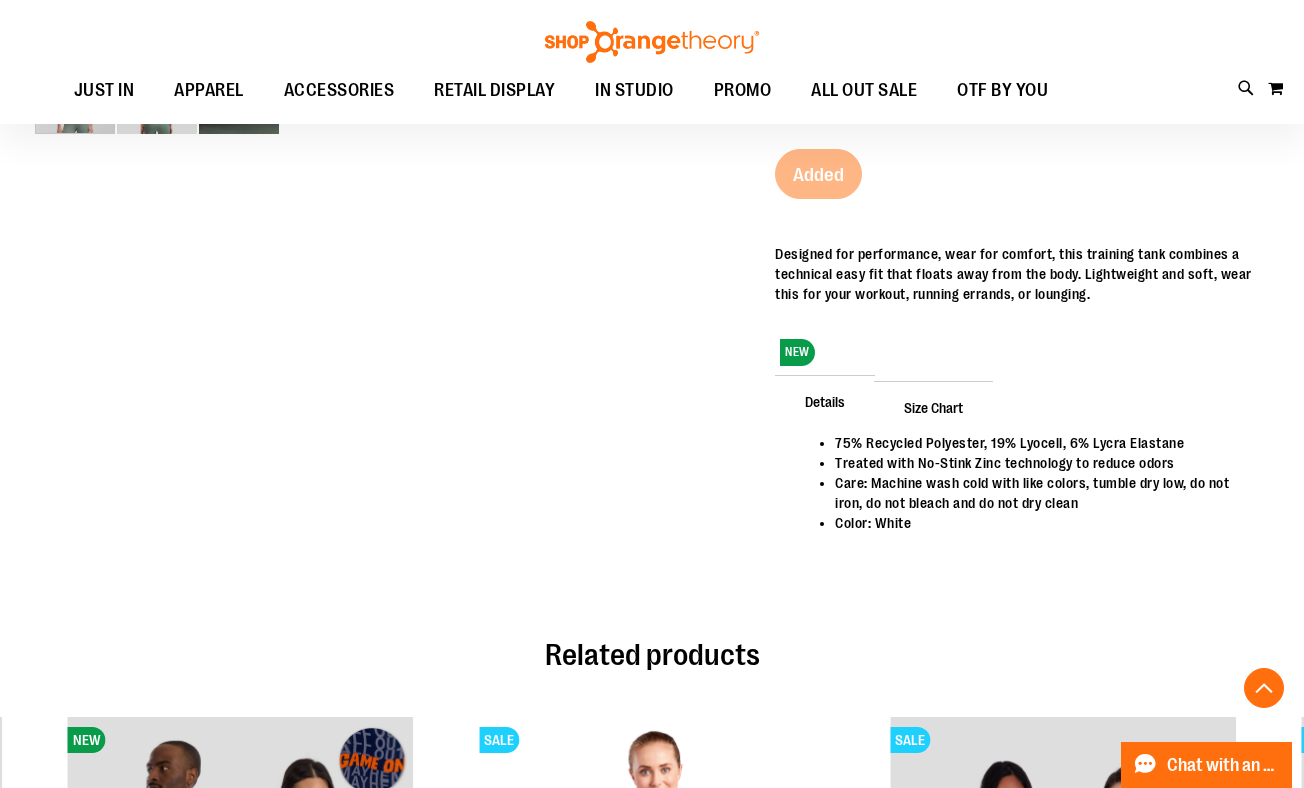 scroll, scrollTop: 850, scrollLeft: 0, axis: vertical 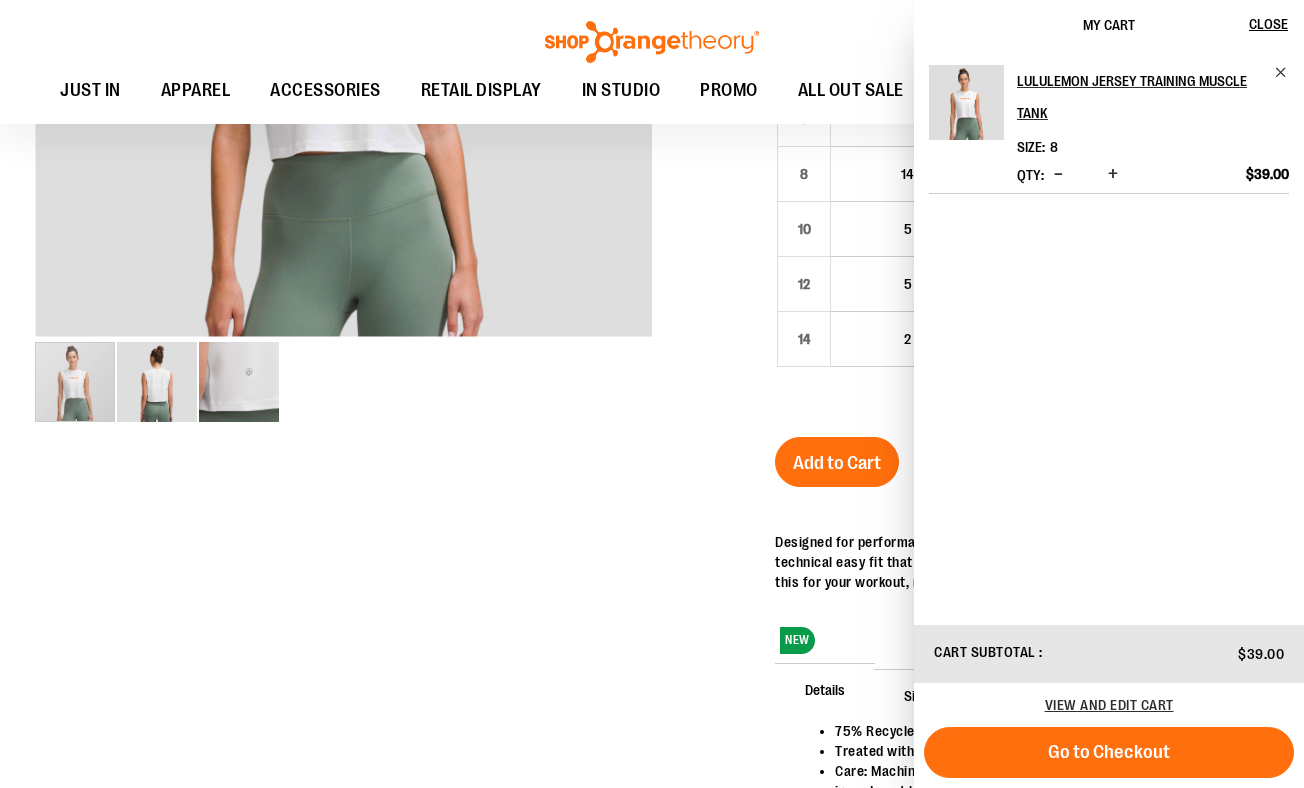 click at bounding box center [652, 312] 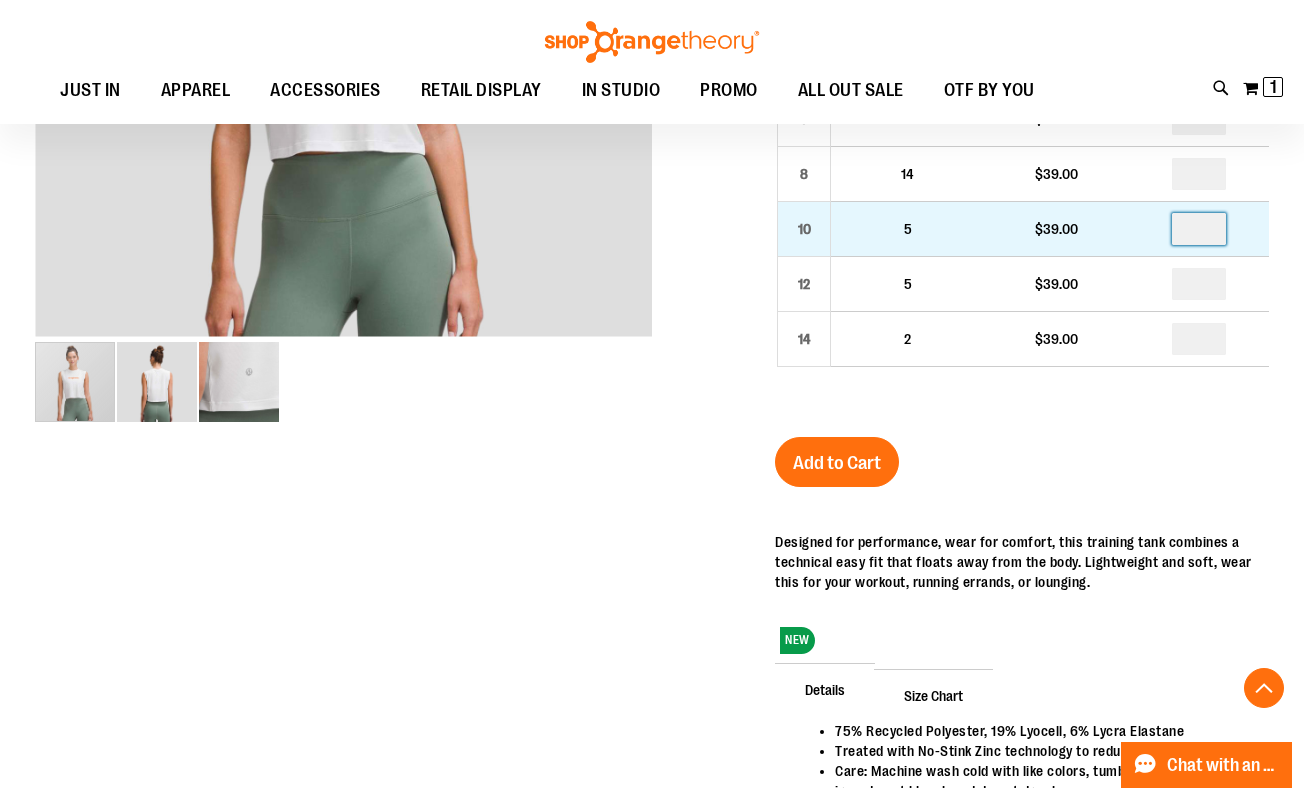 drag, startPoint x: 1215, startPoint y: 262, endPoint x: 1195, endPoint y: 264, distance: 20.09975 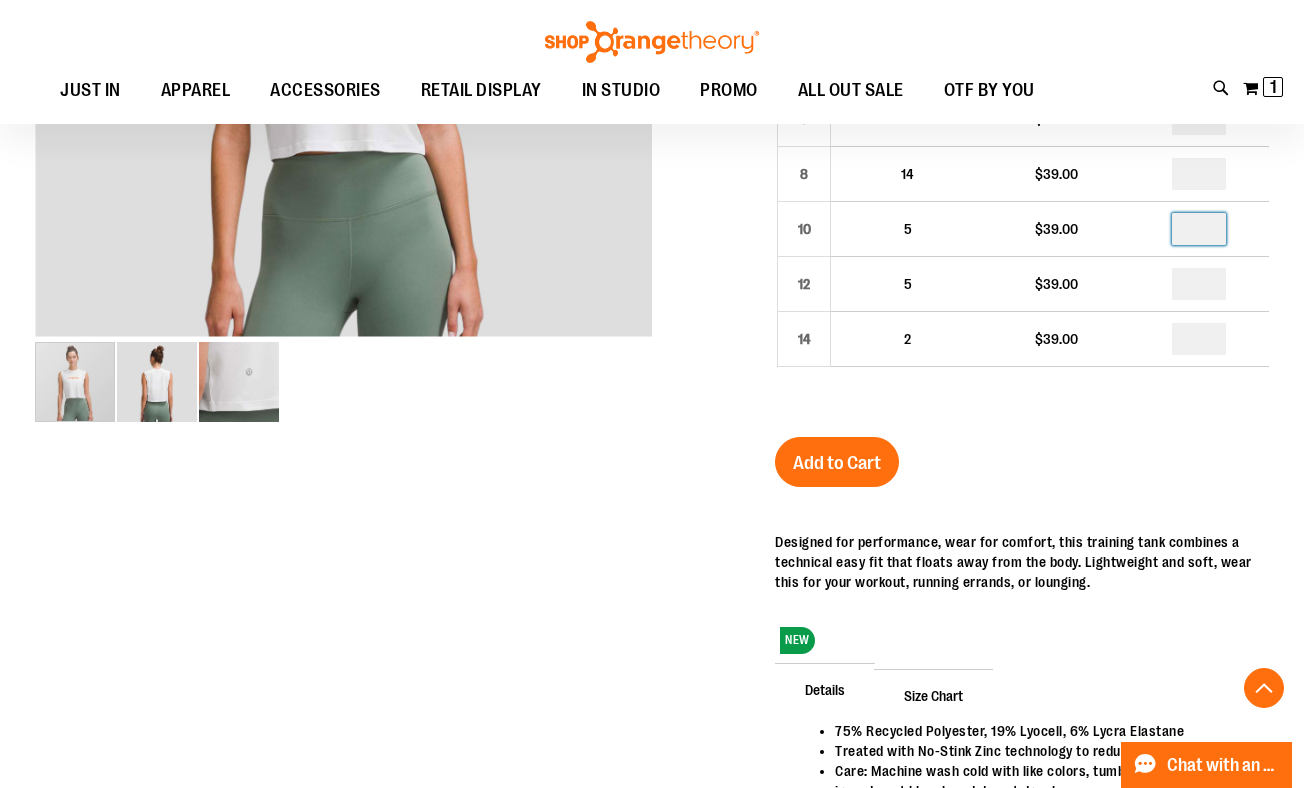 type on "*" 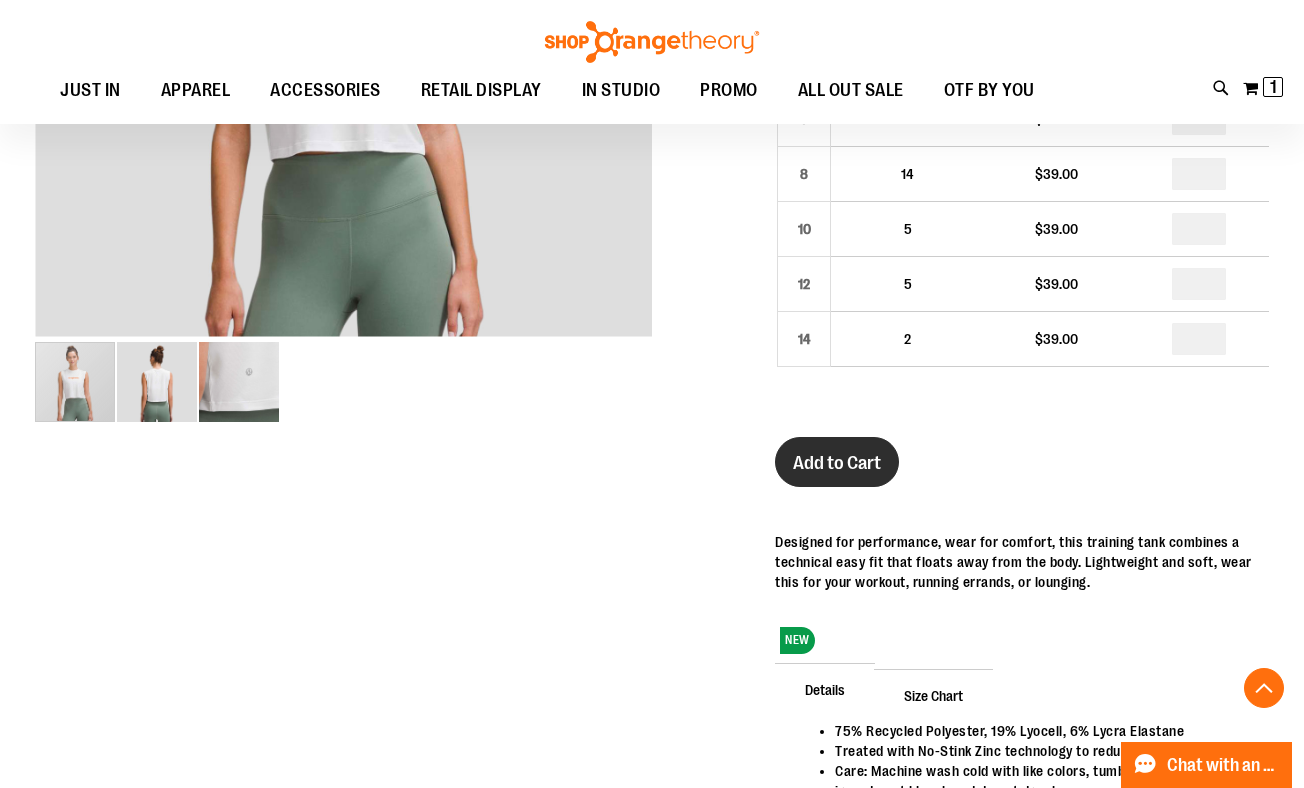 click on "Add to Cart" at bounding box center [837, 463] 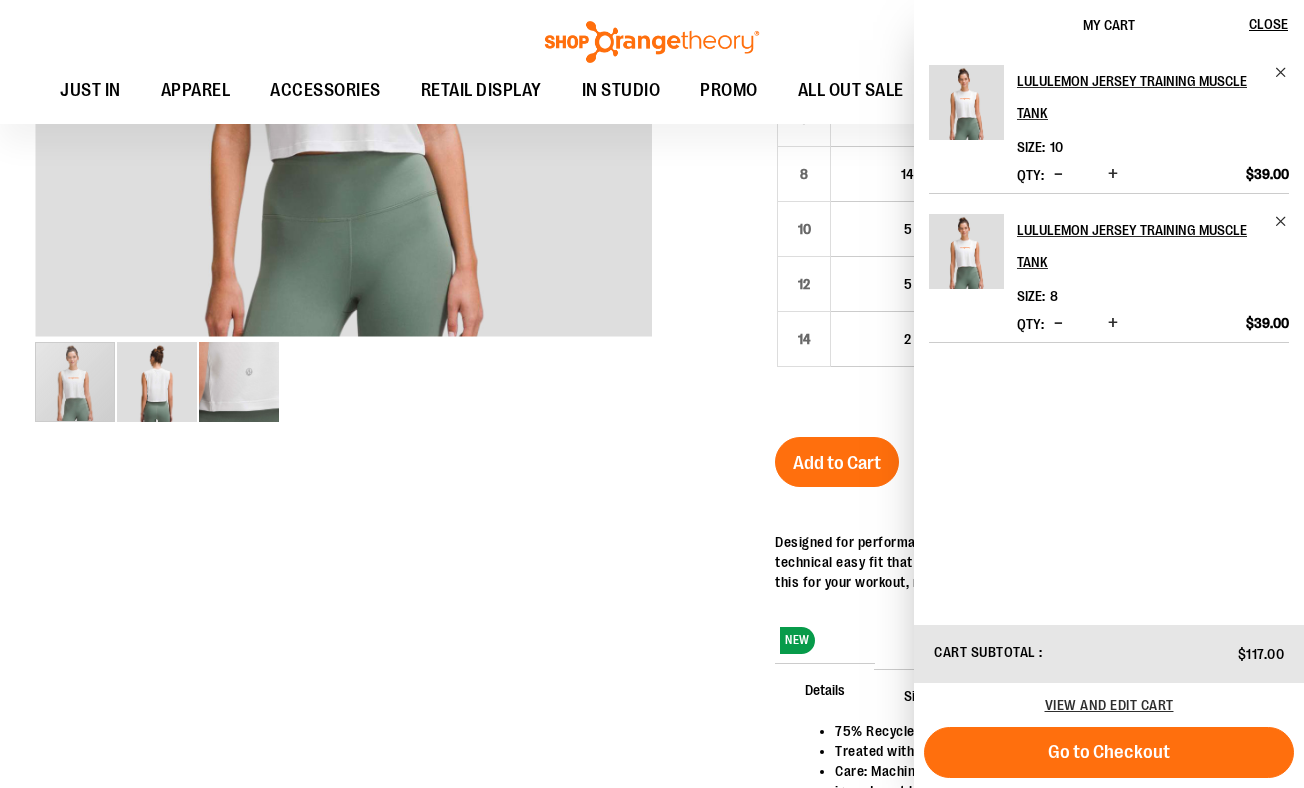 click at bounding box center [1058, 323] 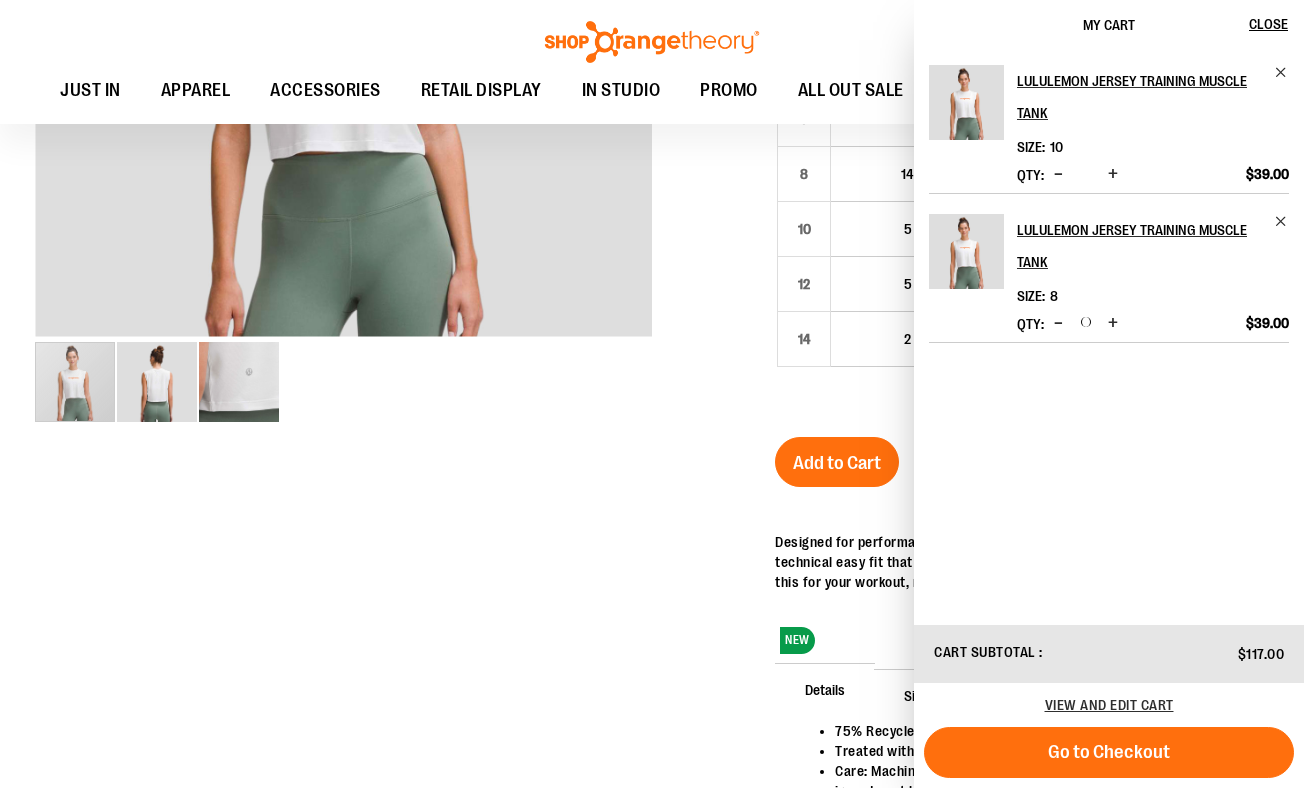 click at bounding box center [1058, 323] 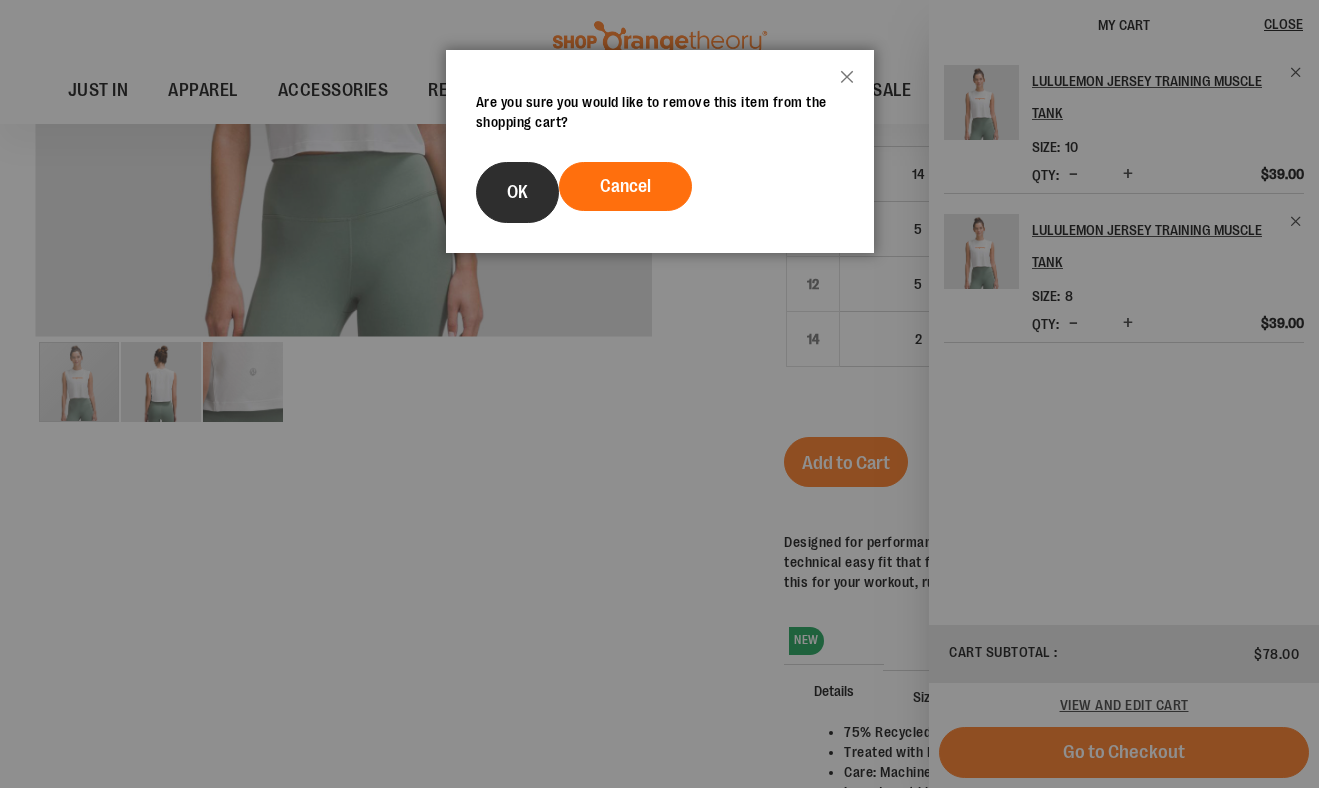 click on "OK" at bounding box center [517, 192] 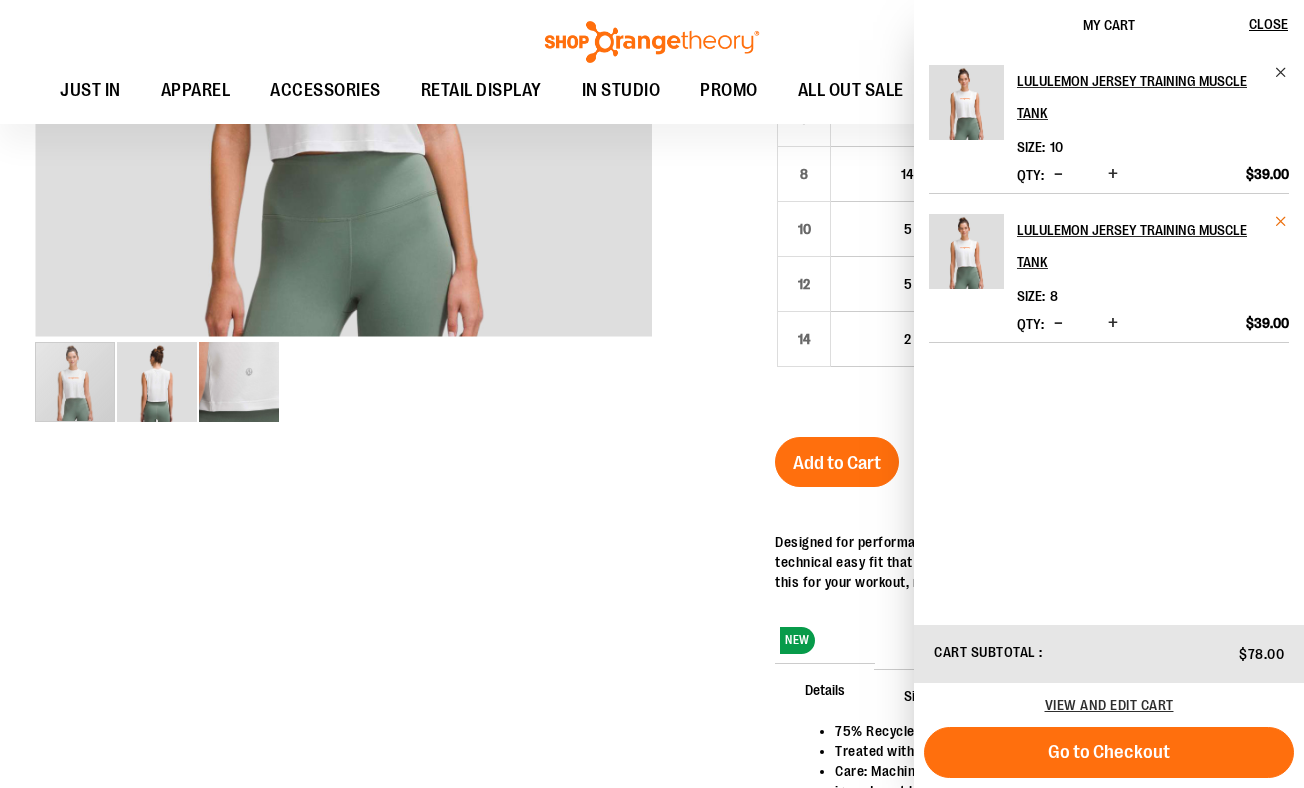 click at bounding box center (1281, 221) 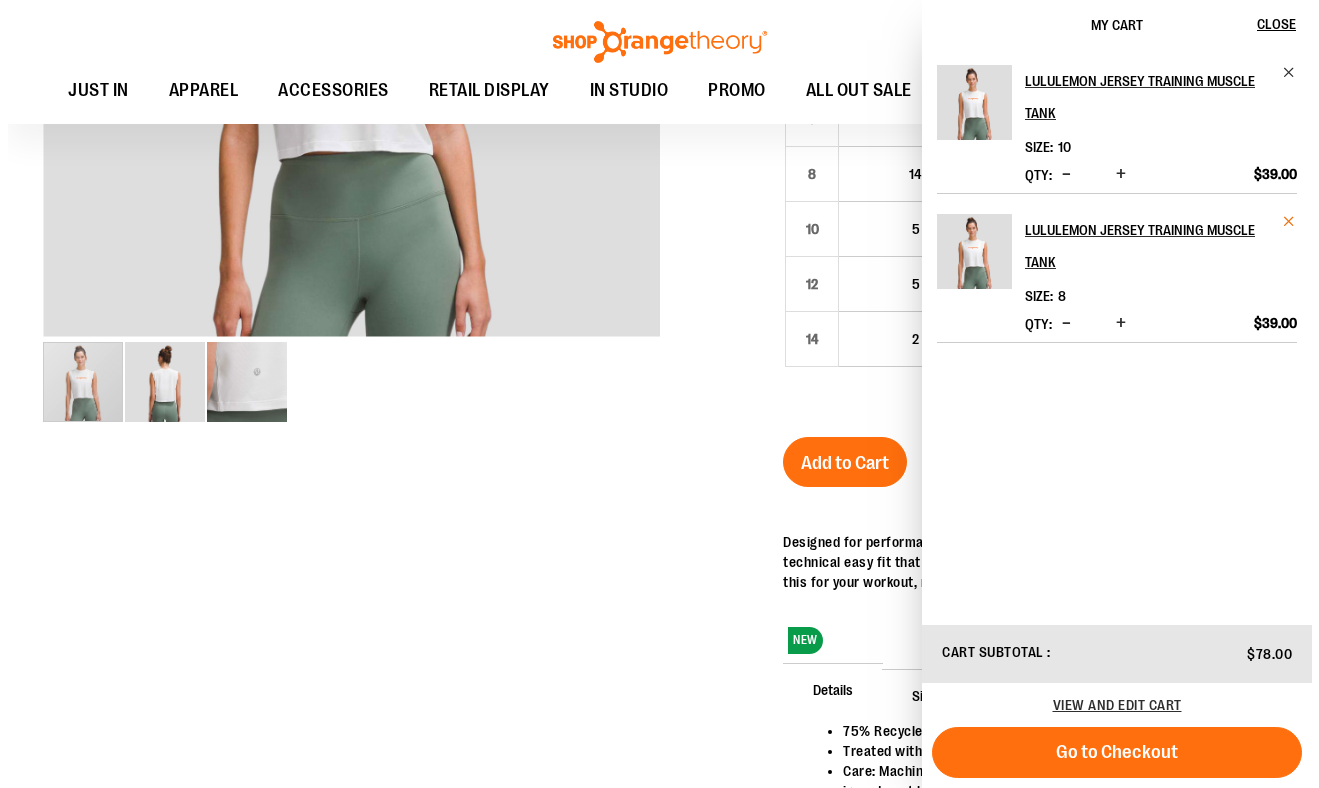 scroll, scrollTop: 0, scrollLeft: 0, axis: both 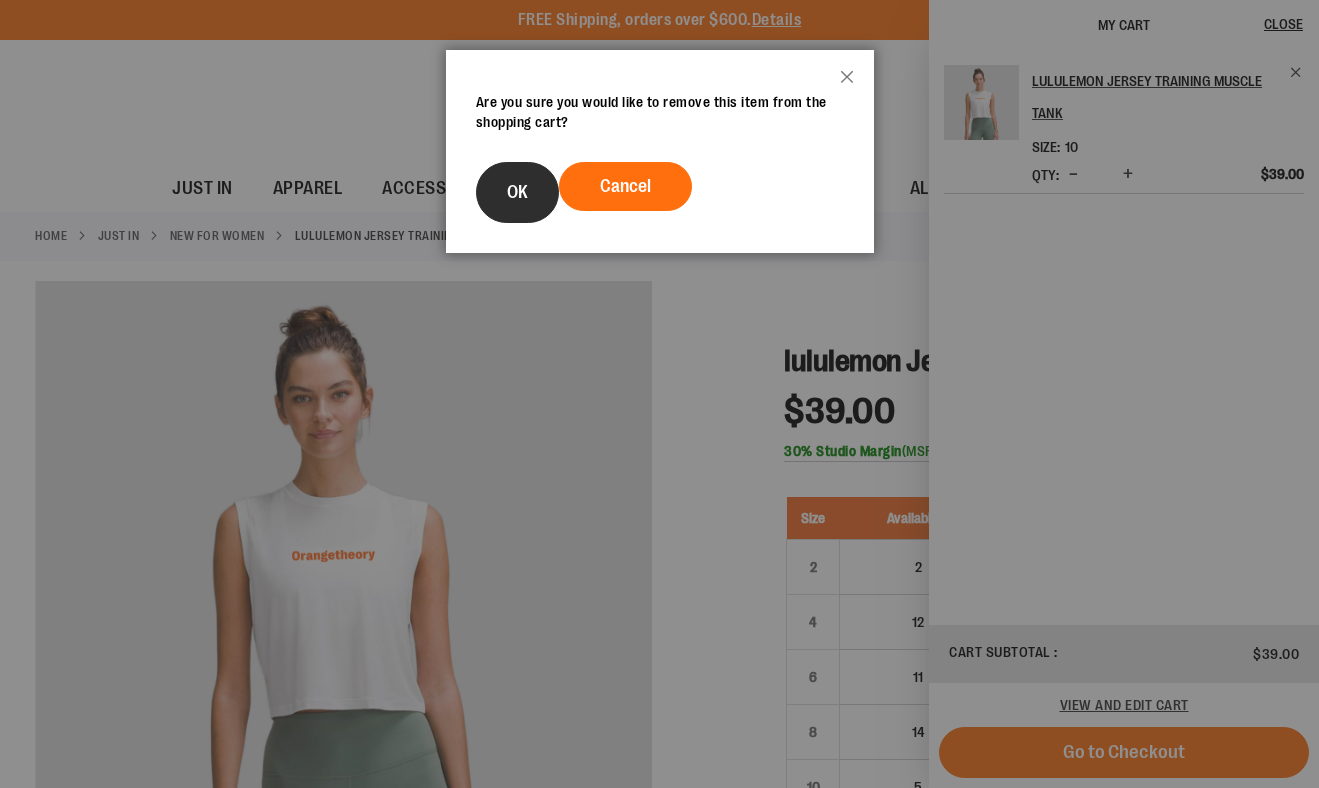 click on "OK" at bounding box center (517, 192) 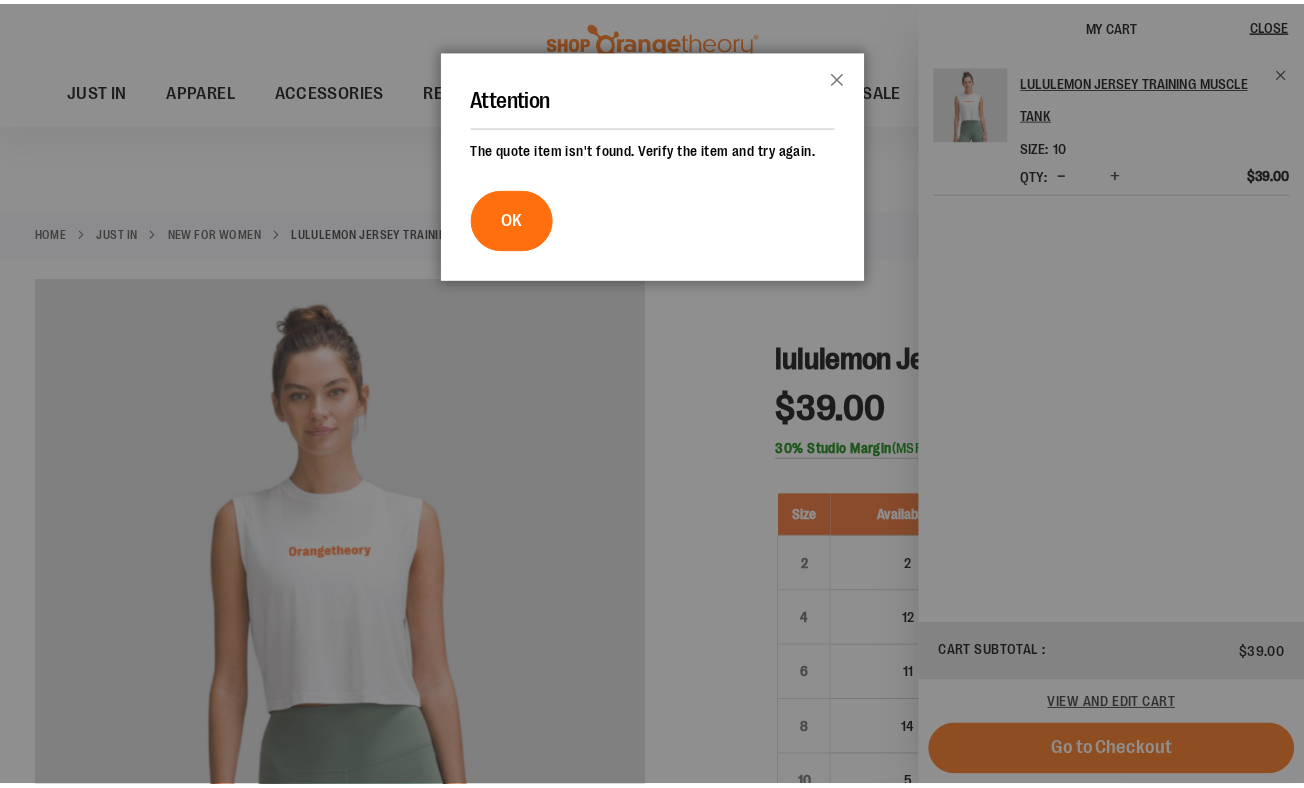 scroll, scrollTop: 555, scrollLeft: 0, axis: vertical 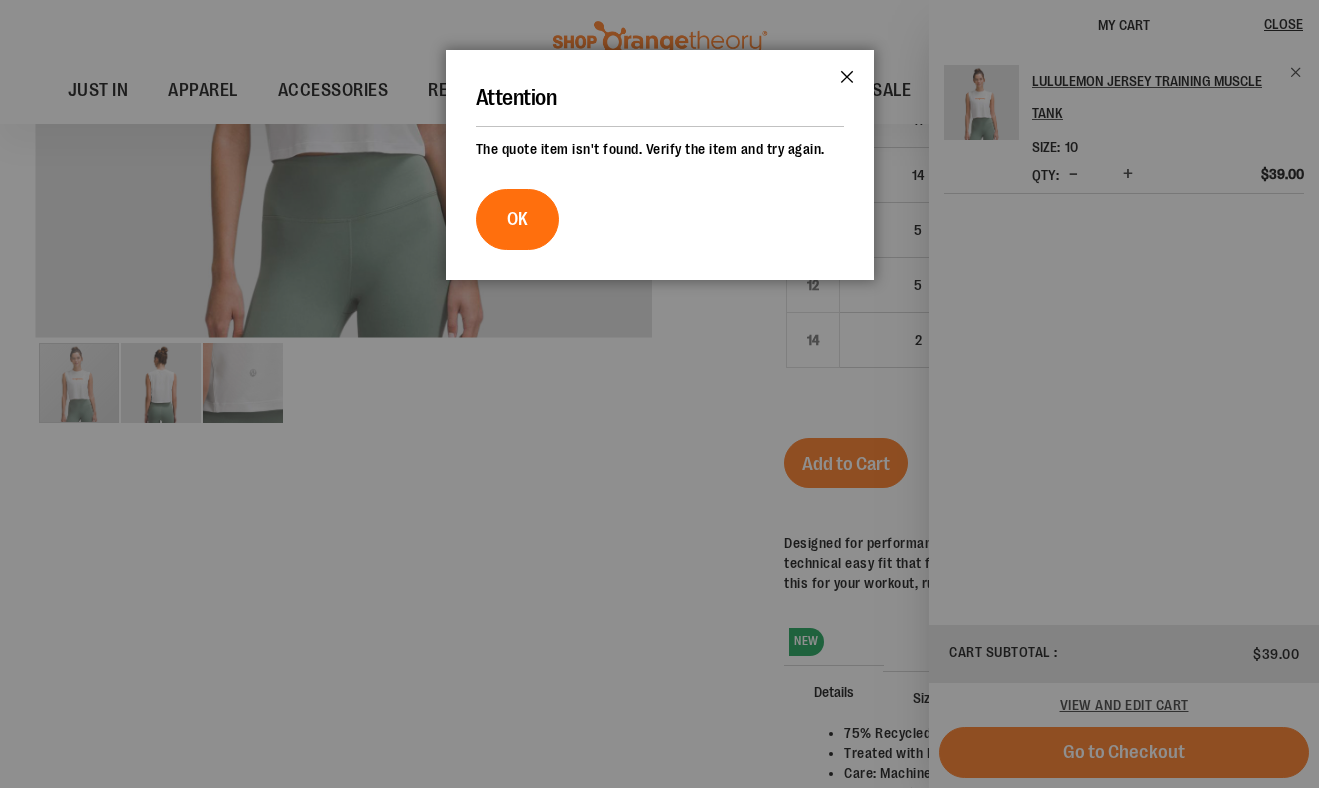 click on "Close" at bounding box center (847, 83) 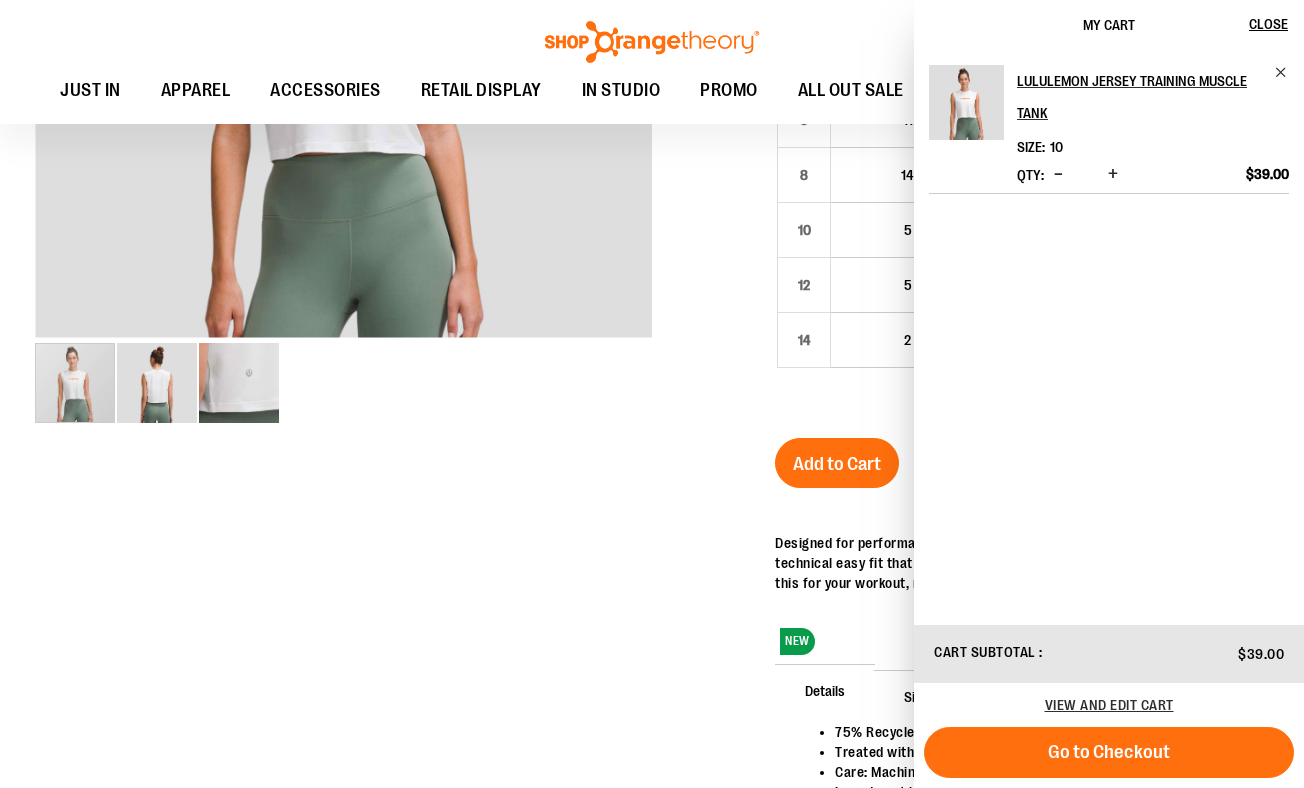 click at bounding box center [652, 313] 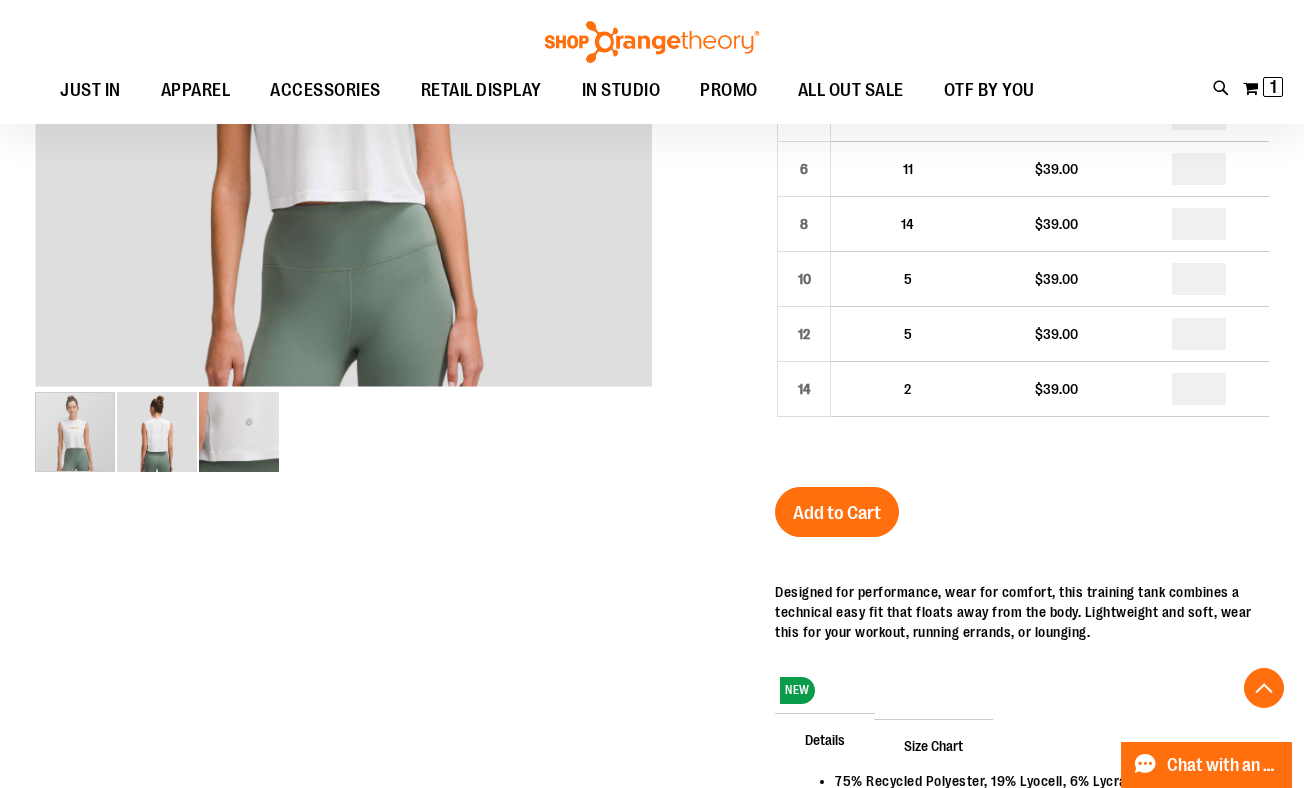 scroll, scrollTop: 505, scrollLeft: 0, axis: vertical 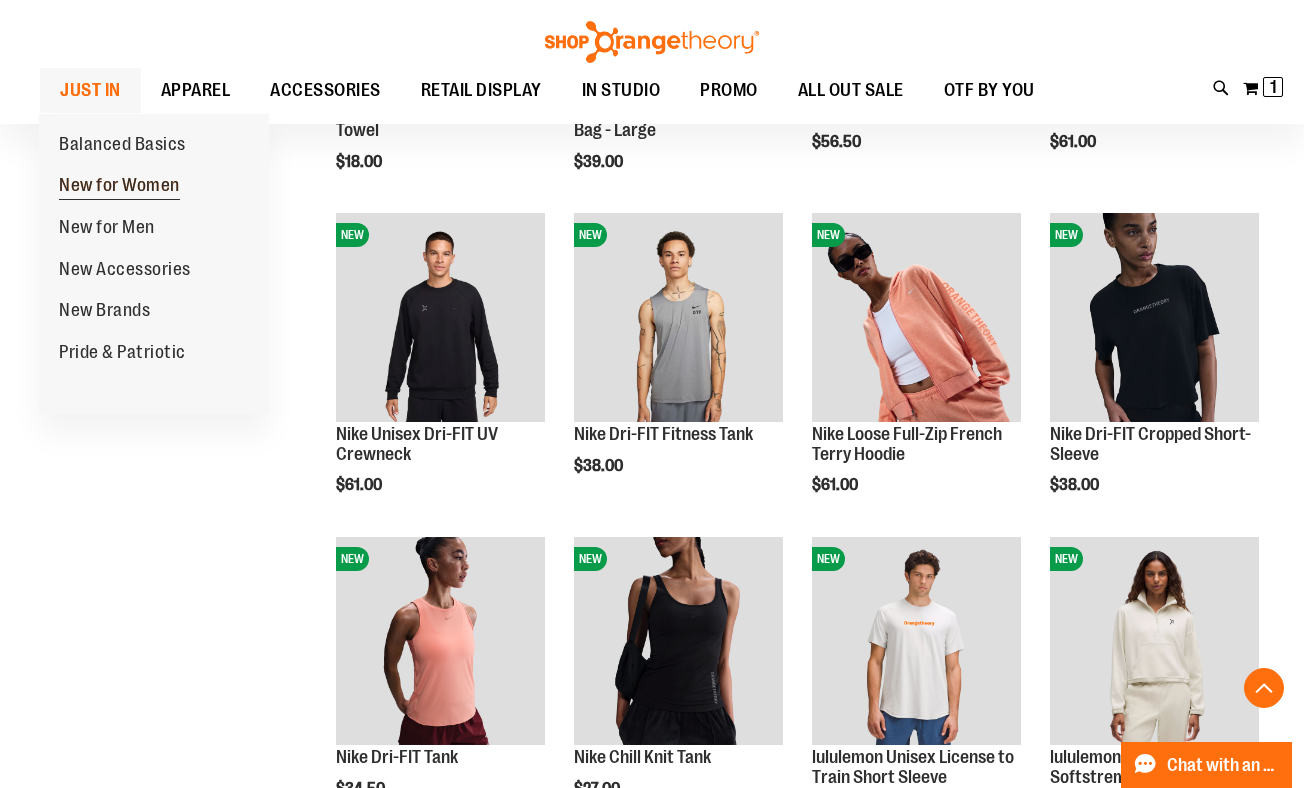 type on "**********" 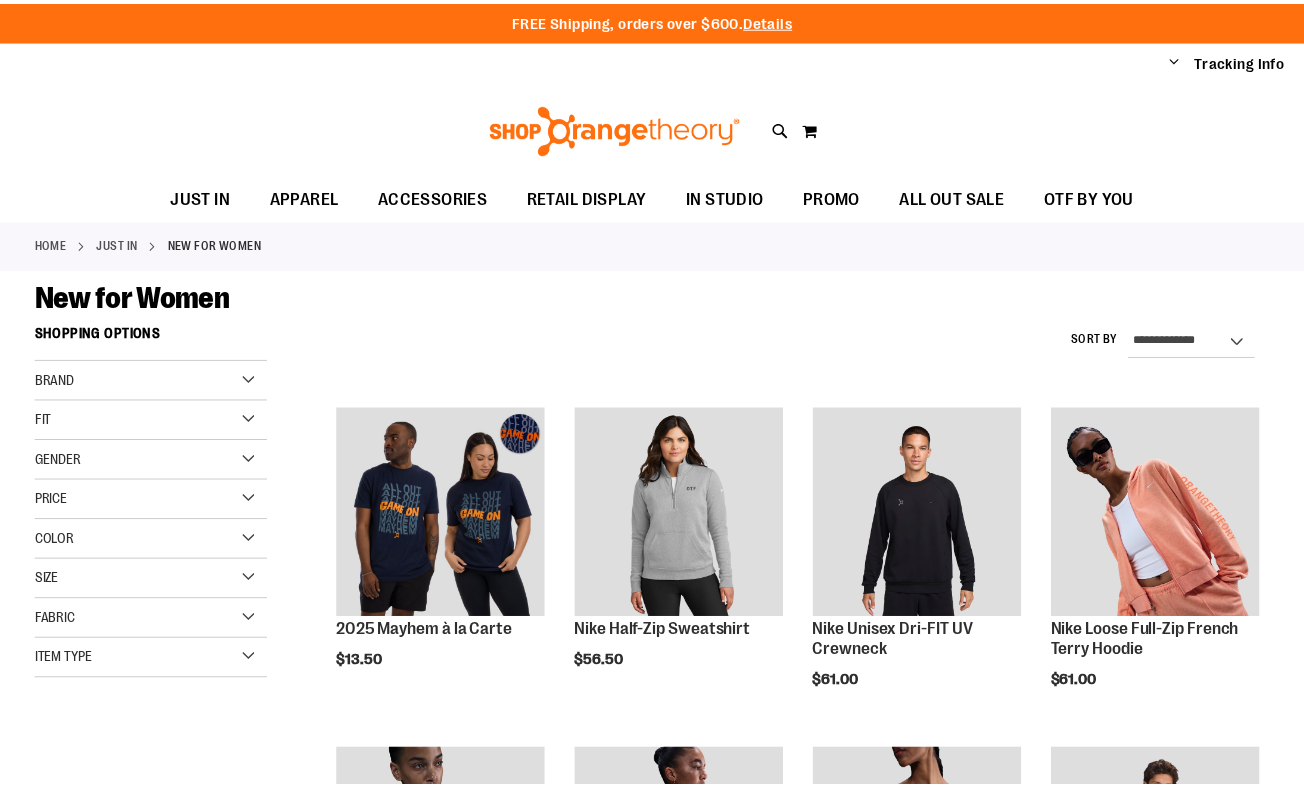 scroll, scrollTop: 0, scrollLeft: 0, axis: both 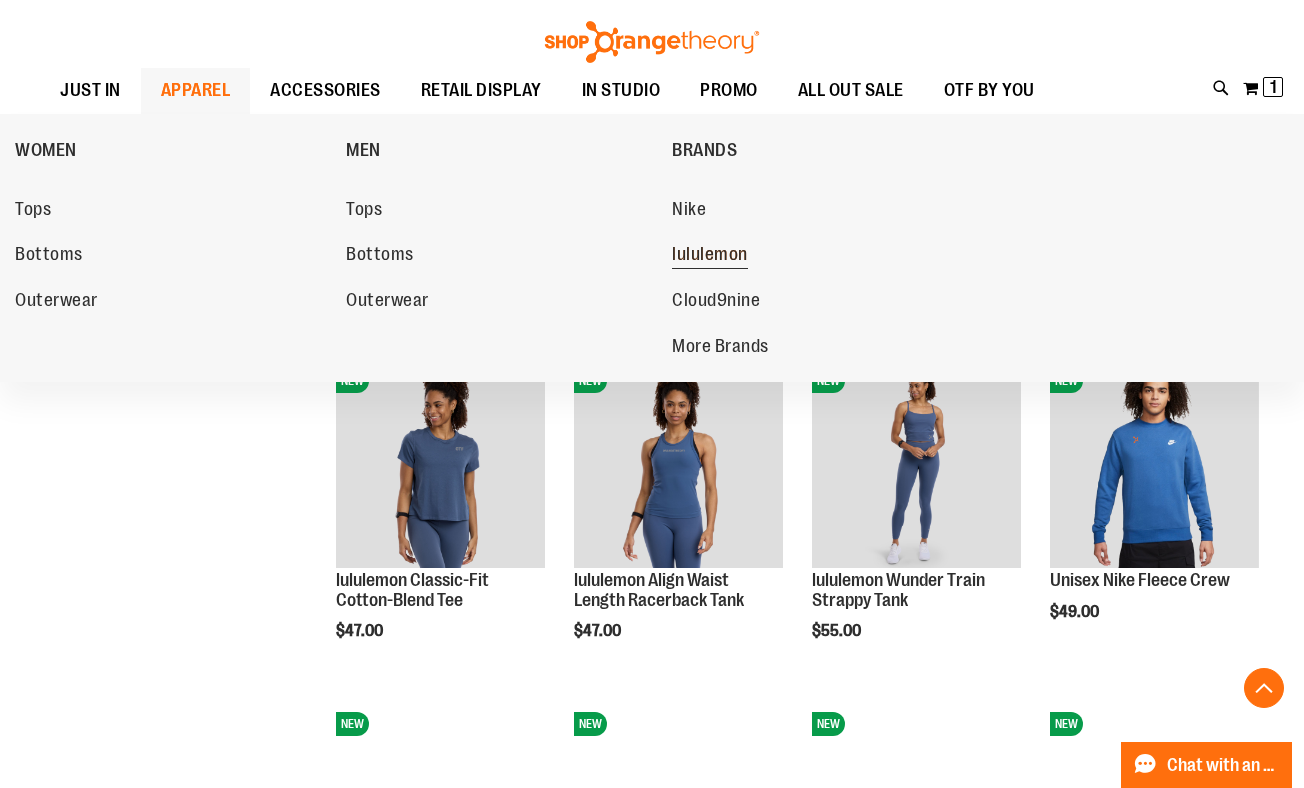 type on "**********" 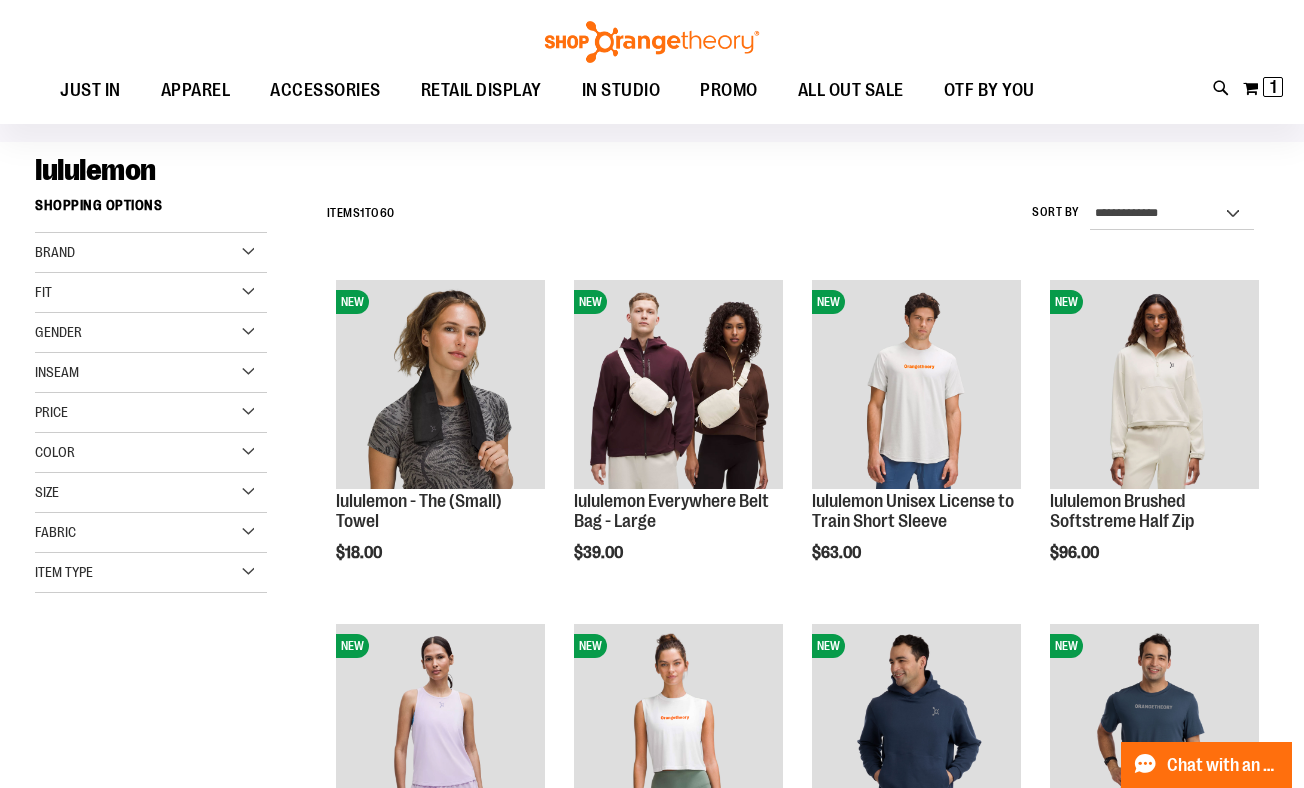 scroll, scrollTop: 125, scrollLeft: 0, axis: vertical 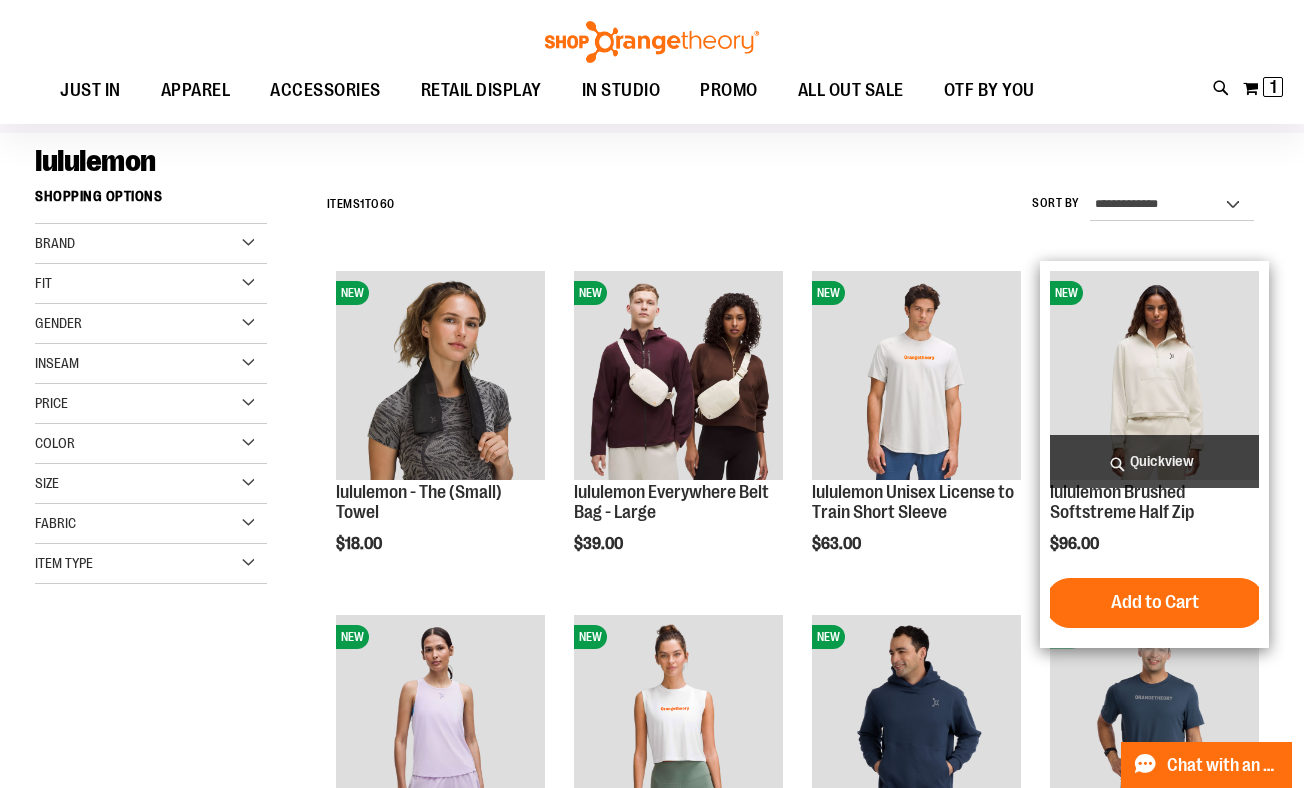 type on "**********" 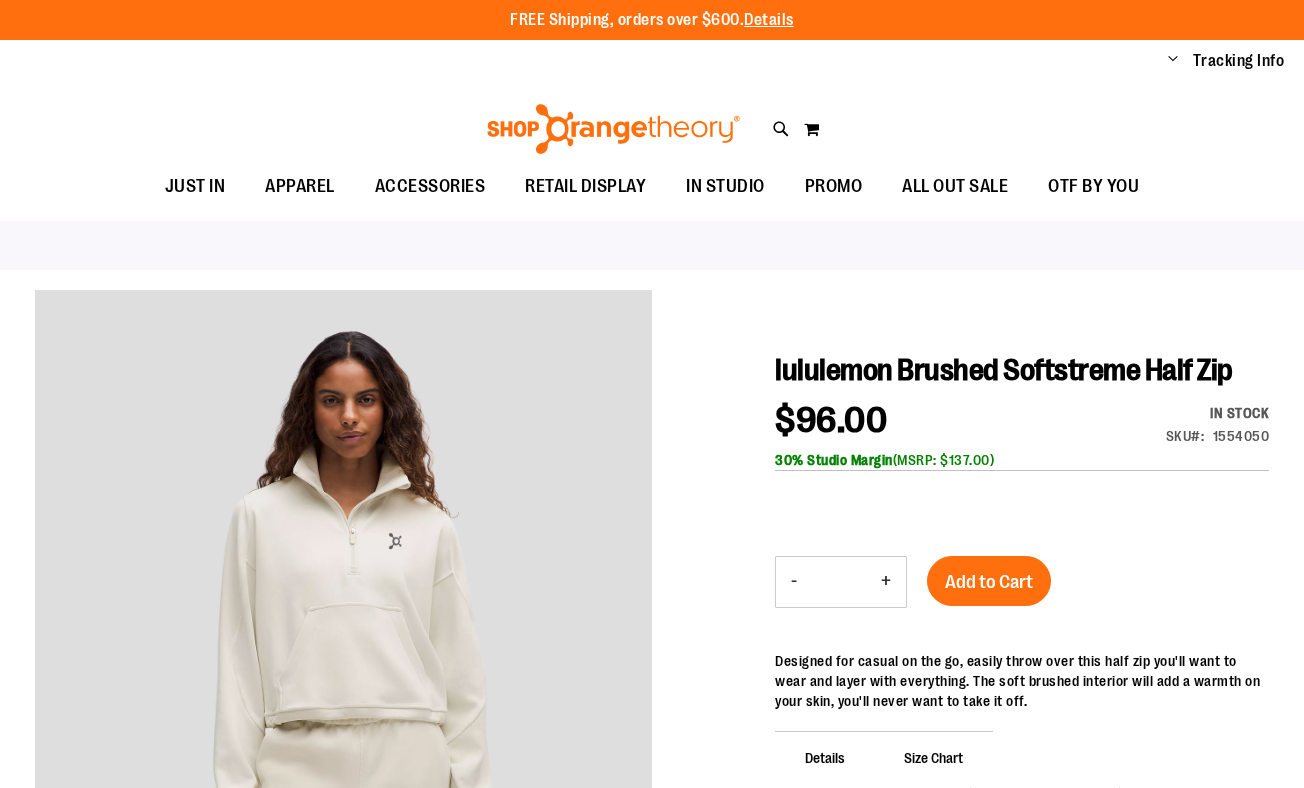 scroll, scrollTop: 0, scrollLeft: 0, axis: both 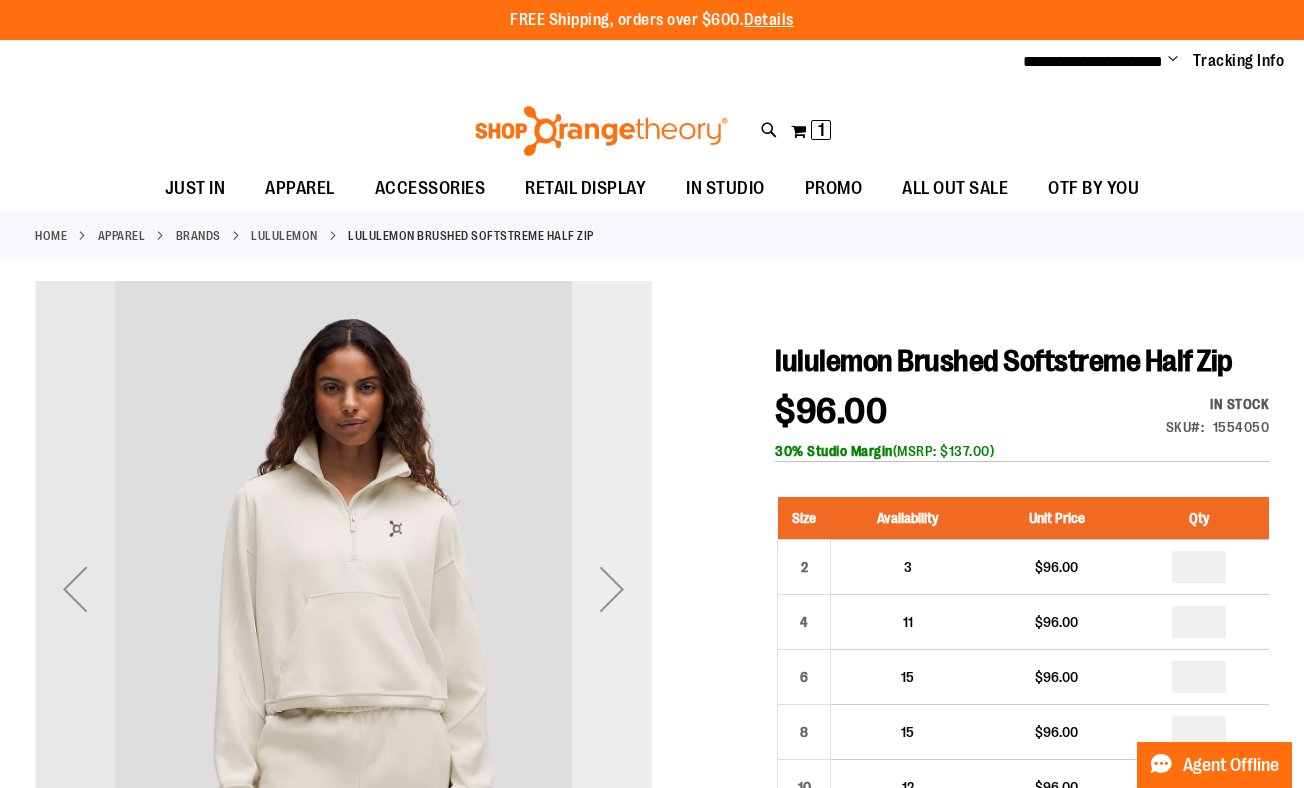 type on "**********" 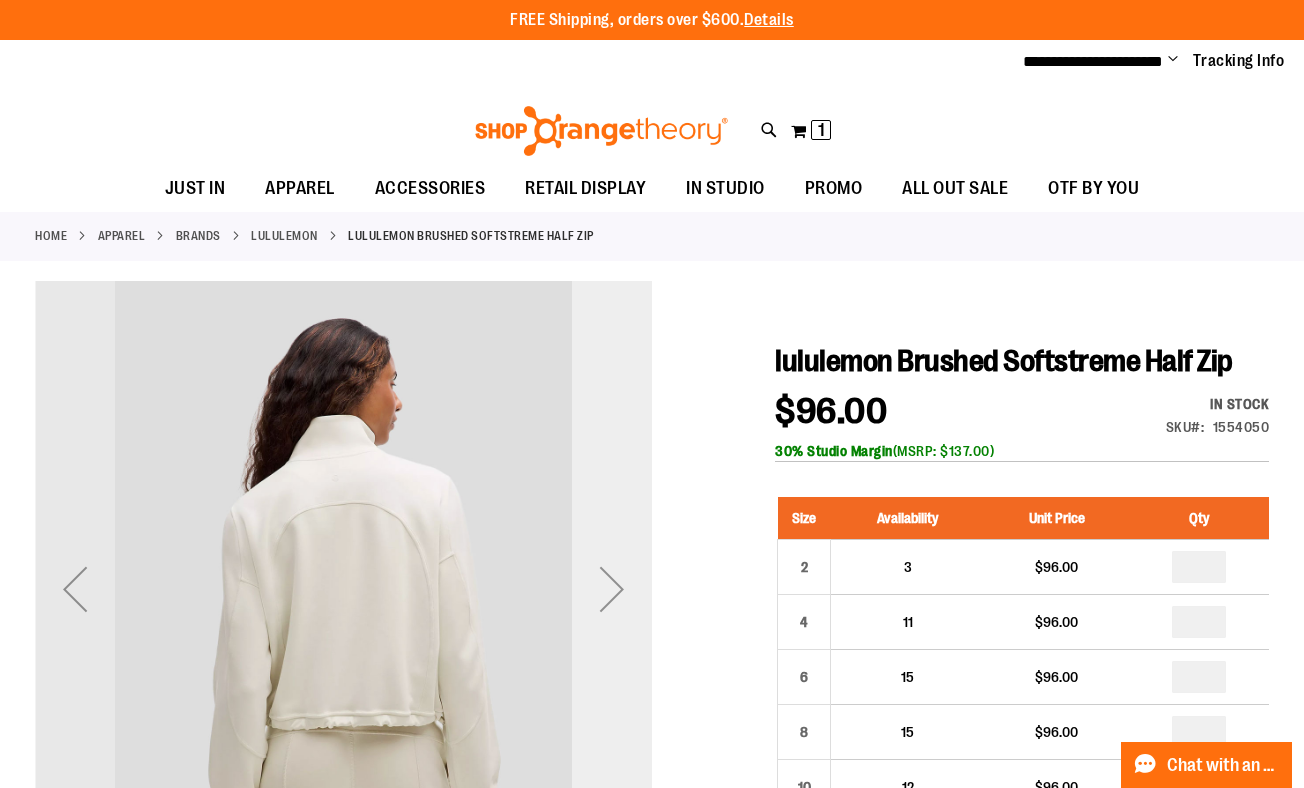 click at bounding box center [612, 589] 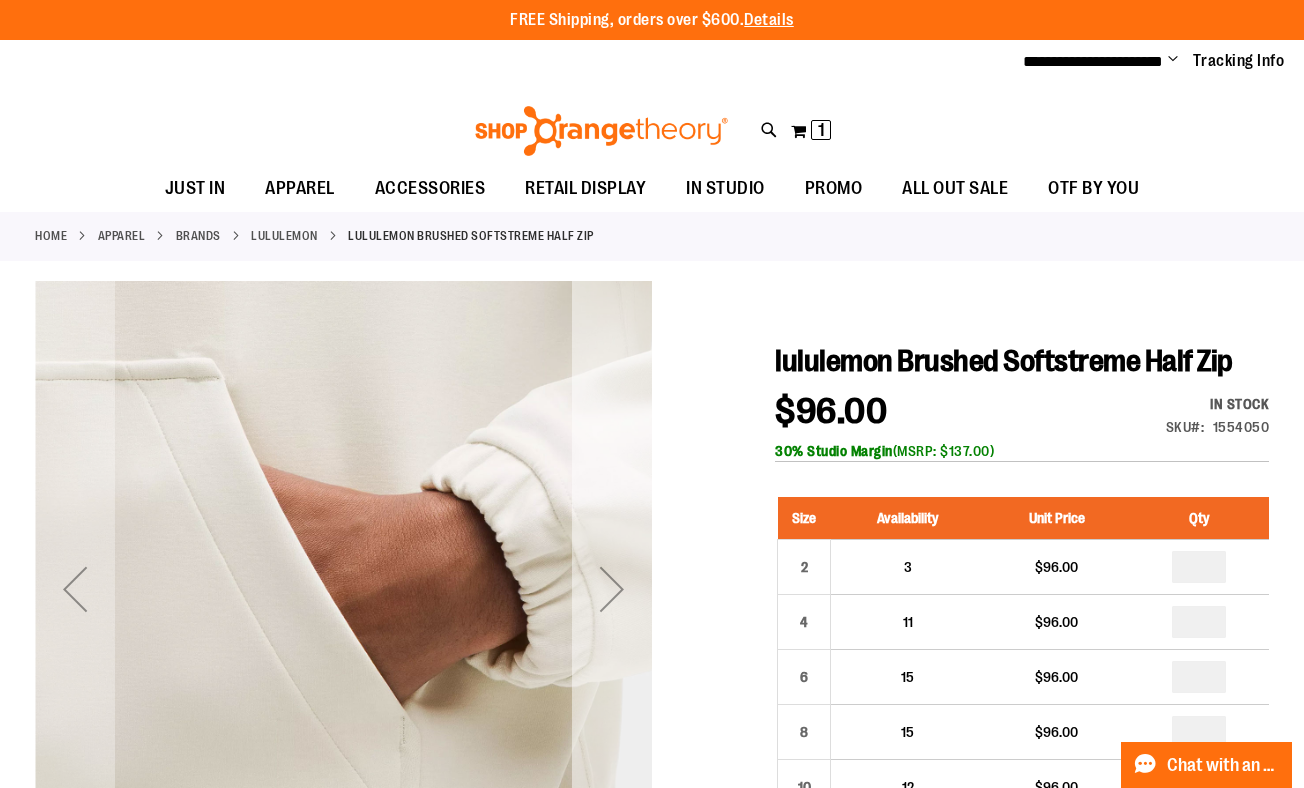 click at bounding box center [612, 589] 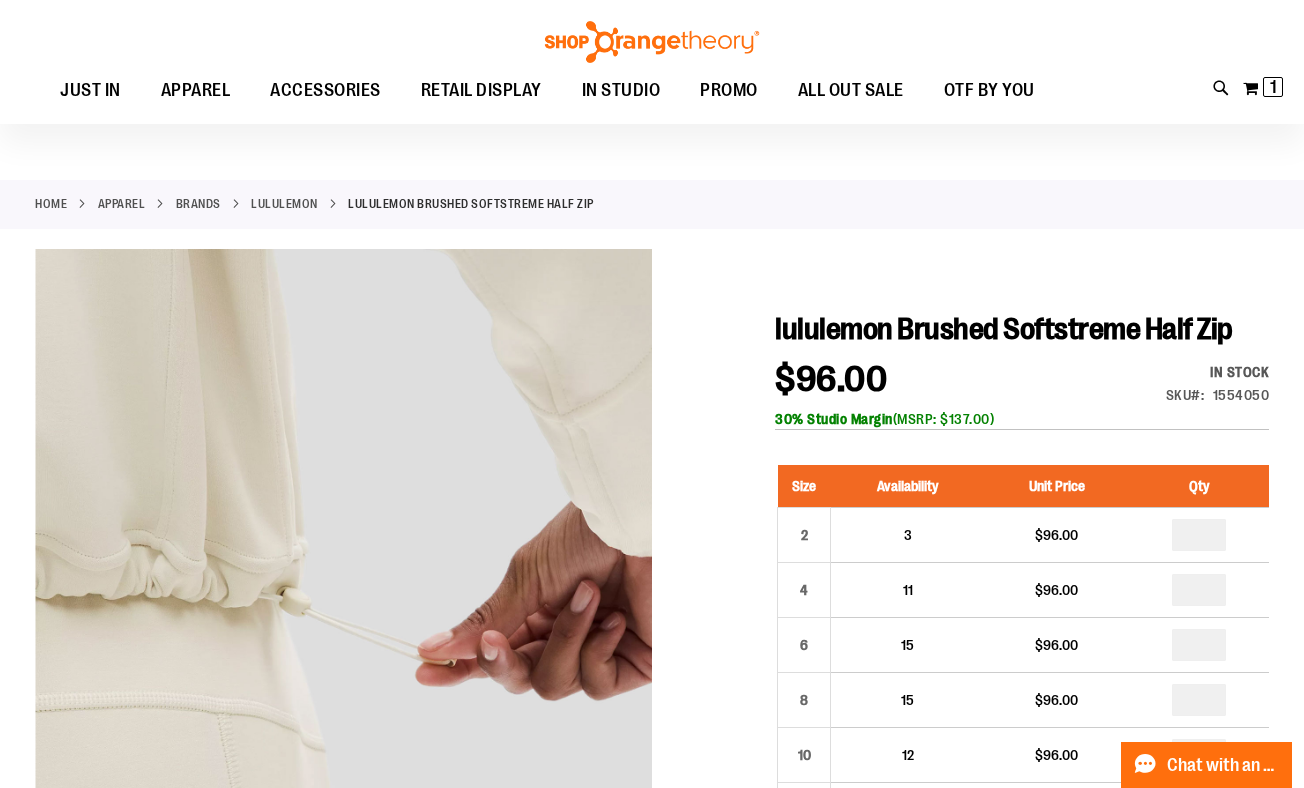 scroll, scrollTop: 337, scrollLeft: 0, axis: vertical 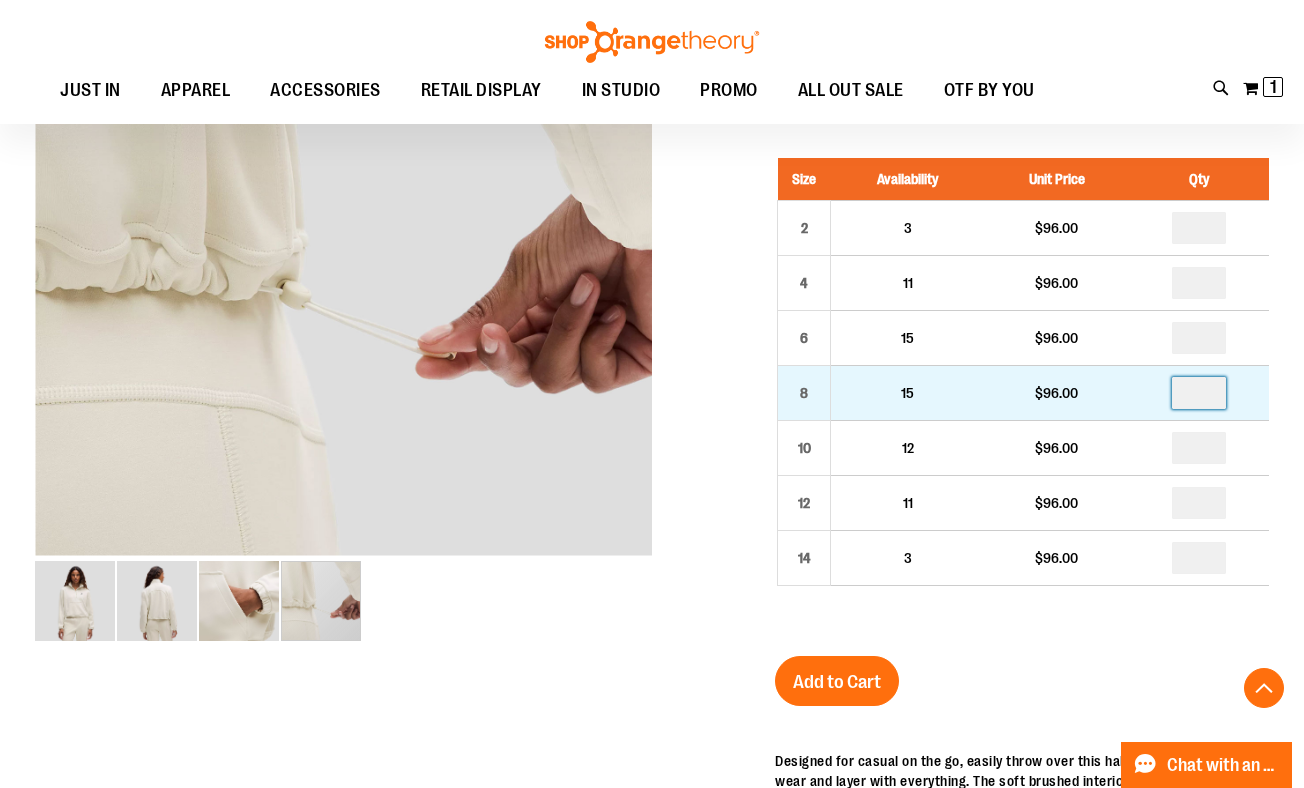 drag, startPoint x: 1213, startPoint y: 436, endPoint x: 1195, endPoint y: 436, distance: 18 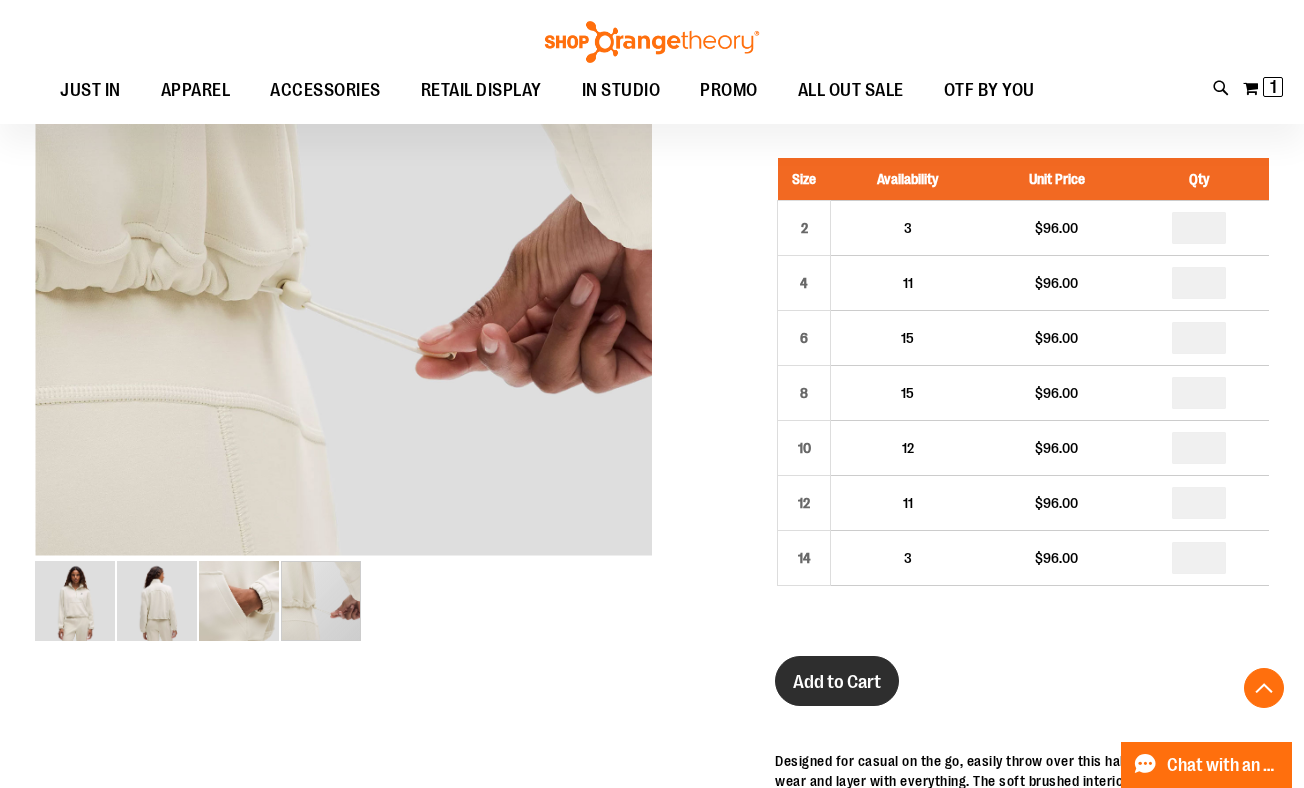 click on "Add to Cart" at bounding box center (837, 682) 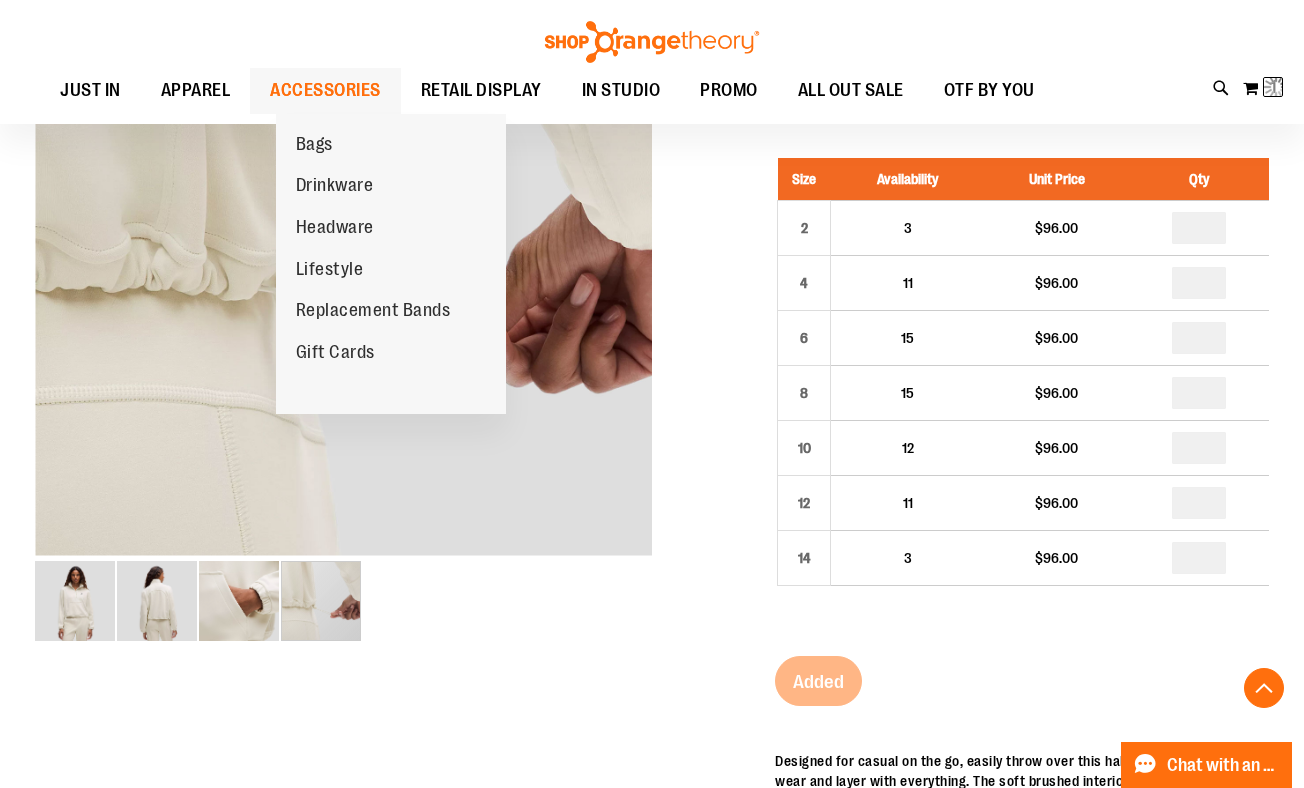 click on "ACCESSORIES" at bounding box center (325, 90) 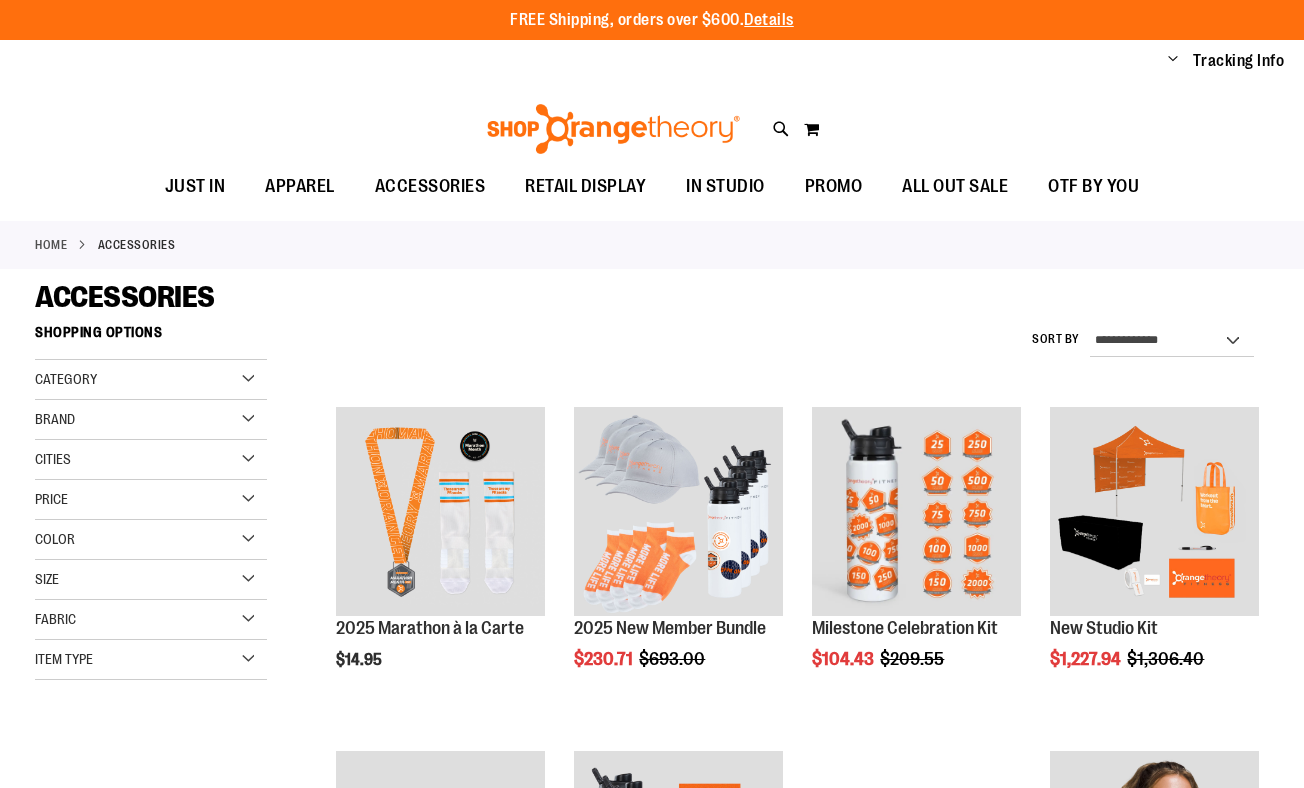scroll, scrollTop: 0, scrollLeft: 0, axis: both 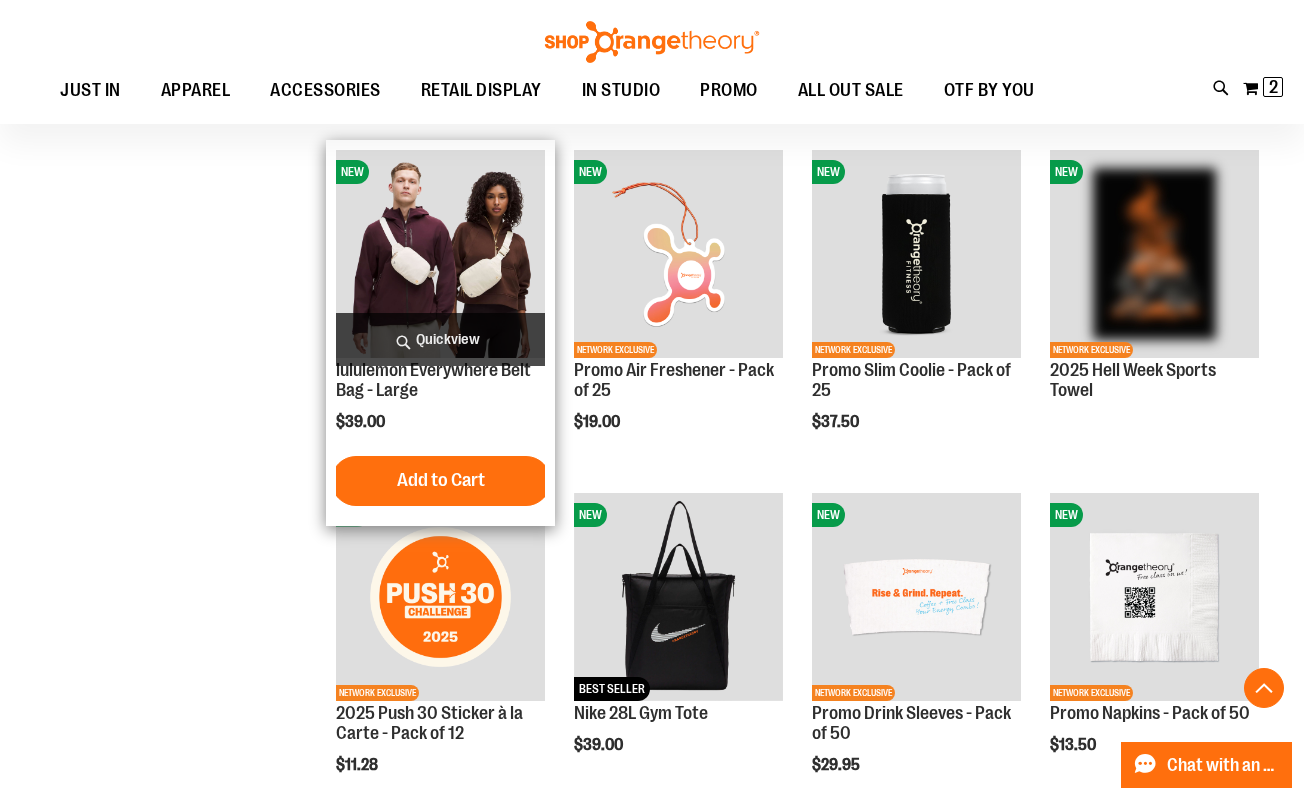 type on "**********" 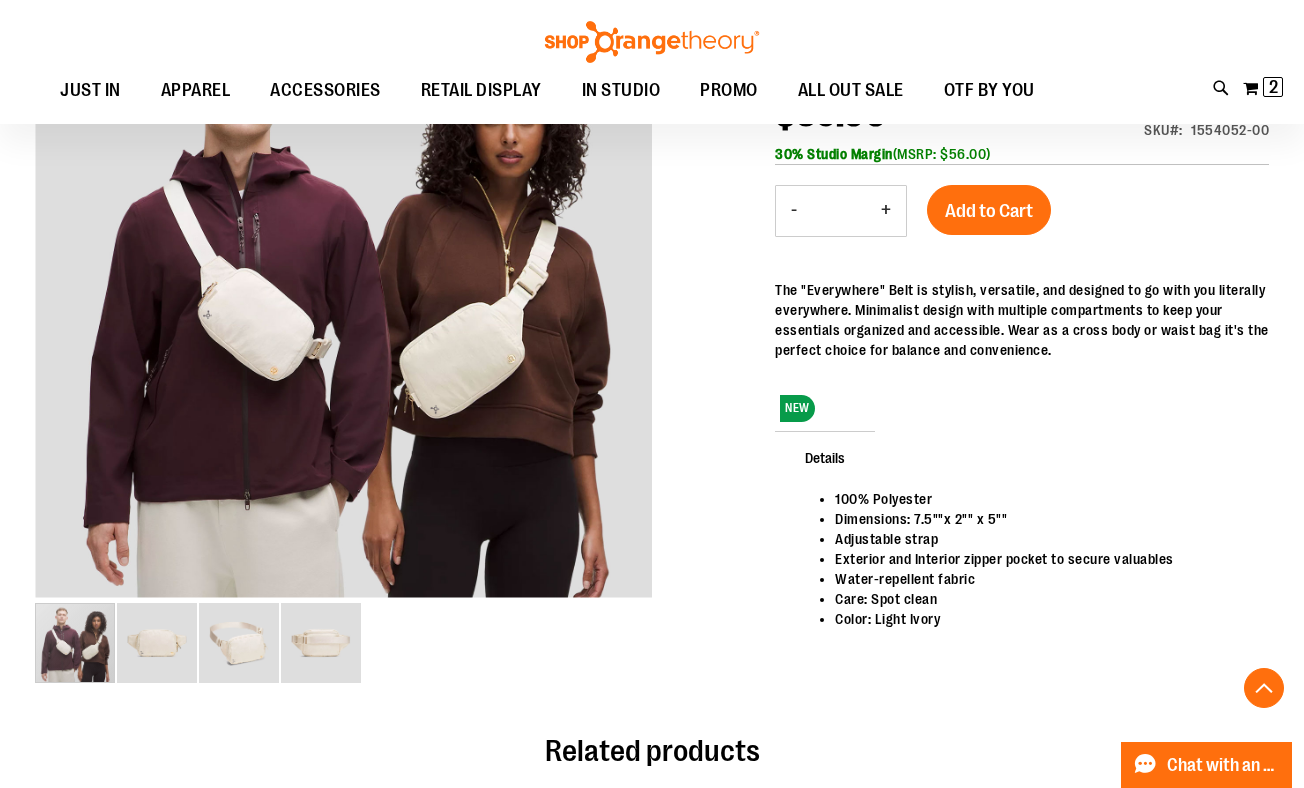 scroll, scrollTop: 335, scrollLeft: 0, axis: vertical 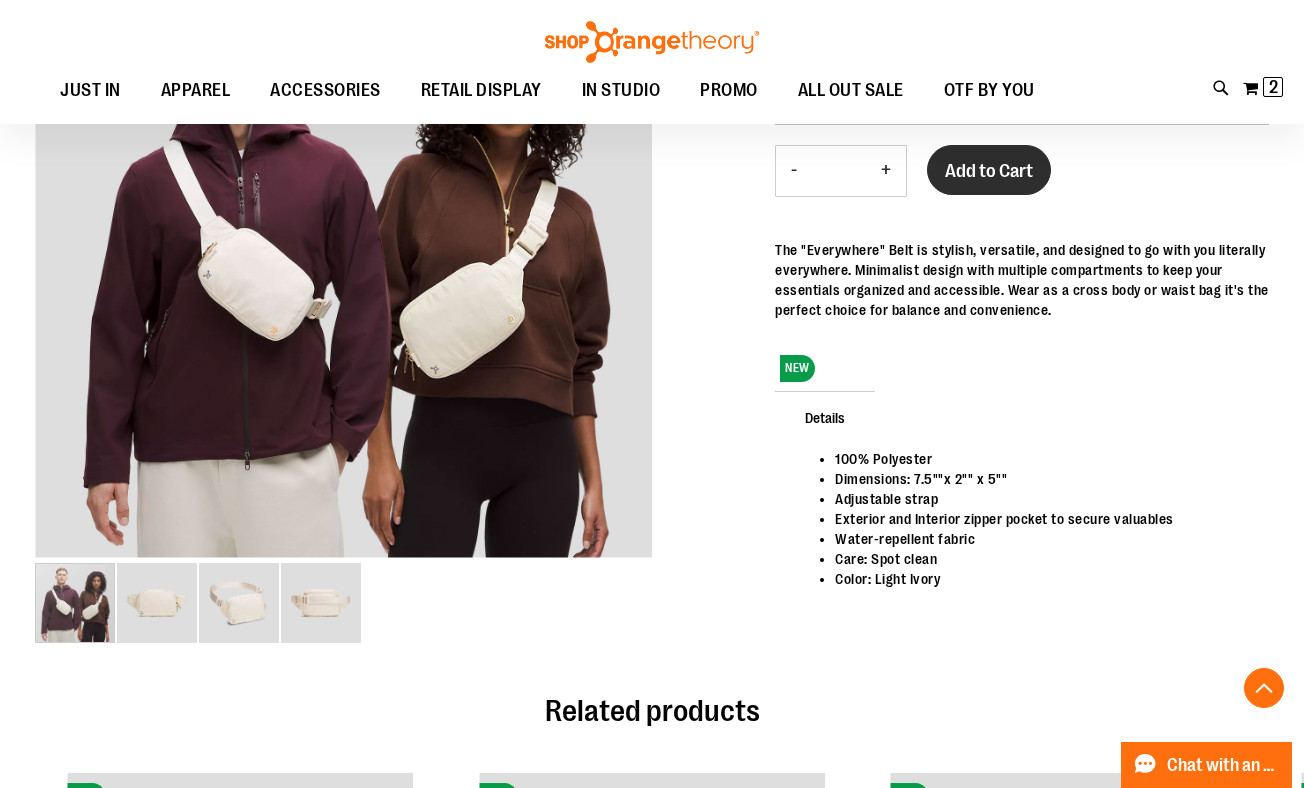 type on "**********" 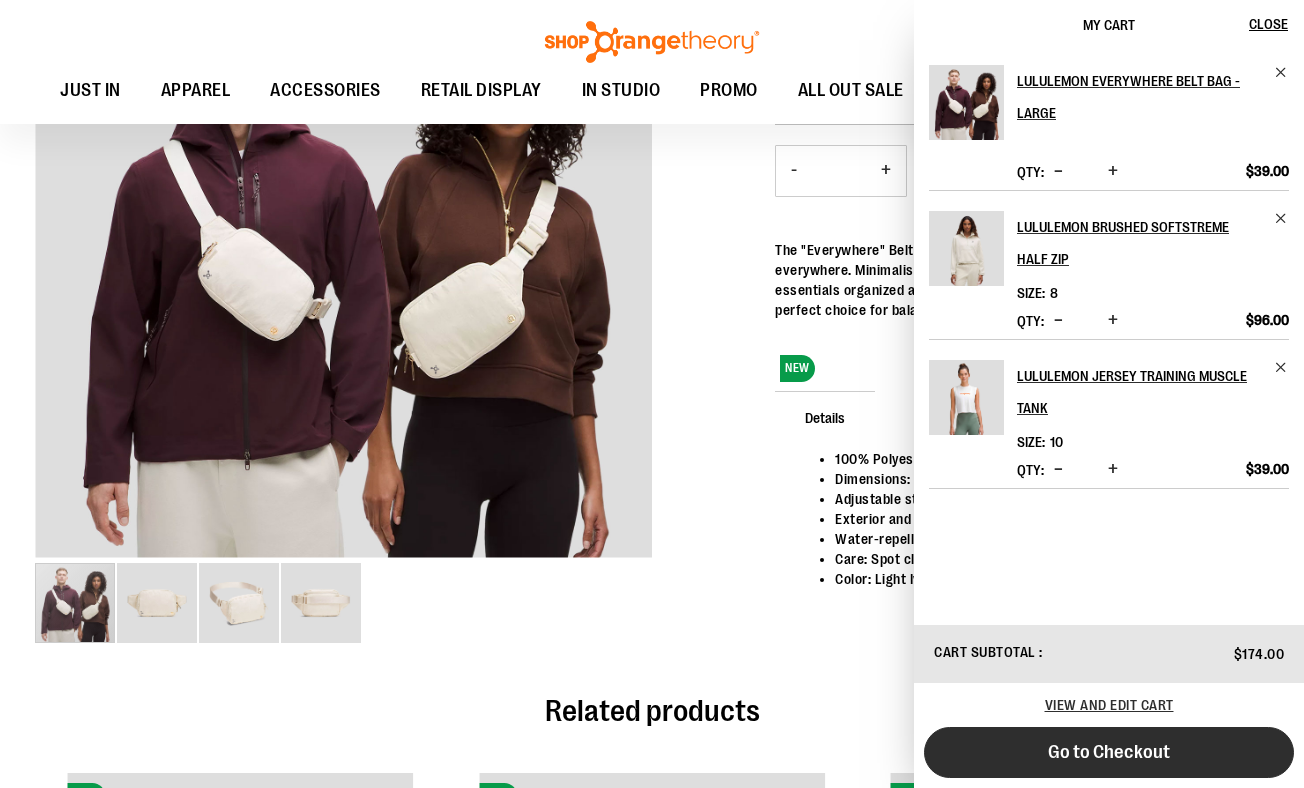 click on "Go to Checkout" at bounding box center [1109, 752] 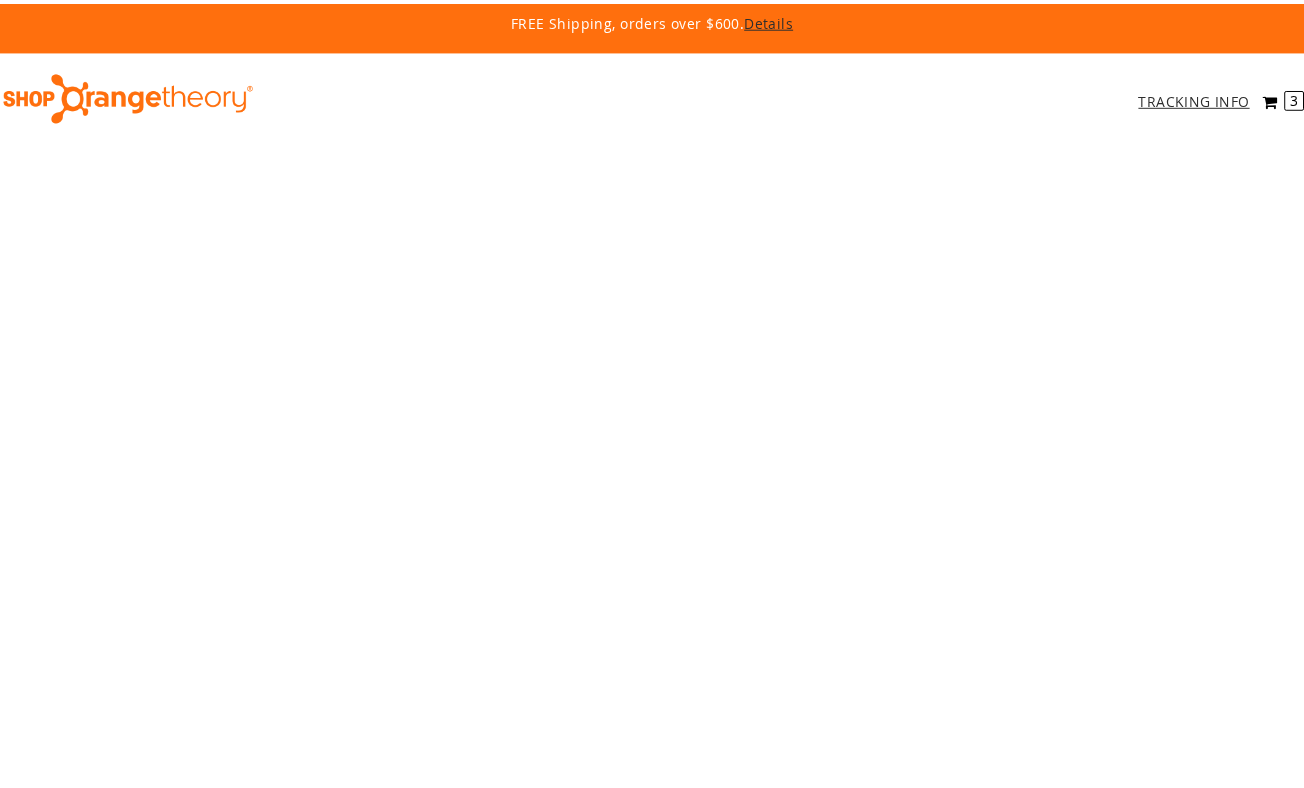 scroll, scrollTop: 0, scrollLeft: 0, axis: both 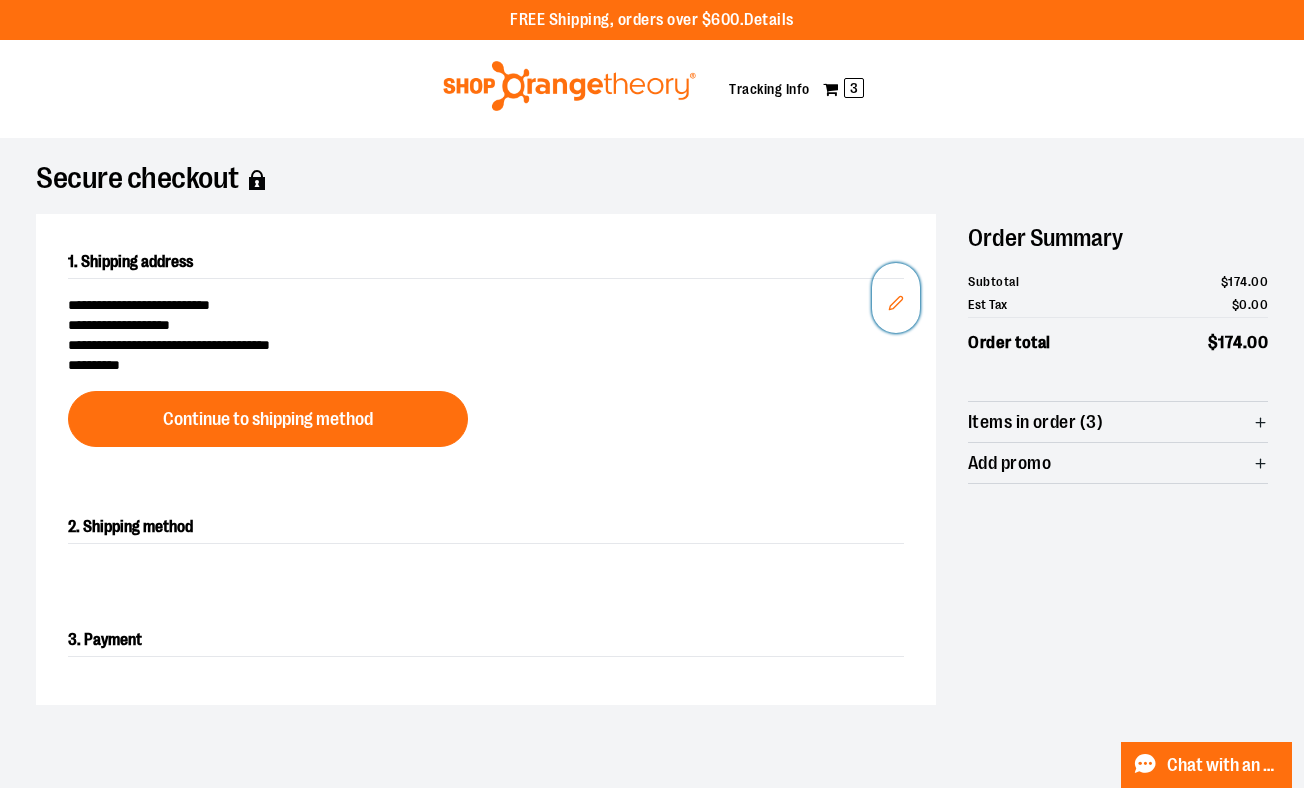 click 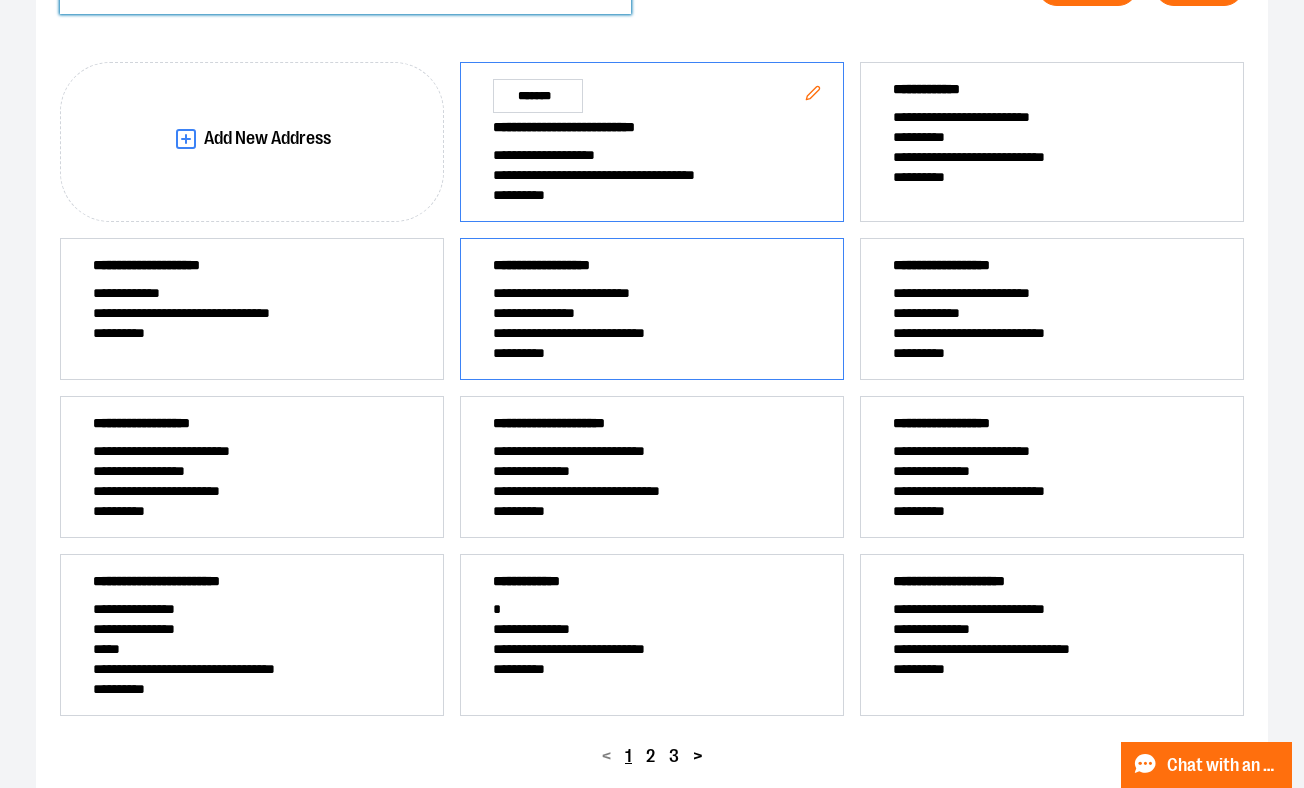 scroll, scrollTop: 406, scrollLeft: 0, axis: vertical 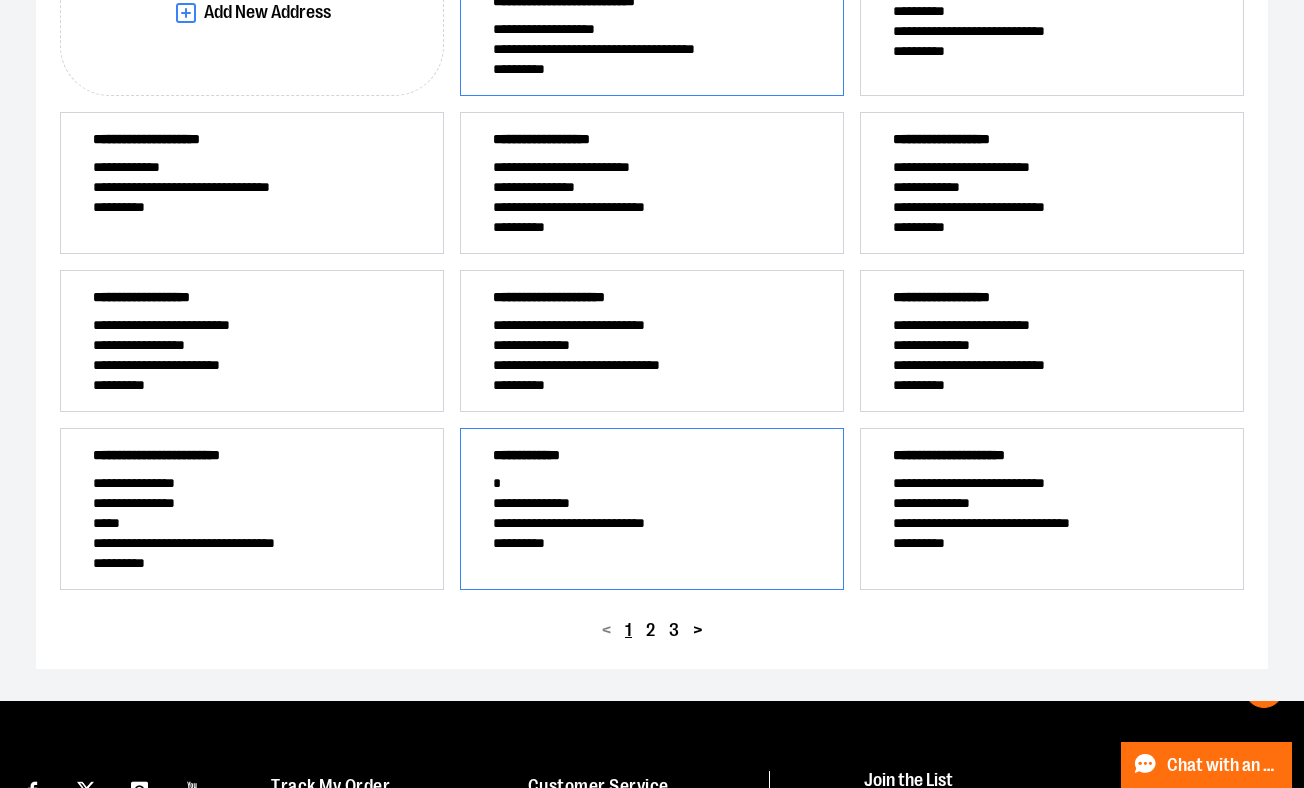 click on "**********" at bounding box center [652, 543] 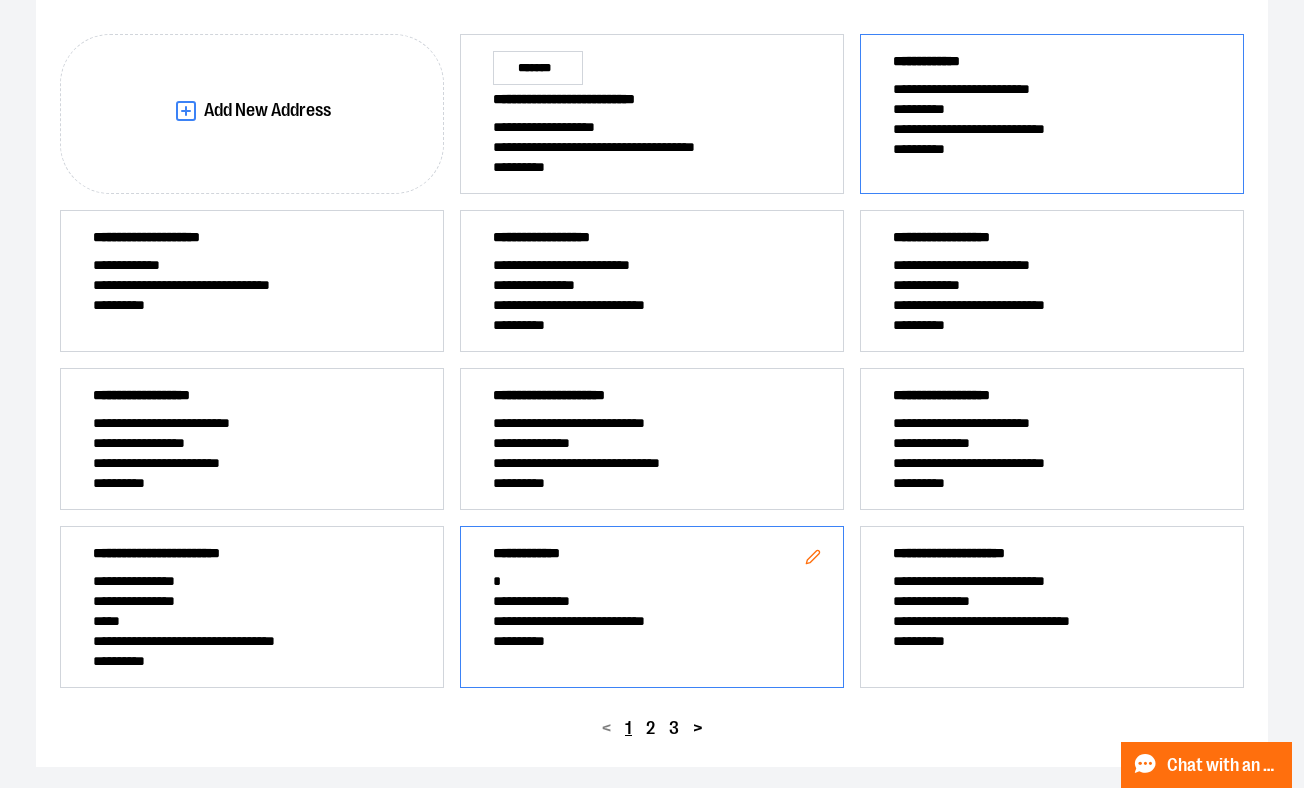 scroll, scrollTop: 0, scrollLeft: 0, axis: both 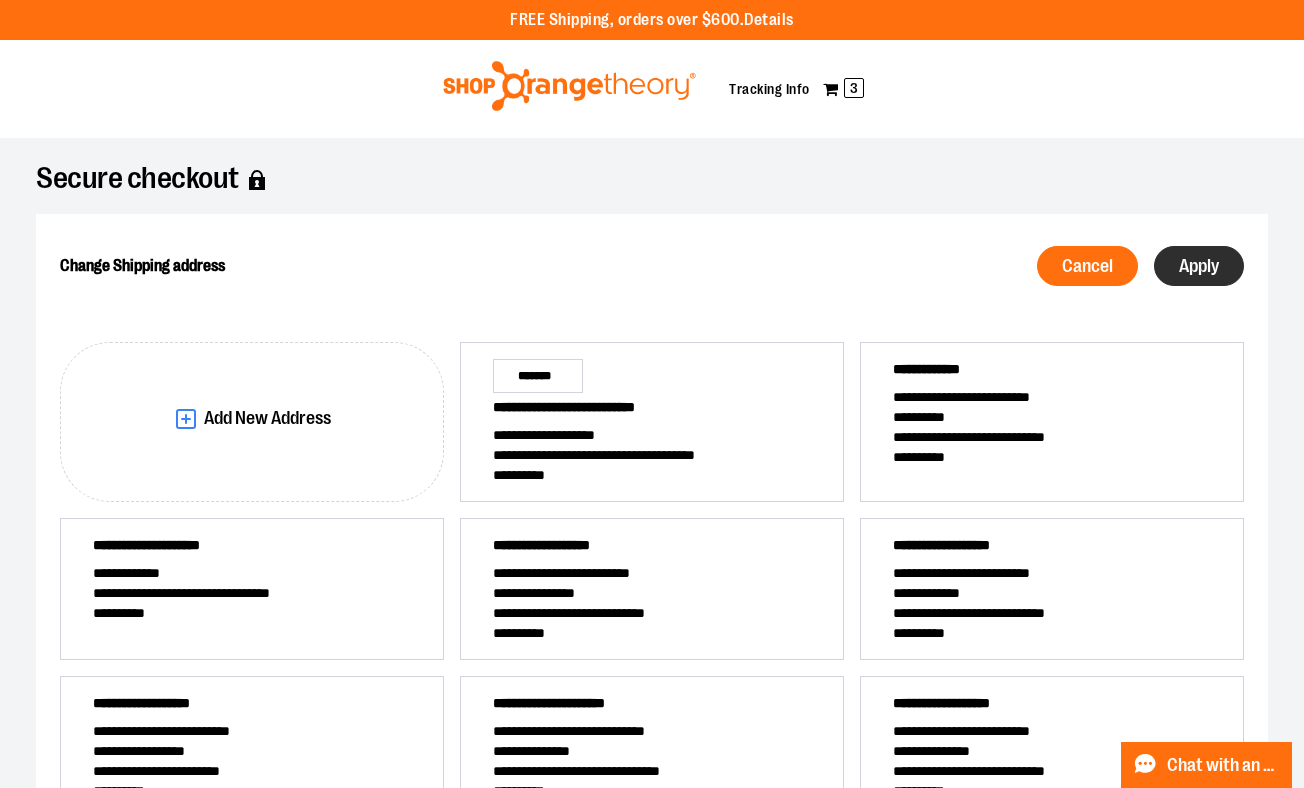 click on "Apply" at bounding box center (1199, 266) 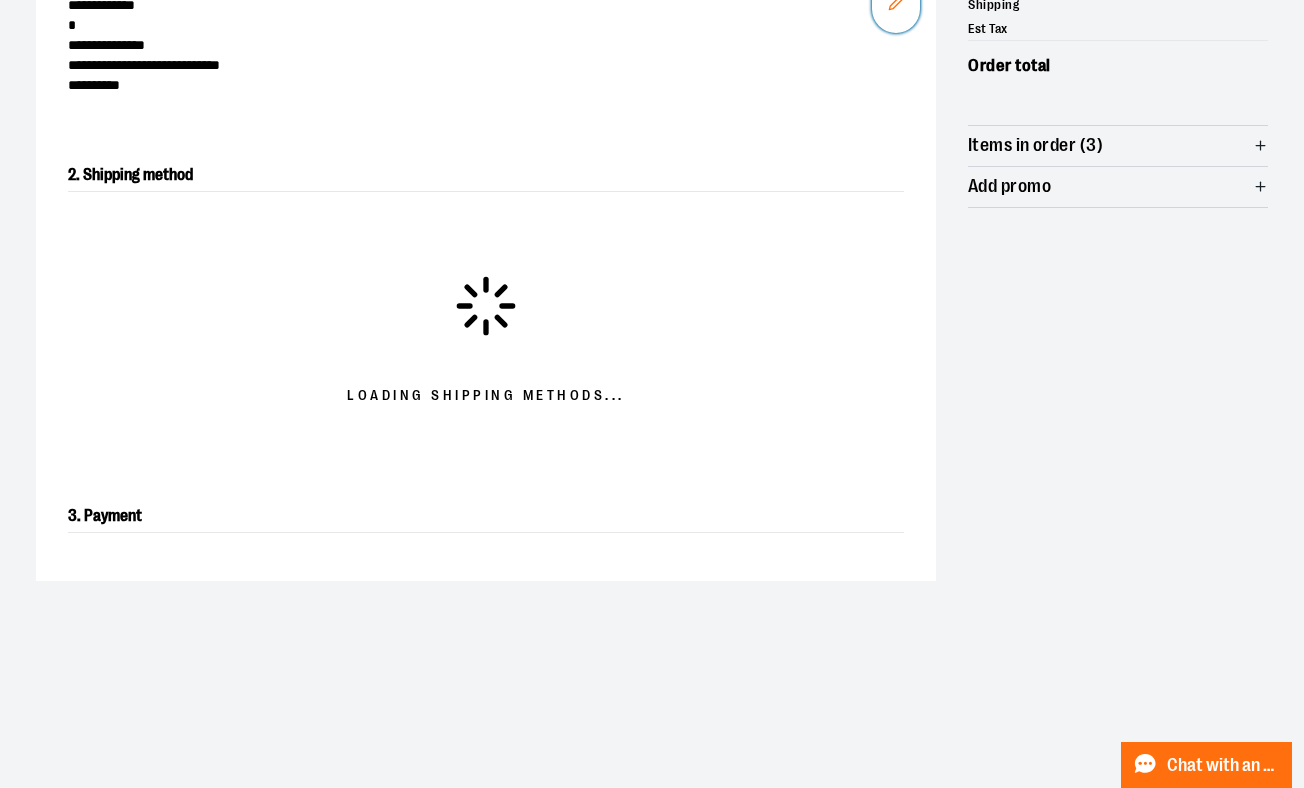 scroll, scrollTop: 341, scrollLeft: 0, axis: vertical 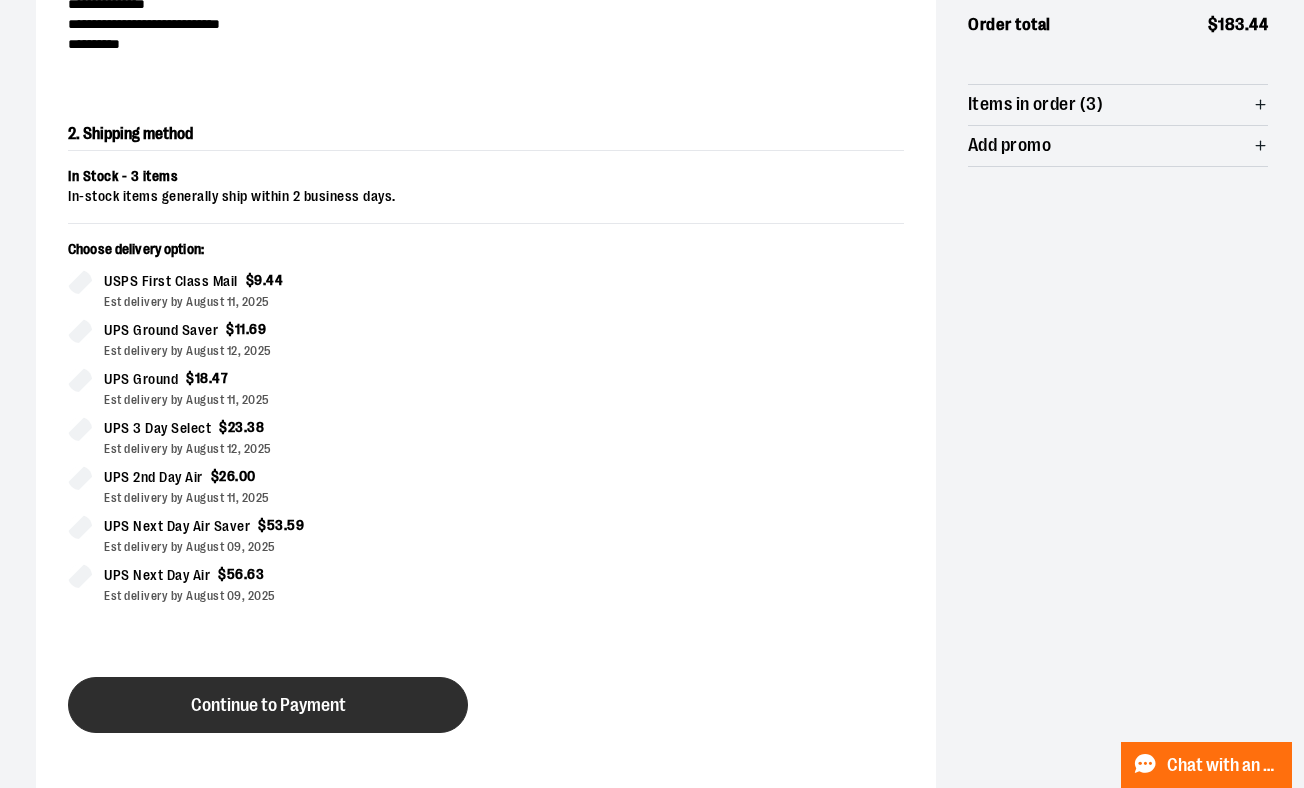 click on "Continue to Payment" at bounding box center (268, 705) 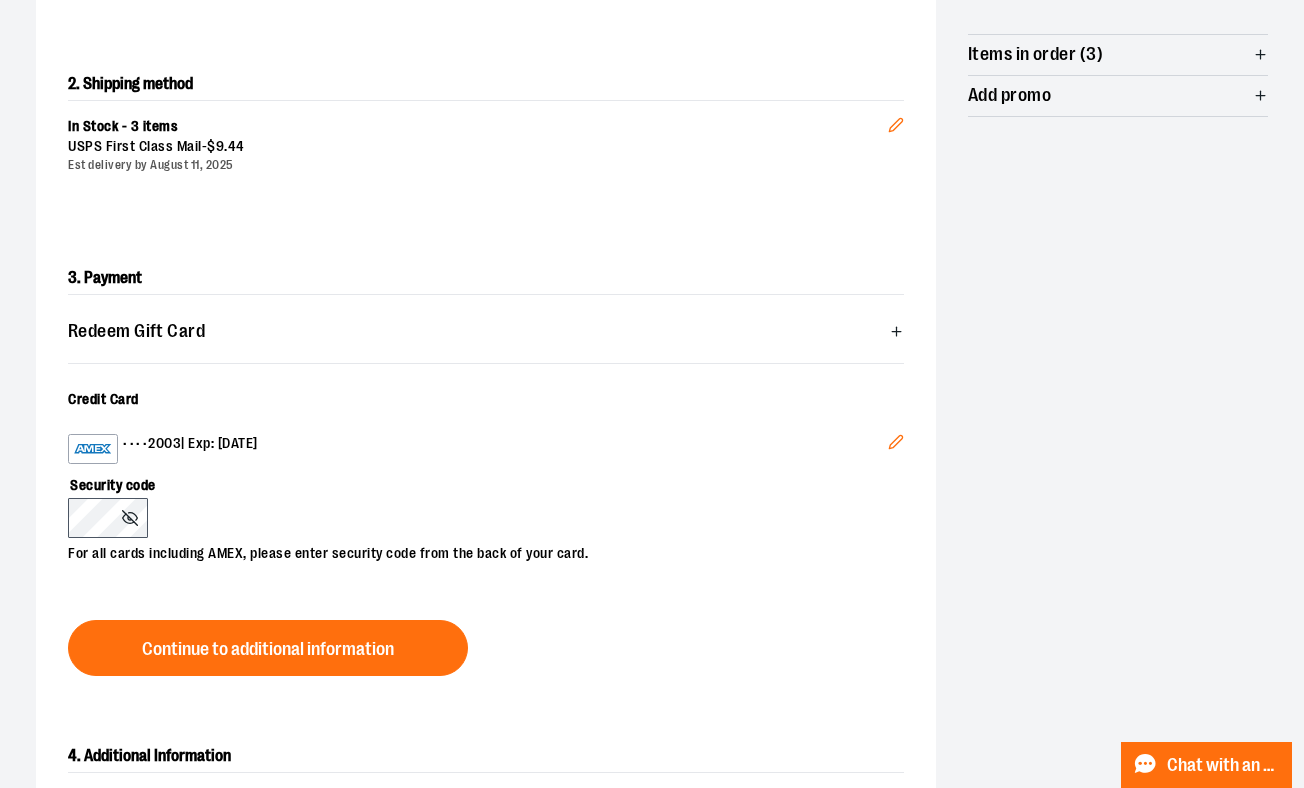 scroll, scrollTop: 413, scrollLeft: 0, axis: vertical 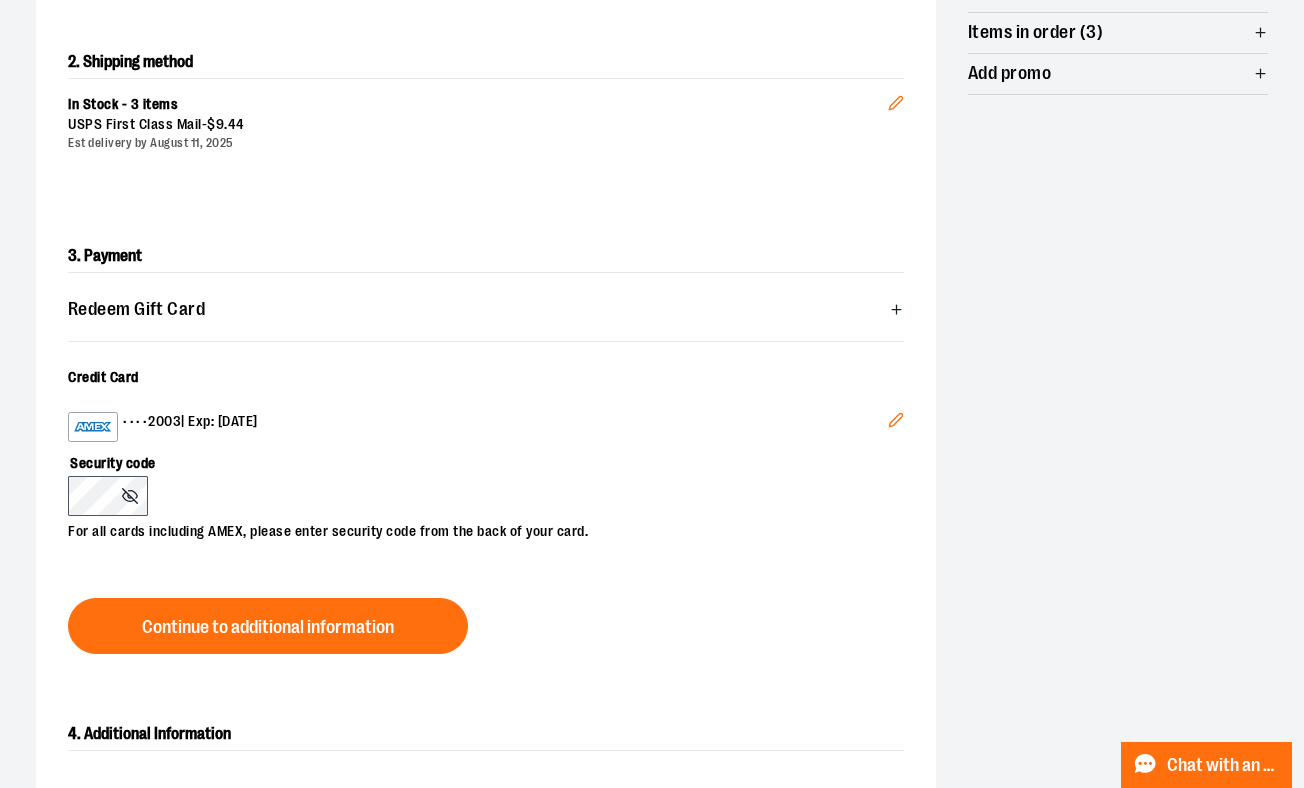 click on "Redeem Gift Card" at bounding box center (136, 309) 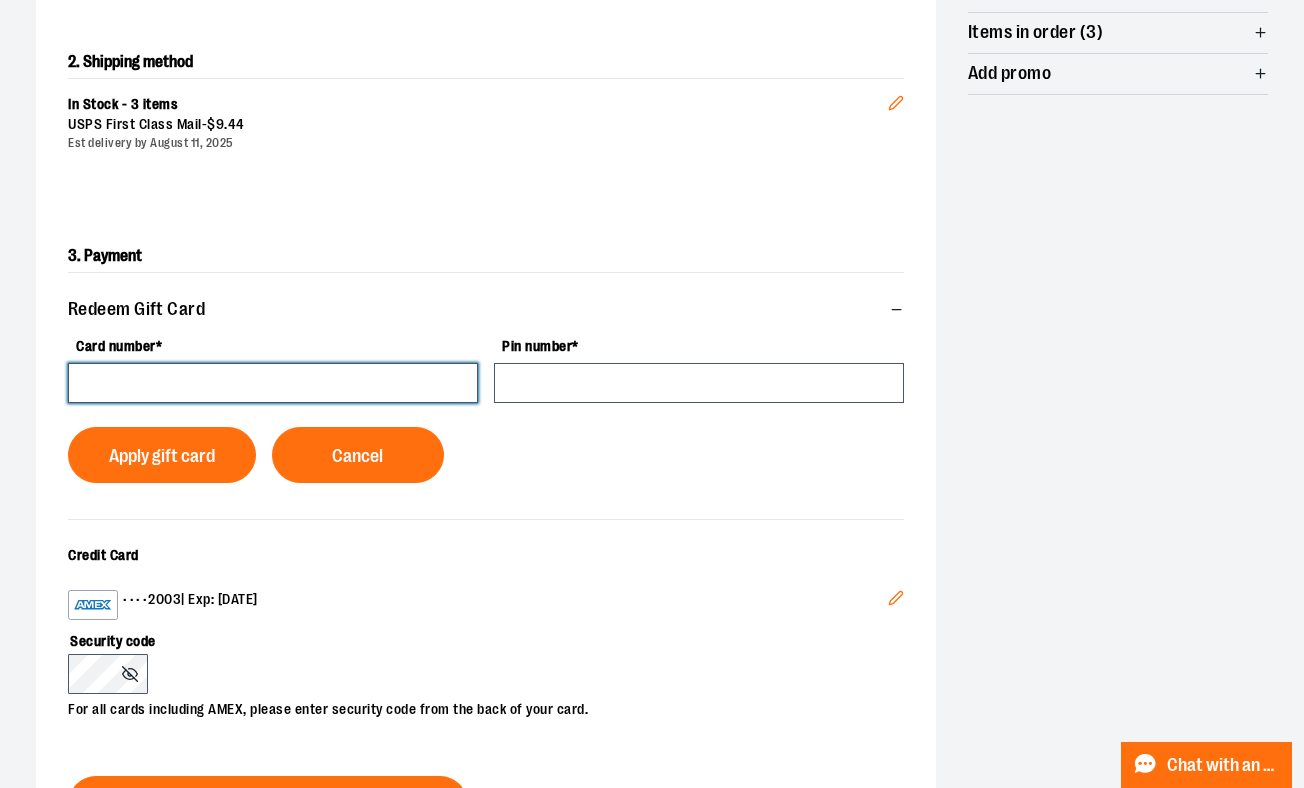 click on "Card number *" at bounding box center (273, 383) 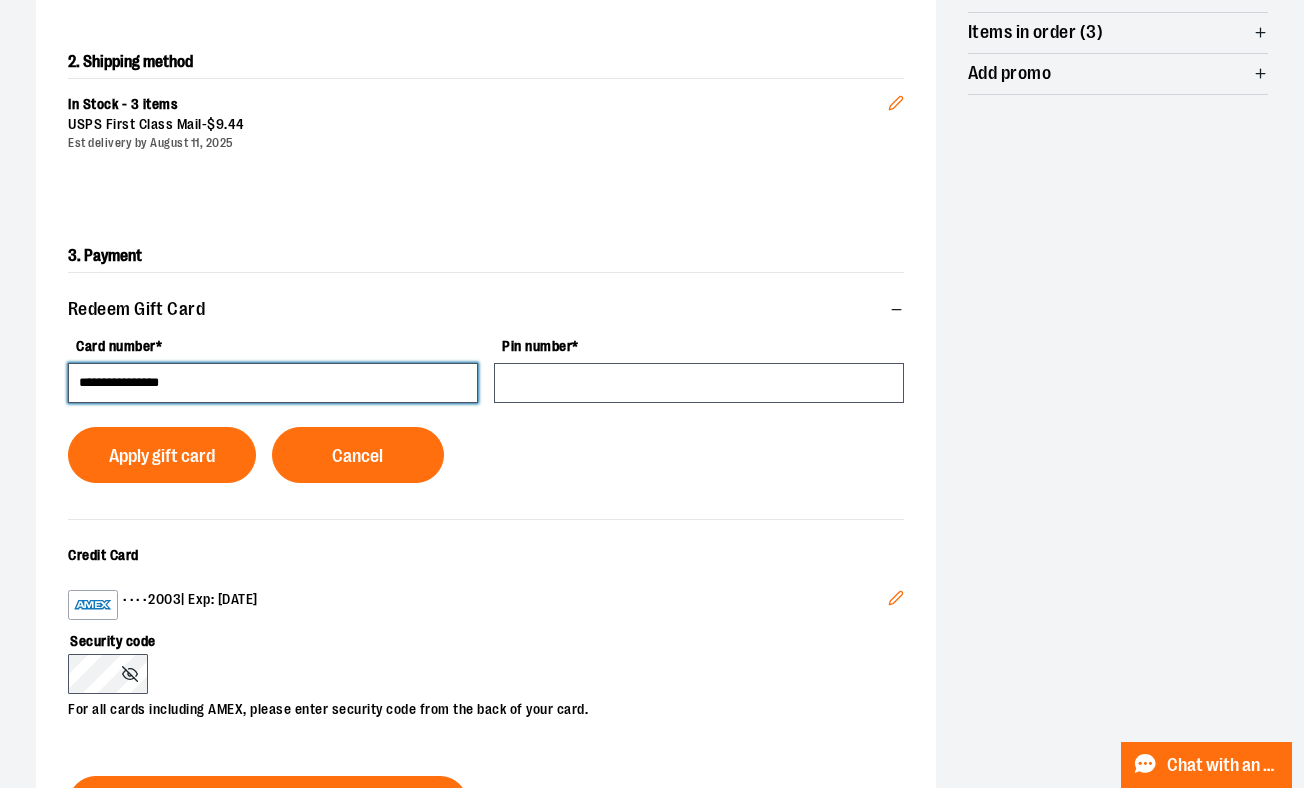 type on "**********" 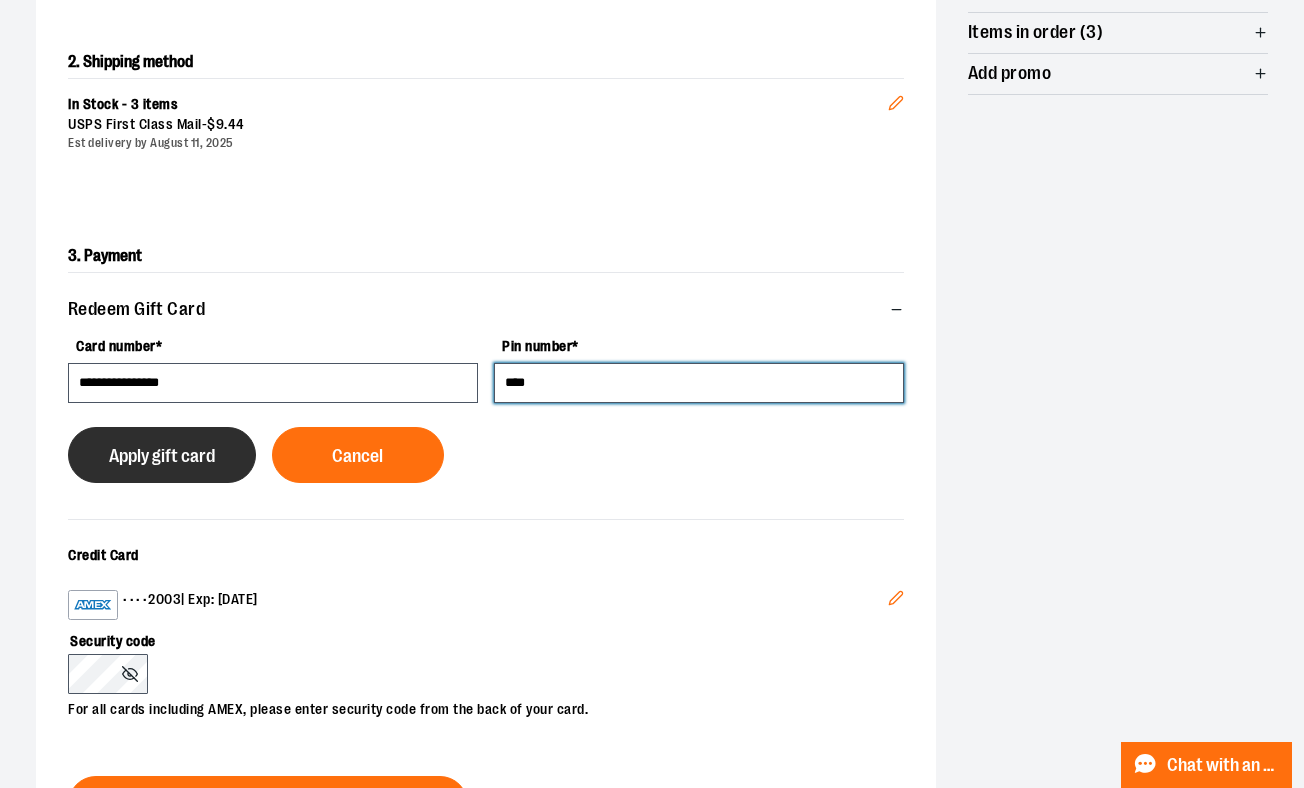 type on "****" 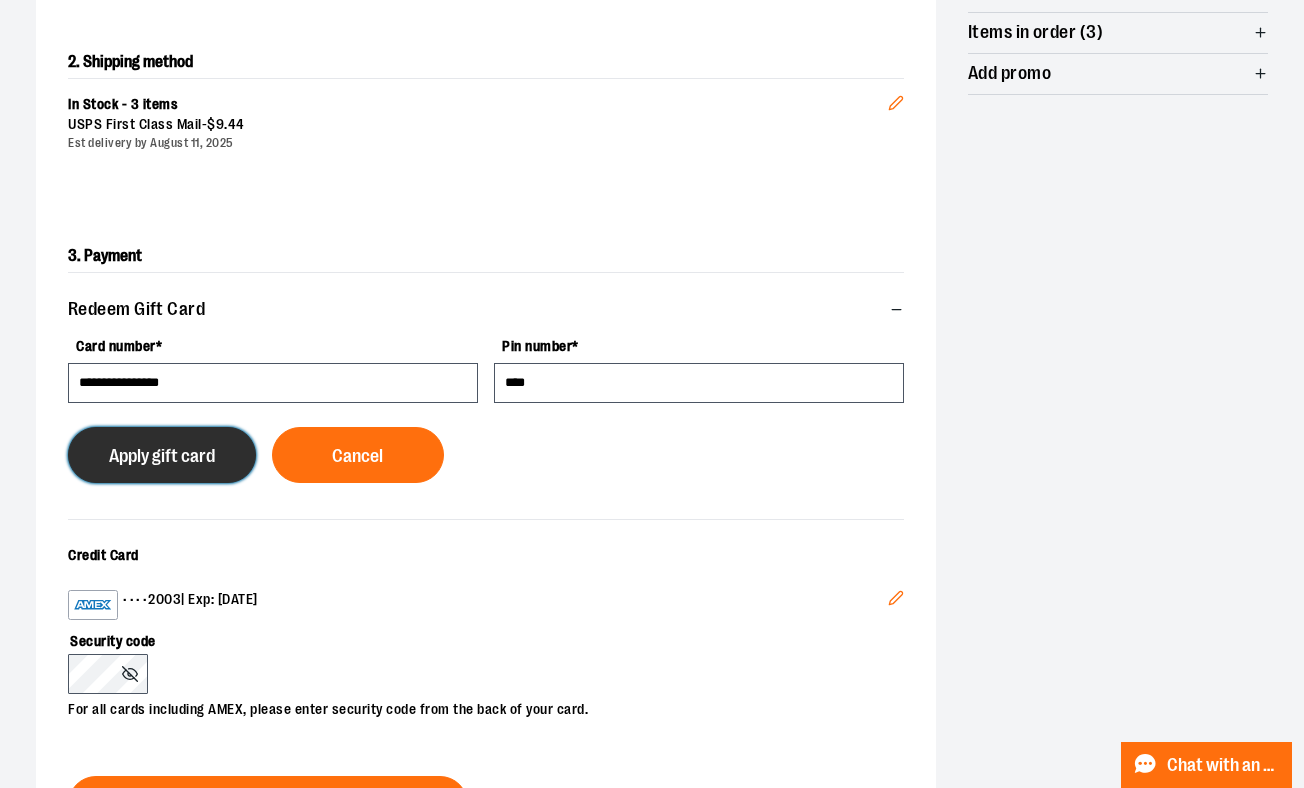 click on "Apply gift card" at bounding box center (162, 456) 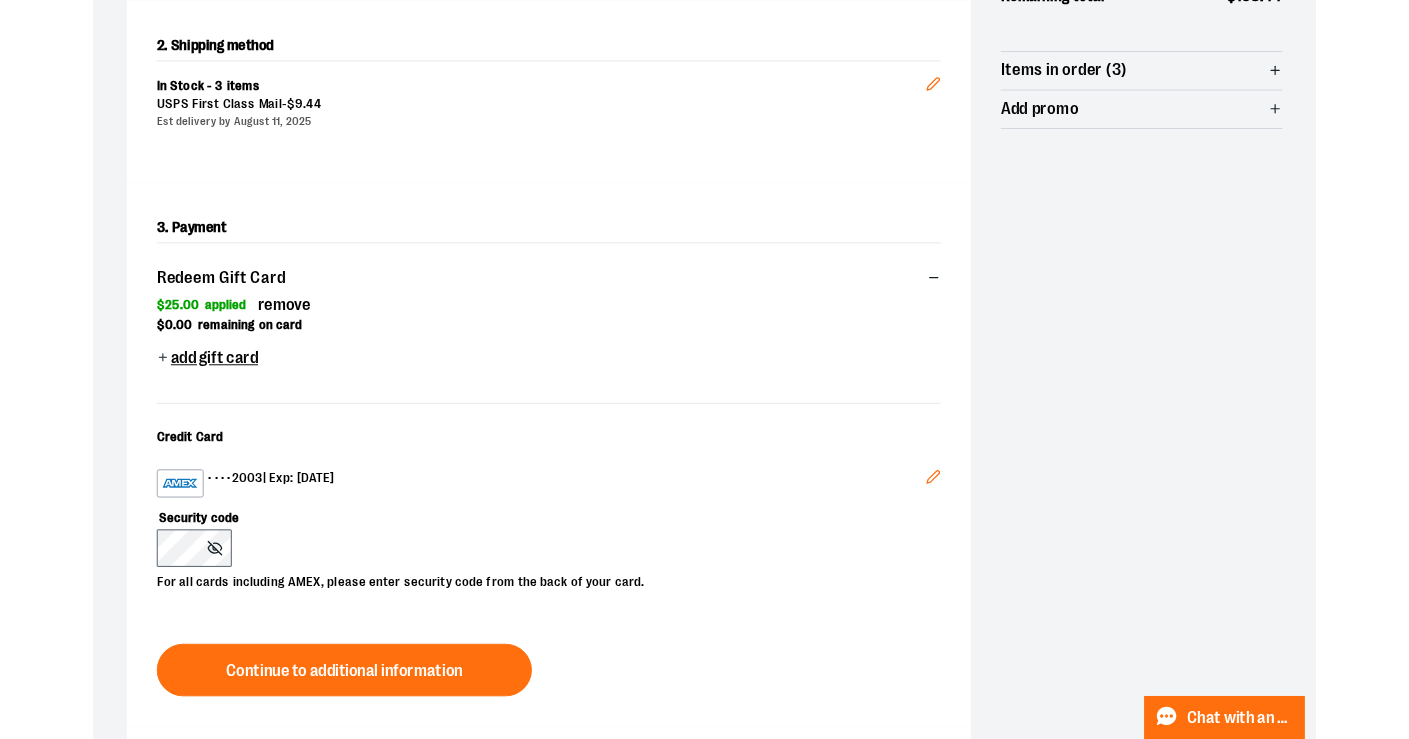 scroll, scrollTop: 533, scrollLeft: 0, axis: vertical 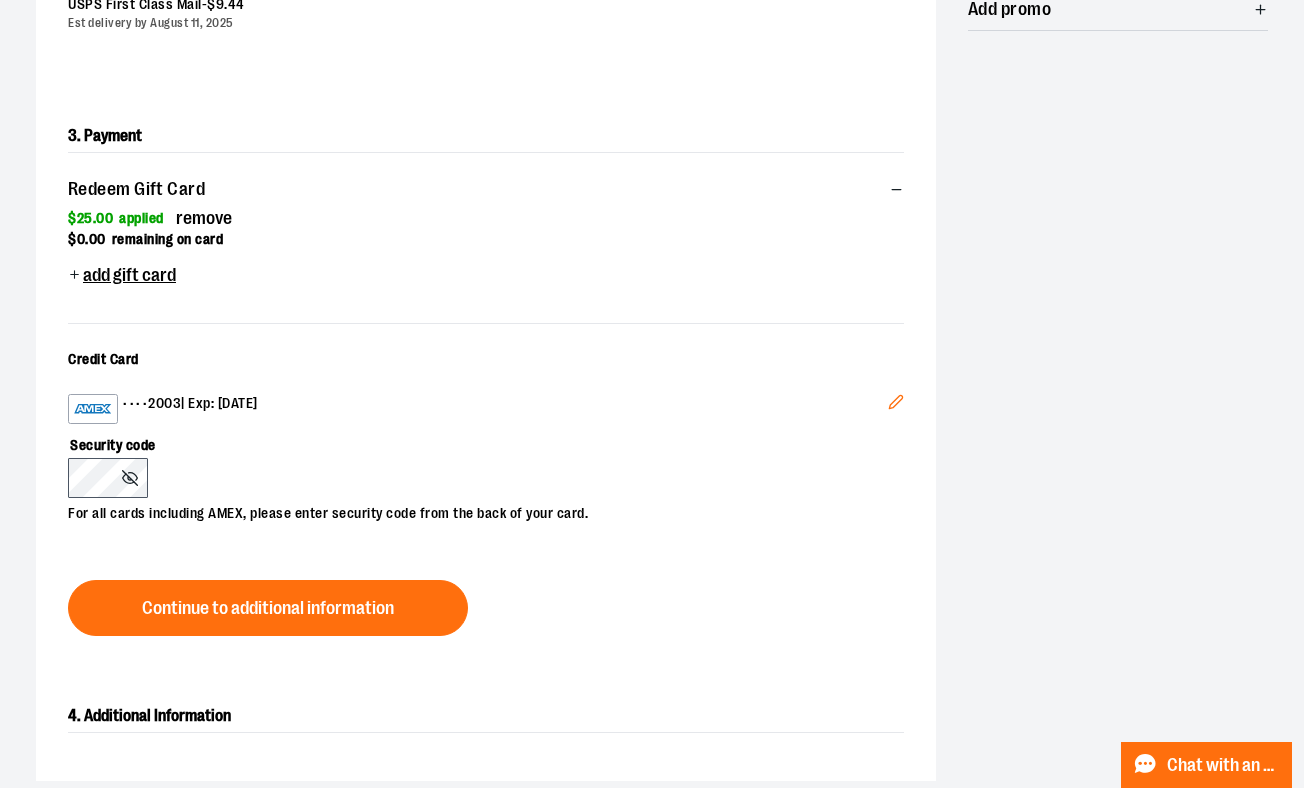 click on "add gift card" at bounding box center (128, 275) 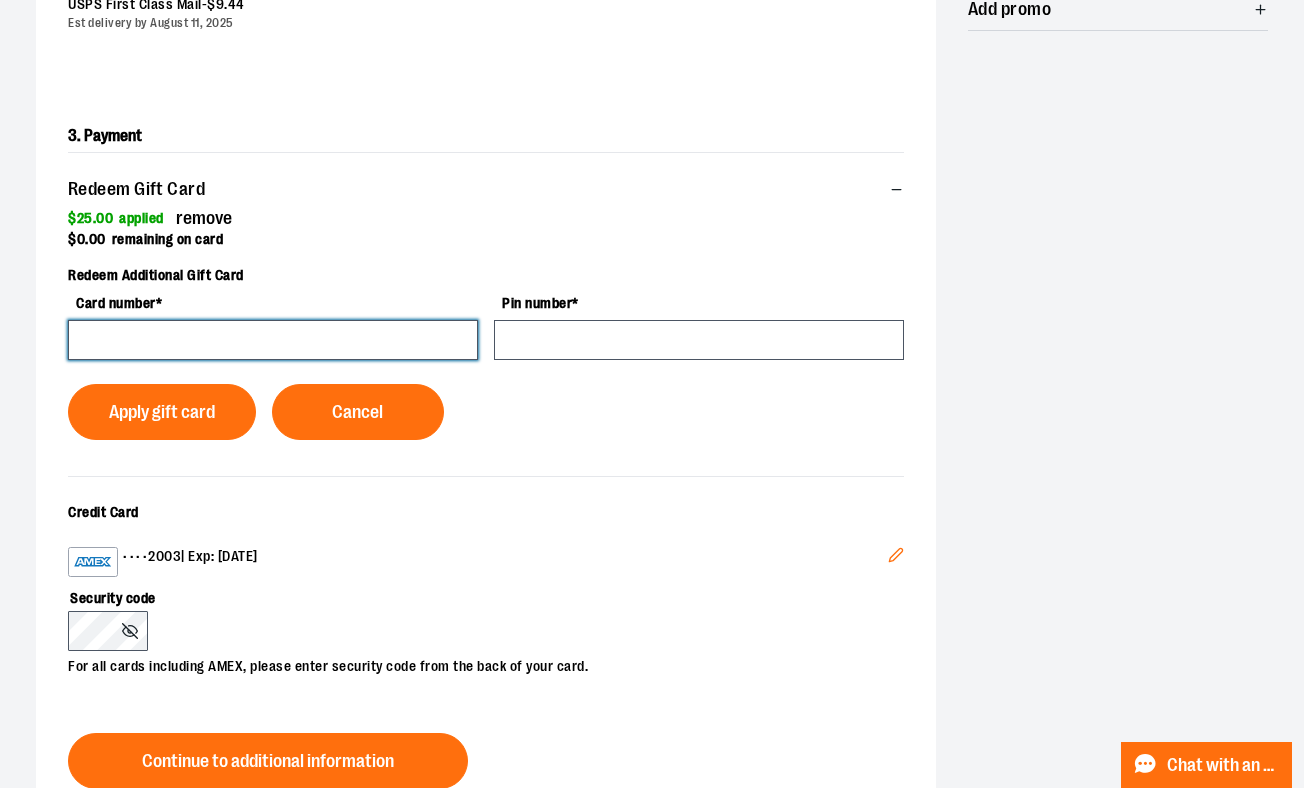click on "Card number *" at bounding box center [273, 340] 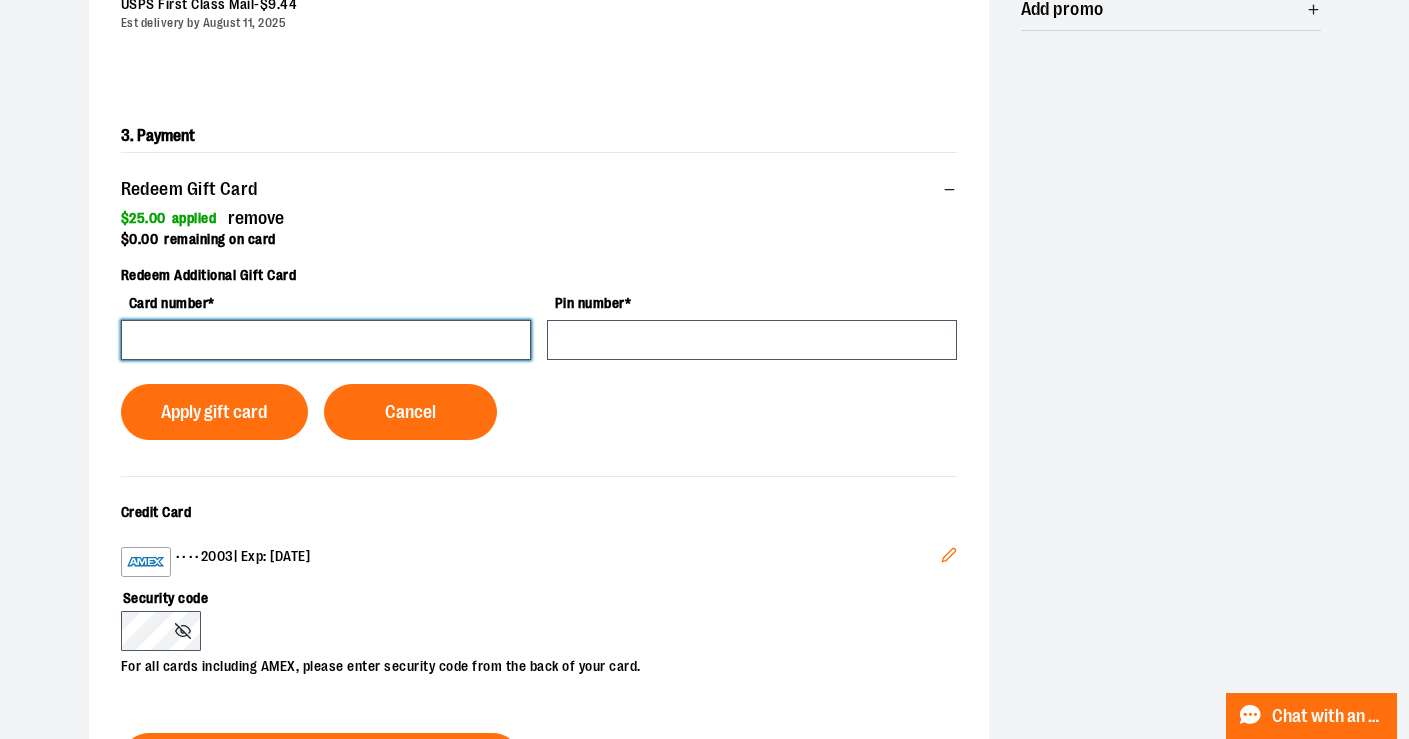 click on "Card number *" at bounding box center (326, 340) 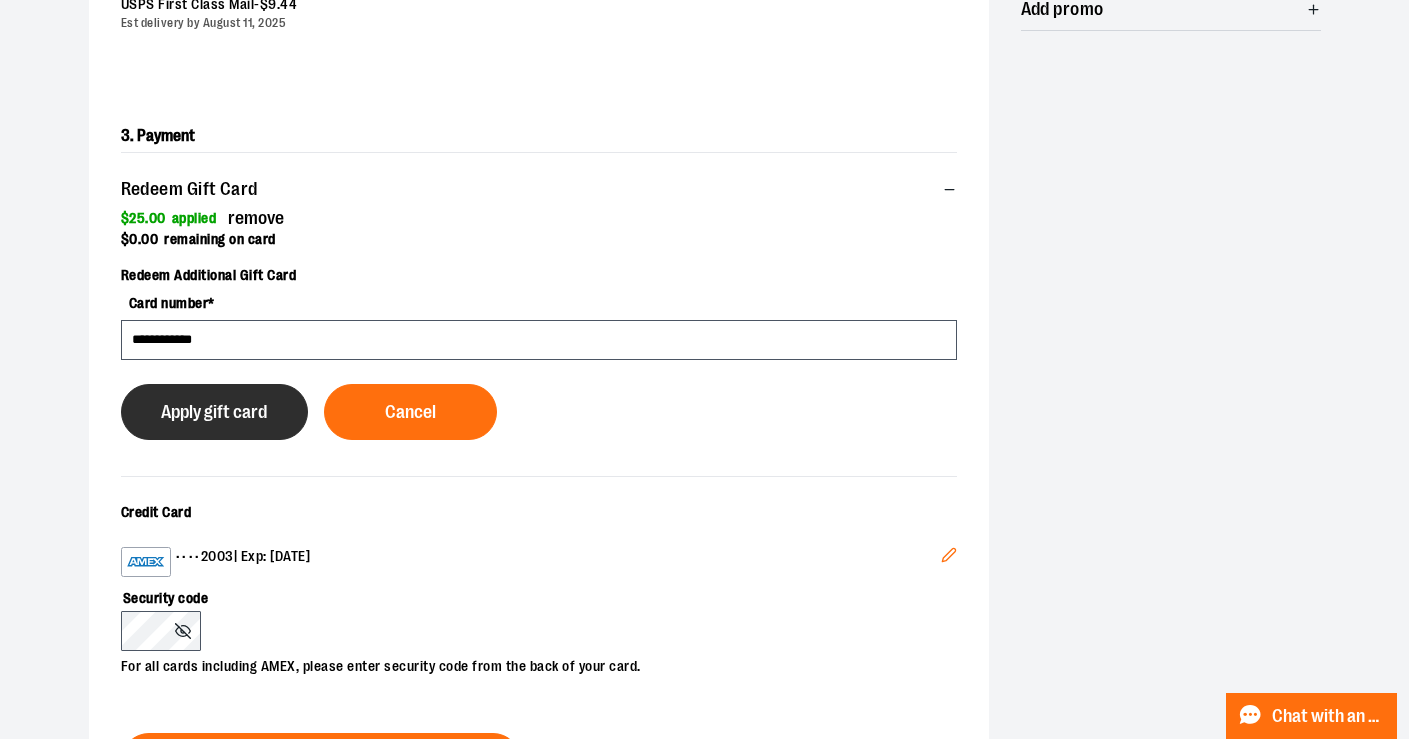 click on "Apply gift card" at bounding box center (214, 412) 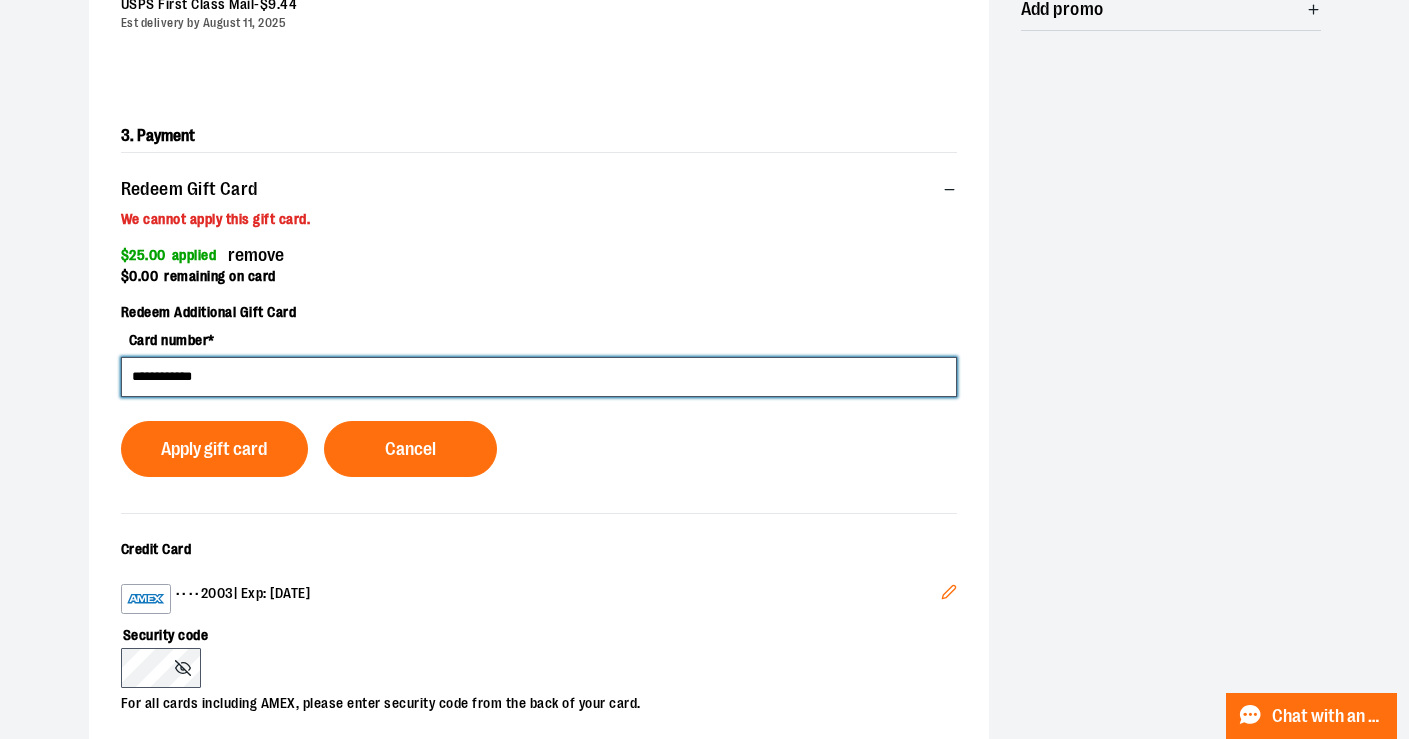 drag, startPoint x: 247, startPoint y: 377, endPoint x: 75, endPoint y: 364, distance: 172.49059 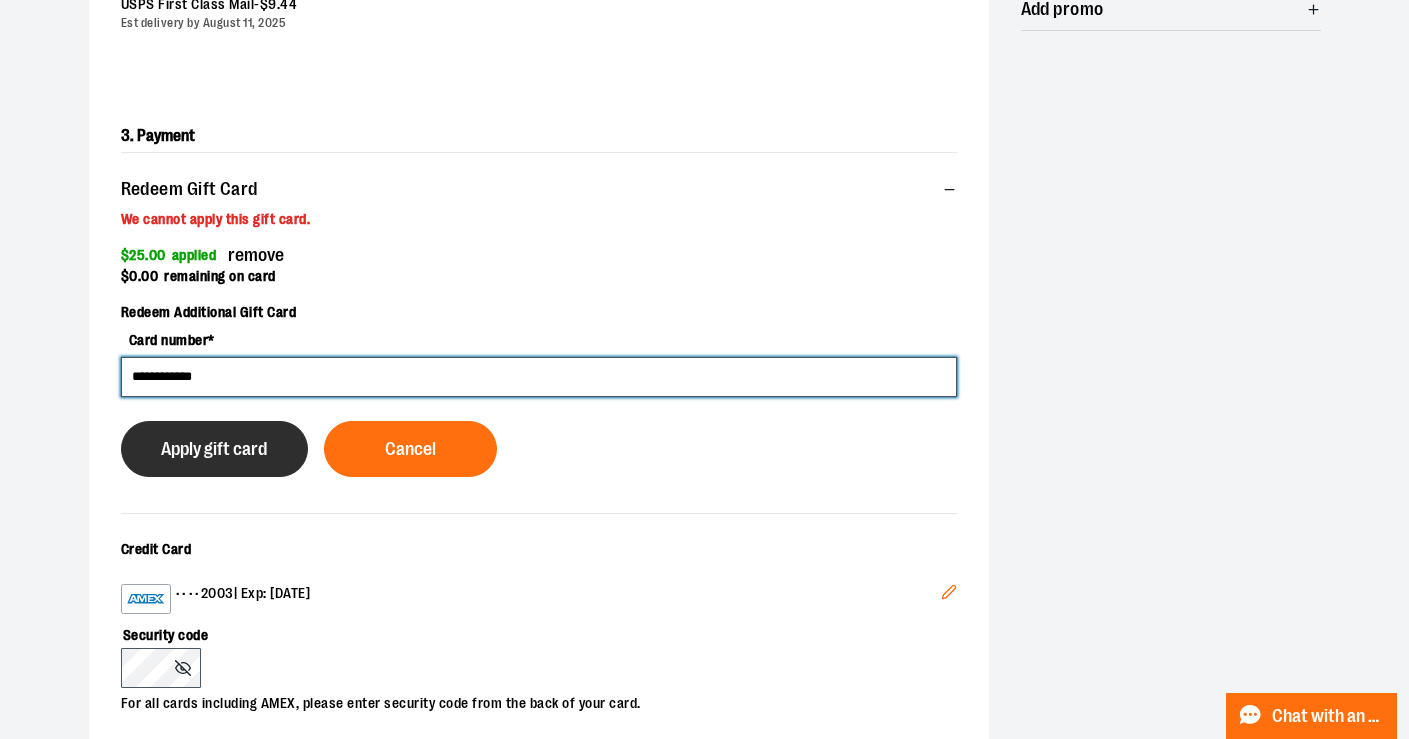type on "**********" 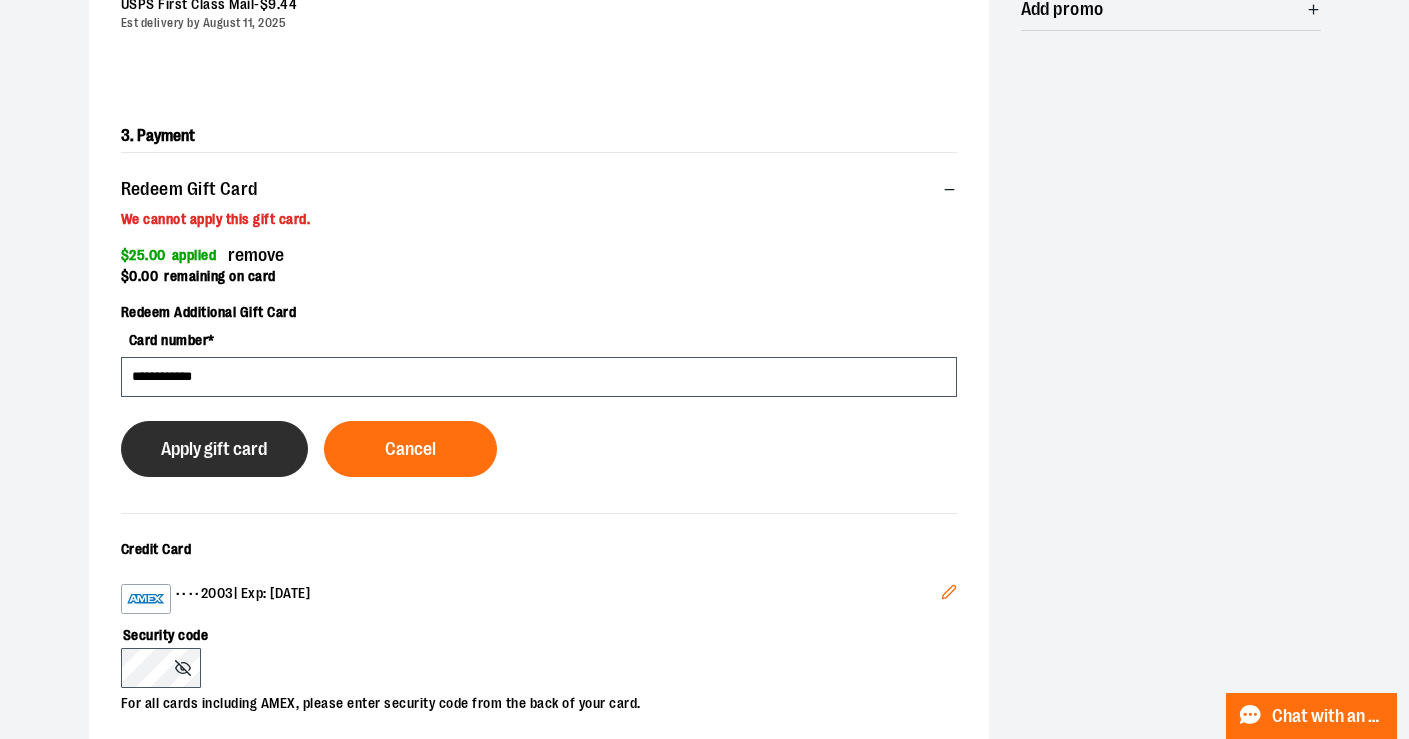 click on "Apply gift card" at bounding box center (215, 449) 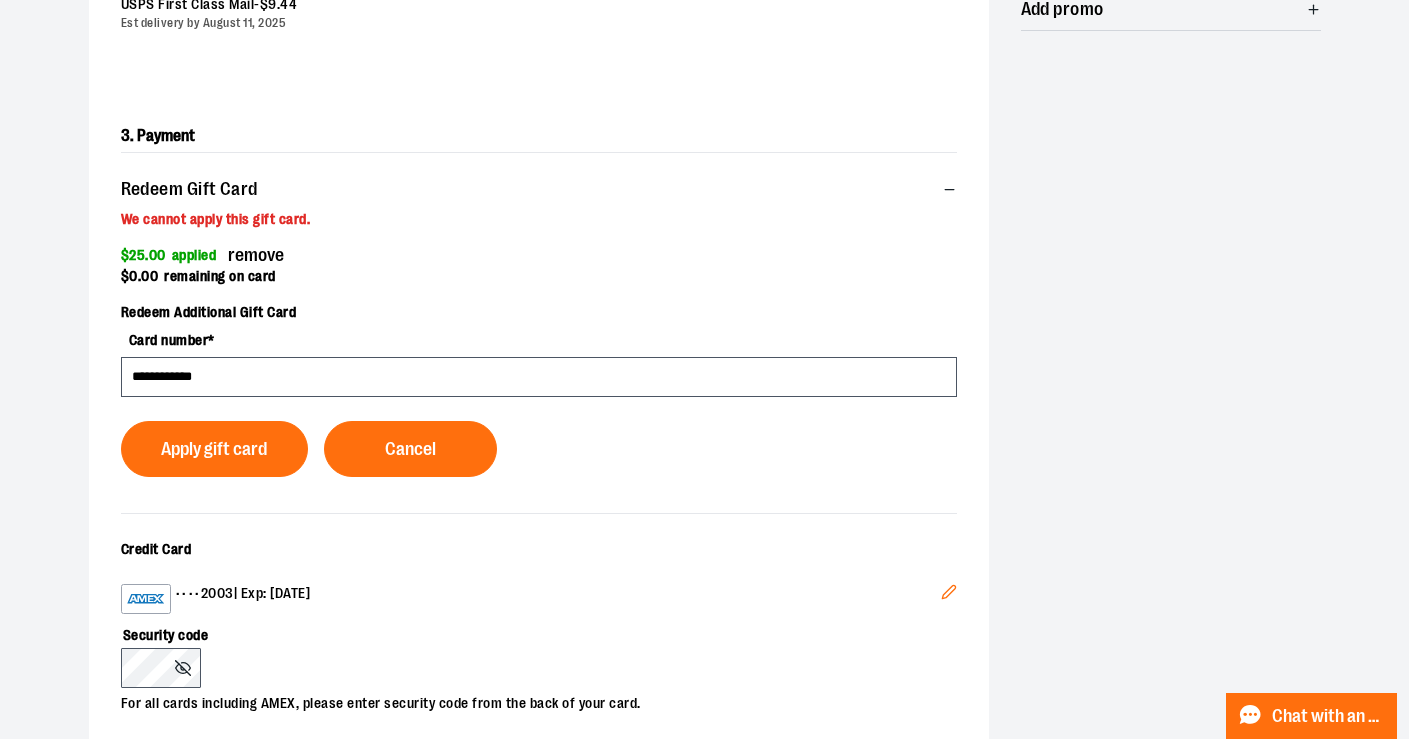 click on "remove" at bounding box center (256, 255) 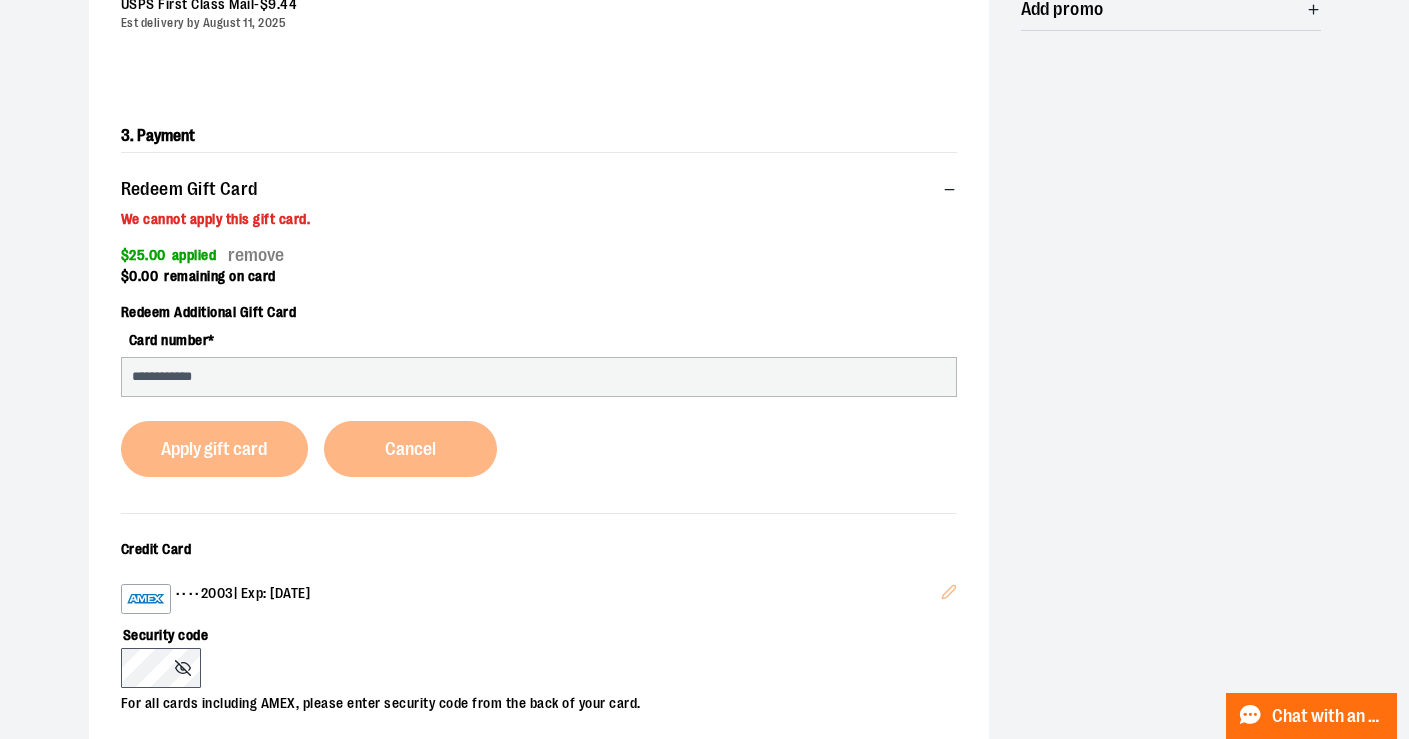 click on "**********" at bounding box center [539, 342] 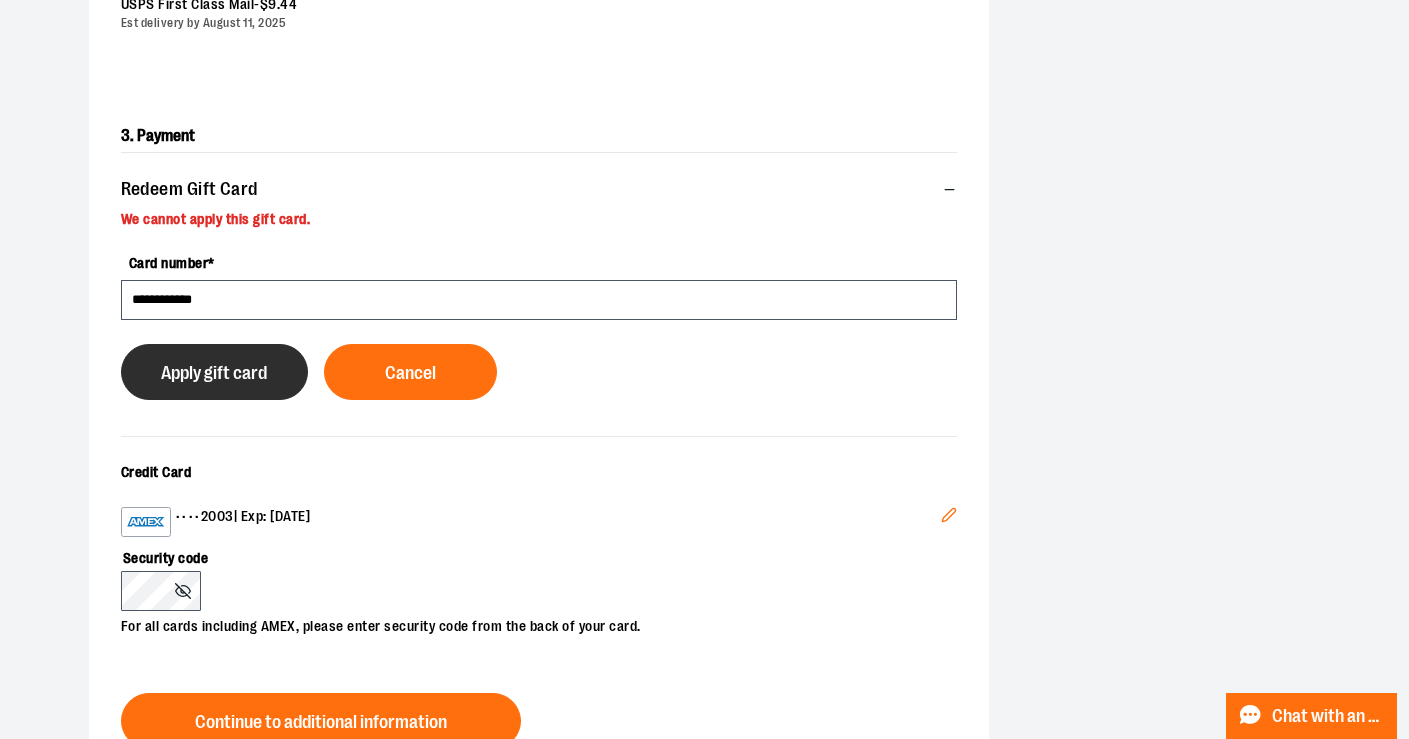 click on "Apply gift card" at bounding box center [214, 373] 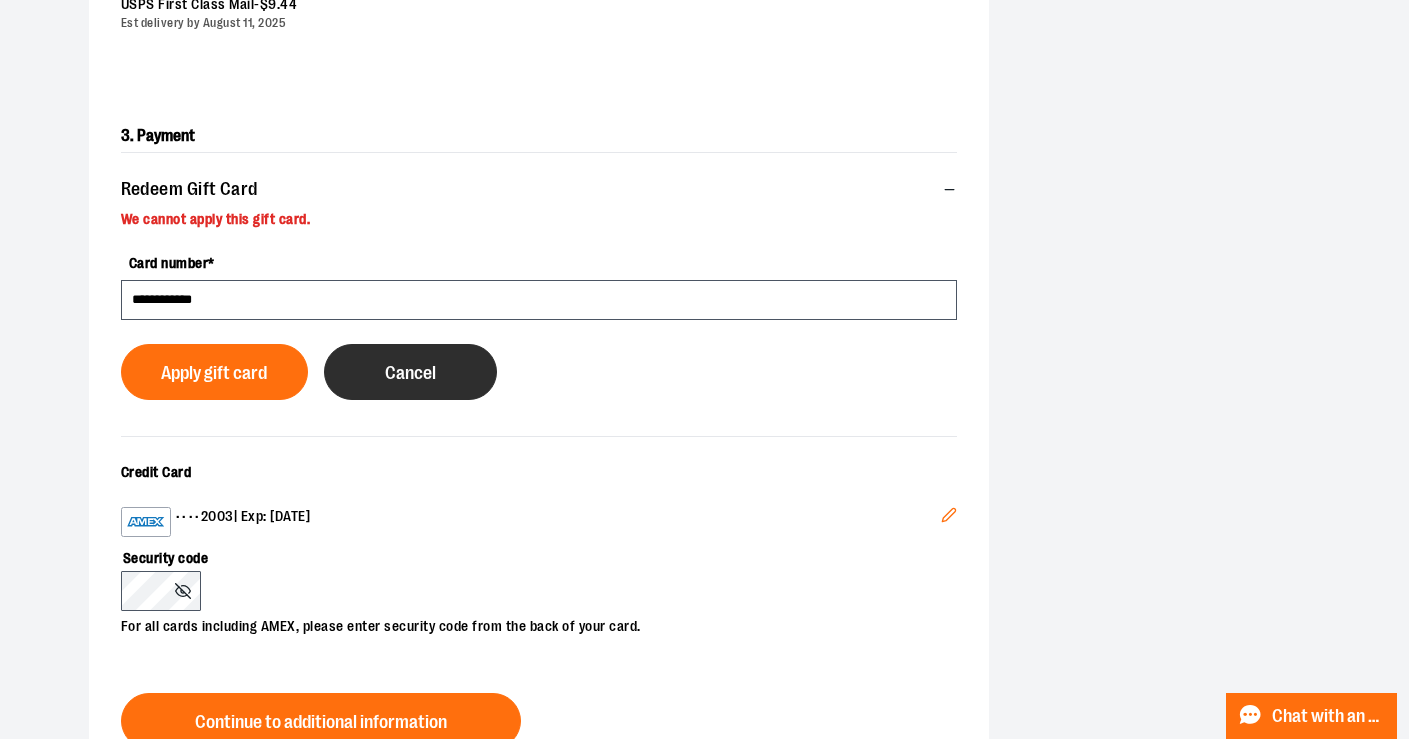 click on "Cancel" at bounding box center (410, 373) 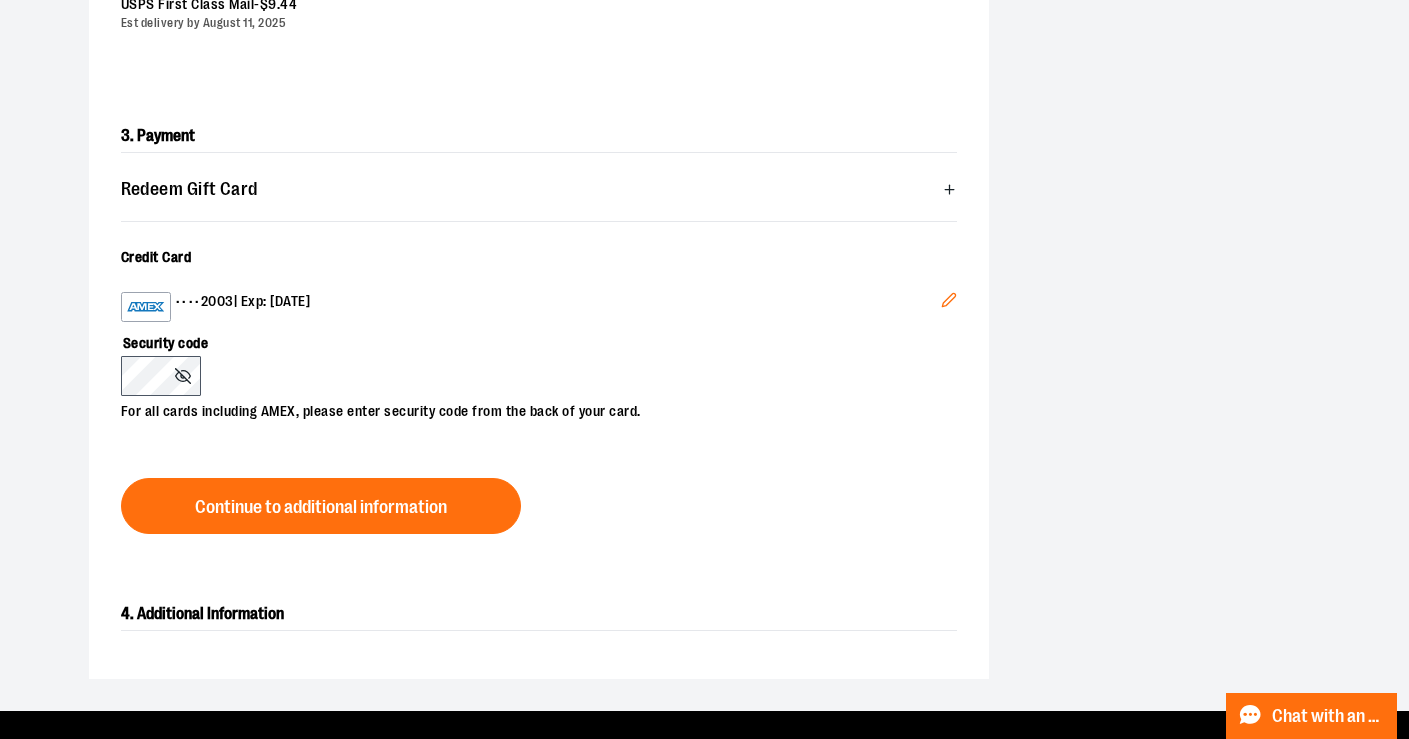 click on "Redeem Gift Card" at bounding box center [189, 189] 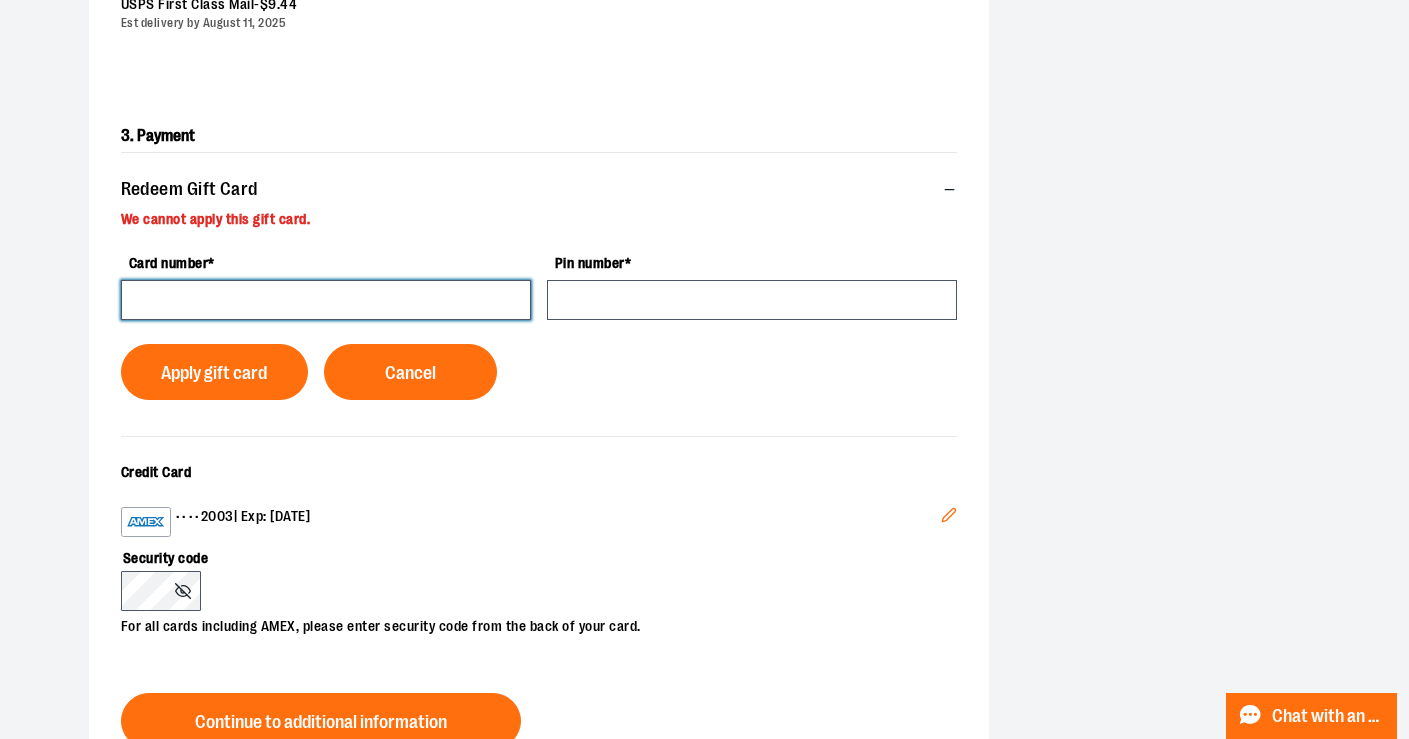 click on "Card number *" at bounding box center (326, 300) 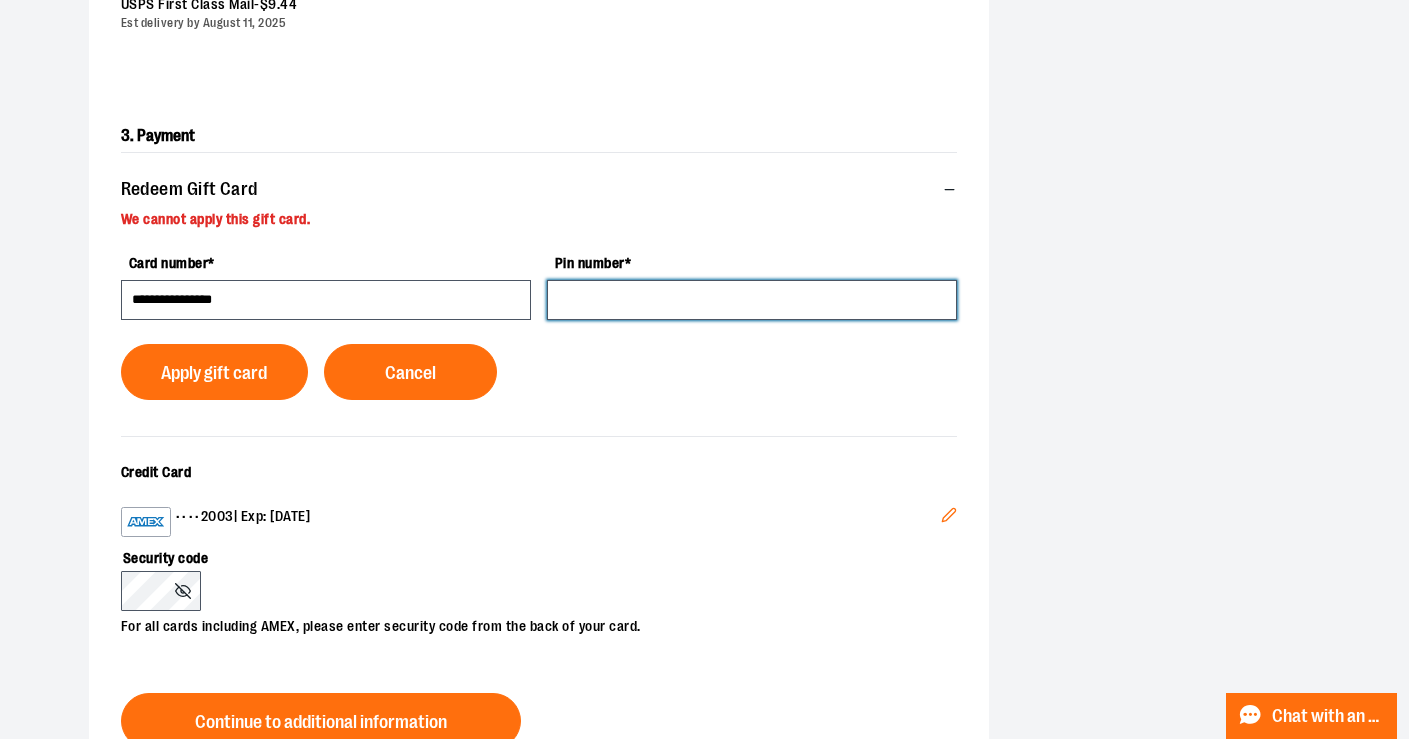 click on "Pin number *" at bounding box center (752, 300) 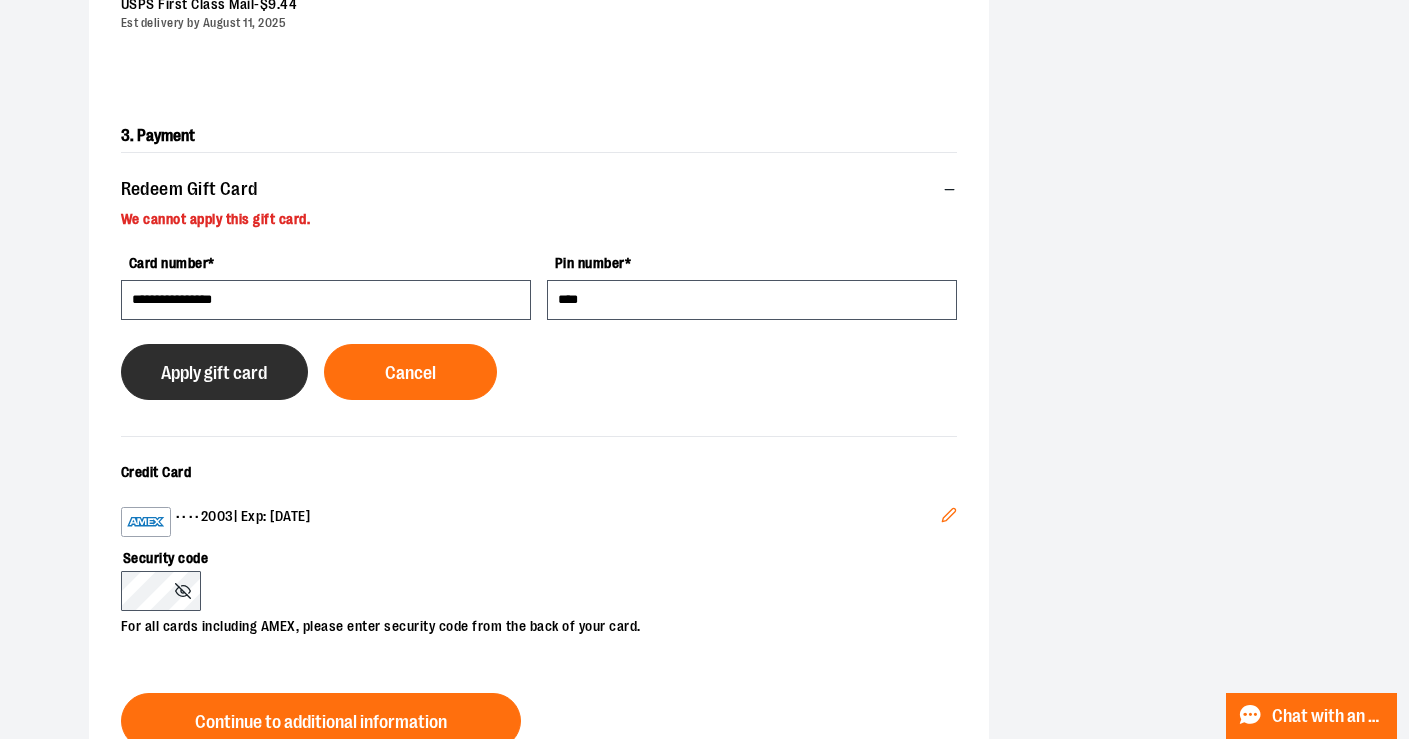 click on "Apply gift card" at bounding box center [215, 372] 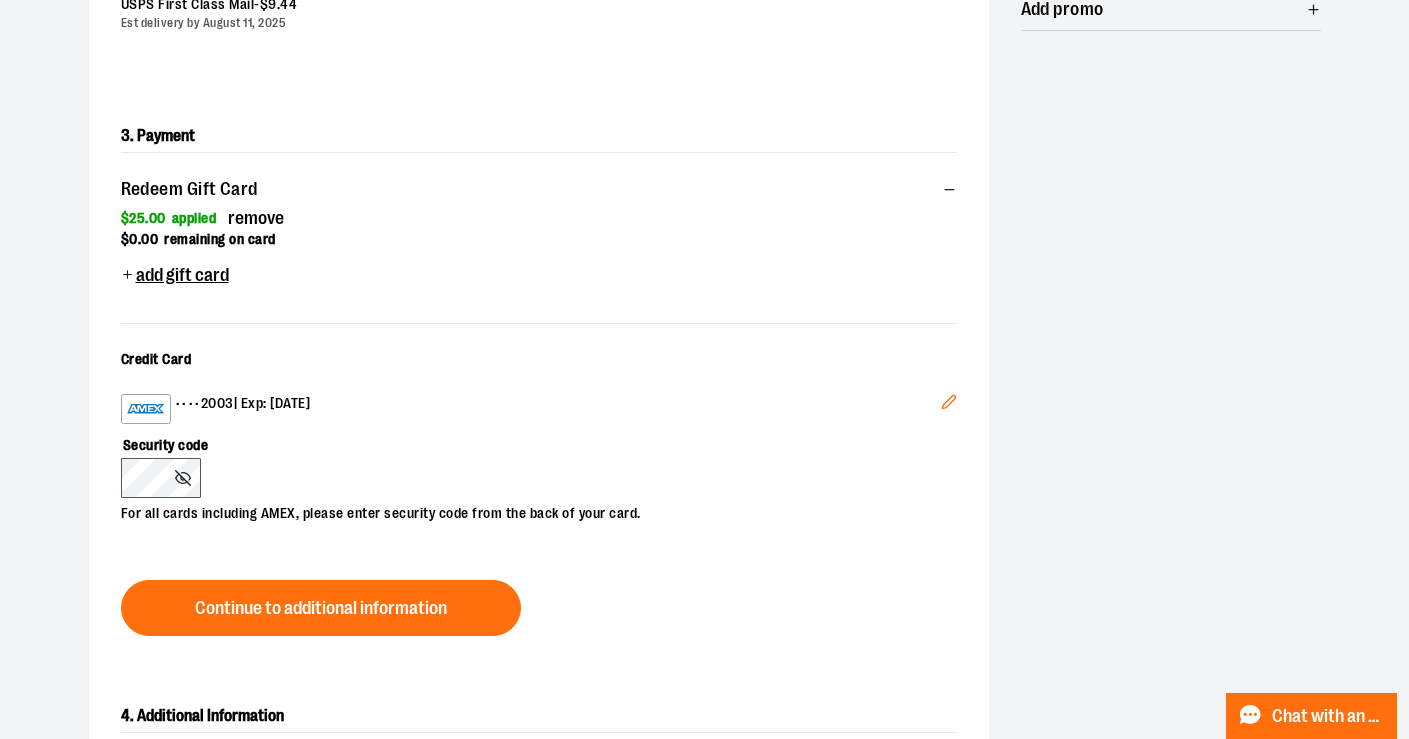 click on "Edit" at bounding box center [949, 405] 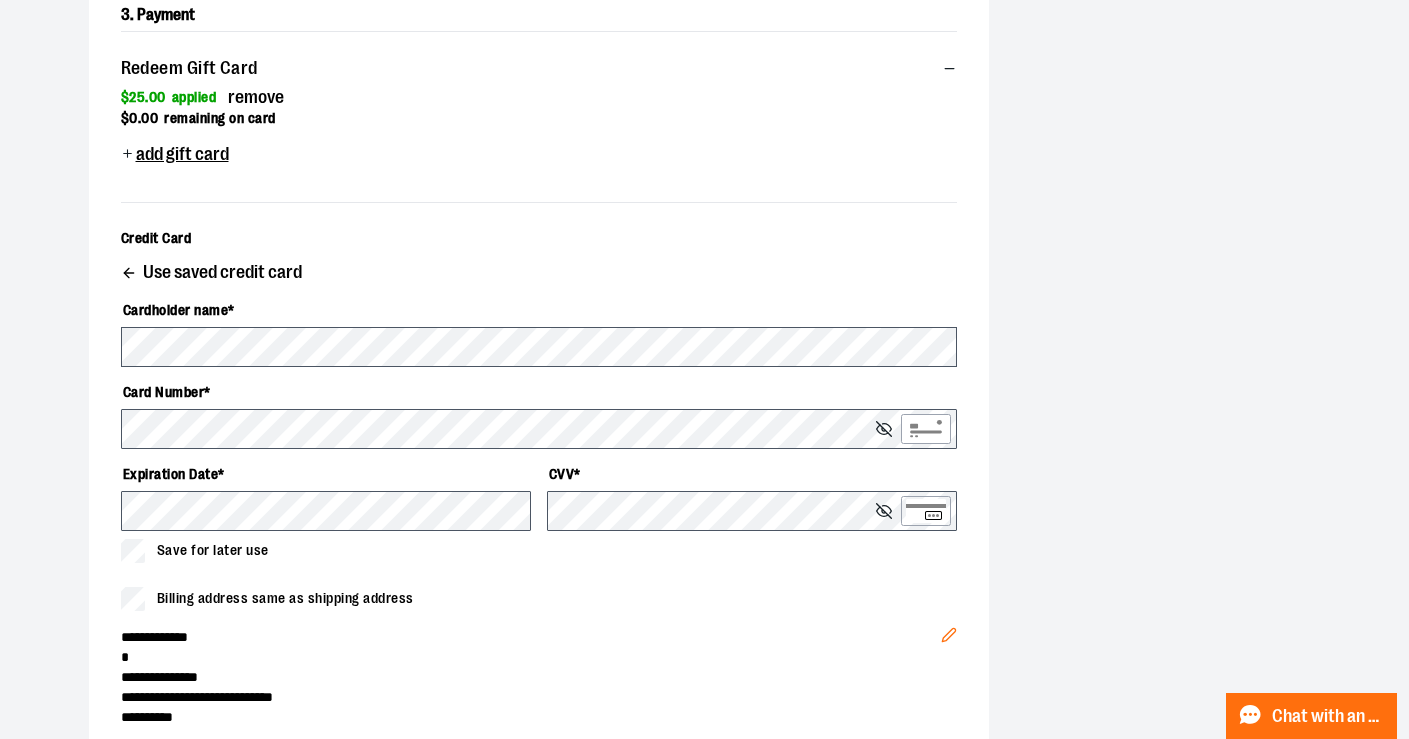 scroll, scrollTop: 671, scrollLeft: 0, axis: vertical 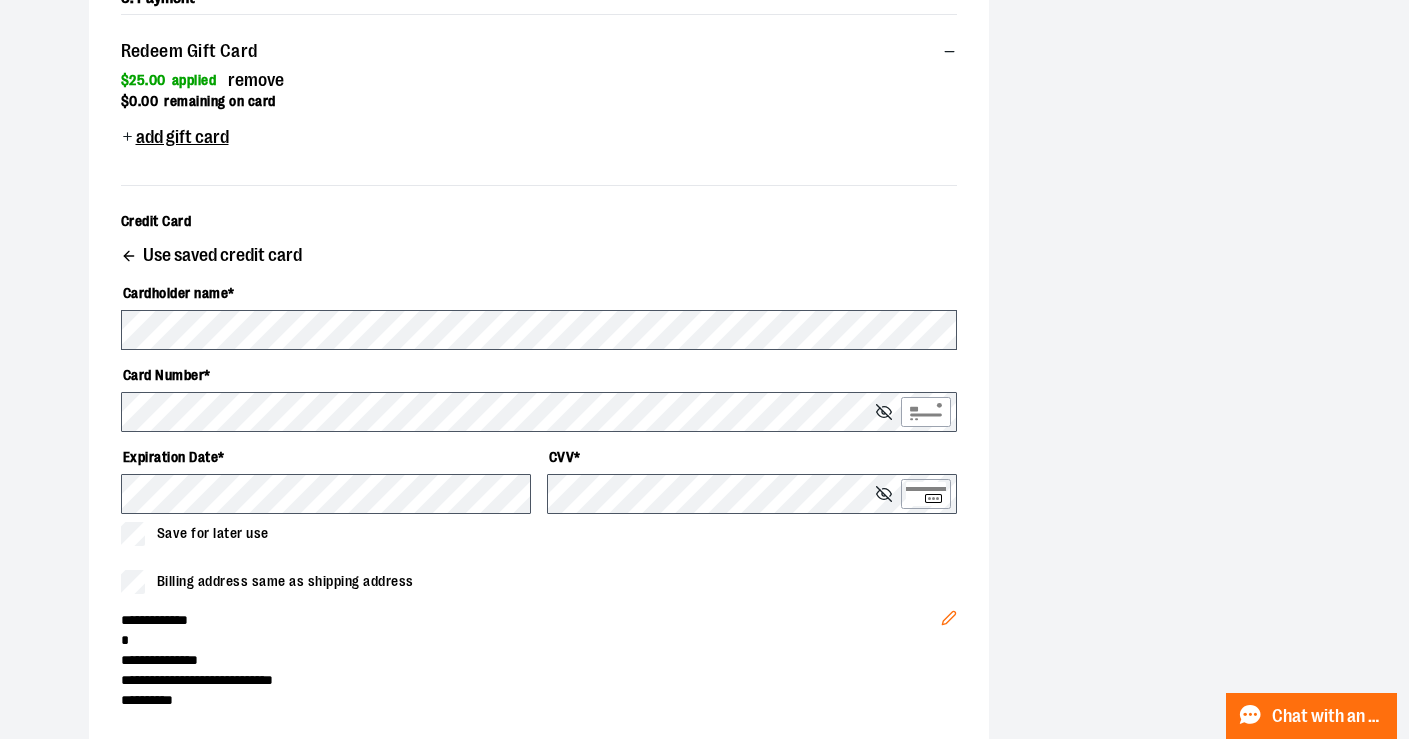 click on "Use saved credit card" at bounding box center [222, 255] 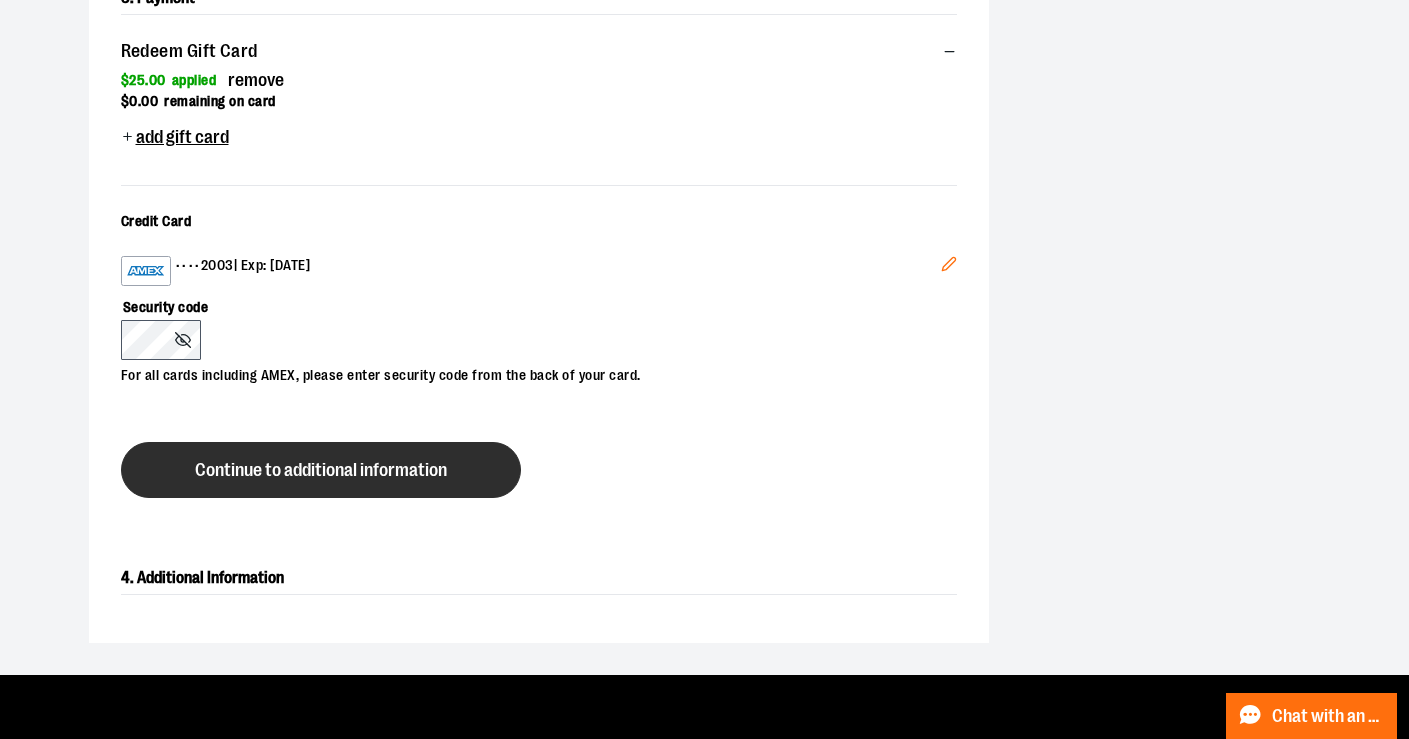 click on "Continue to additional information" at bounding box center (321, 470) 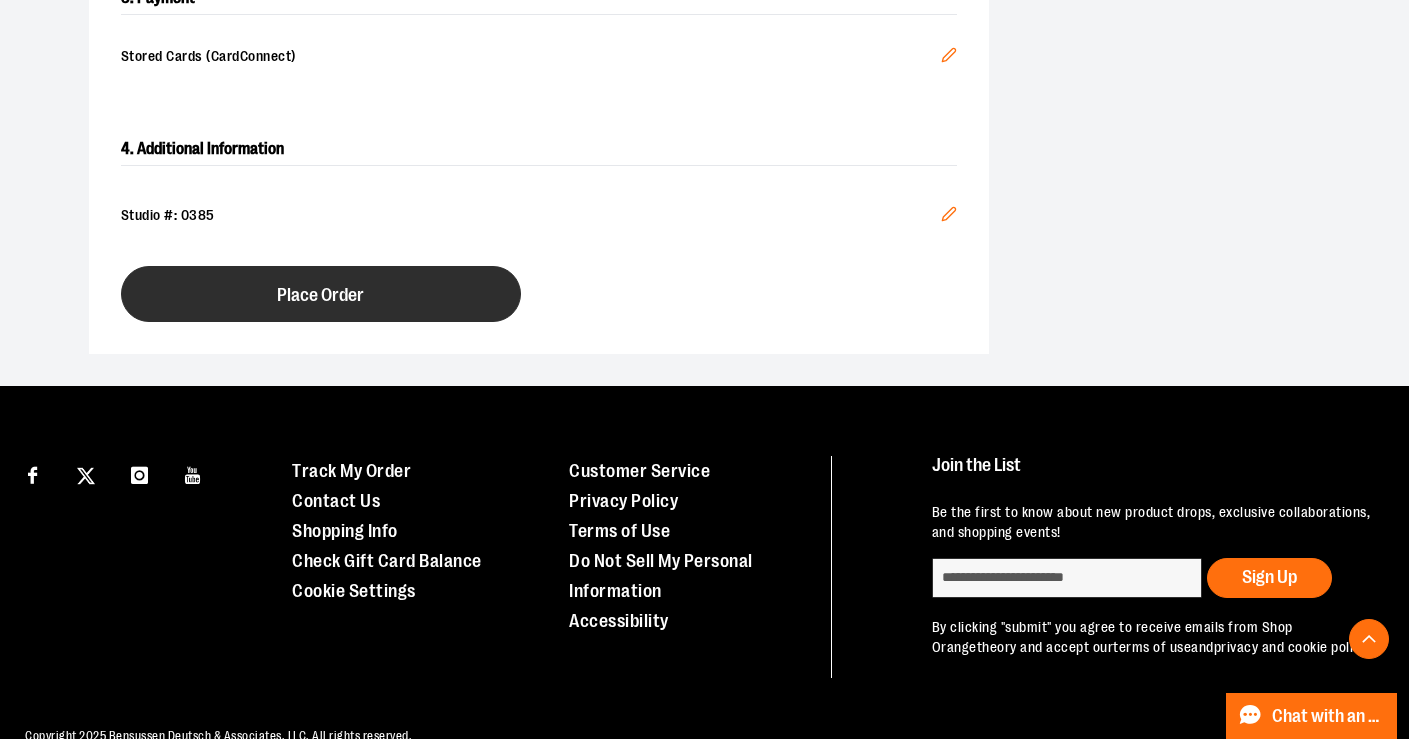 click on "Place Order" at bounding box center (321, 294) 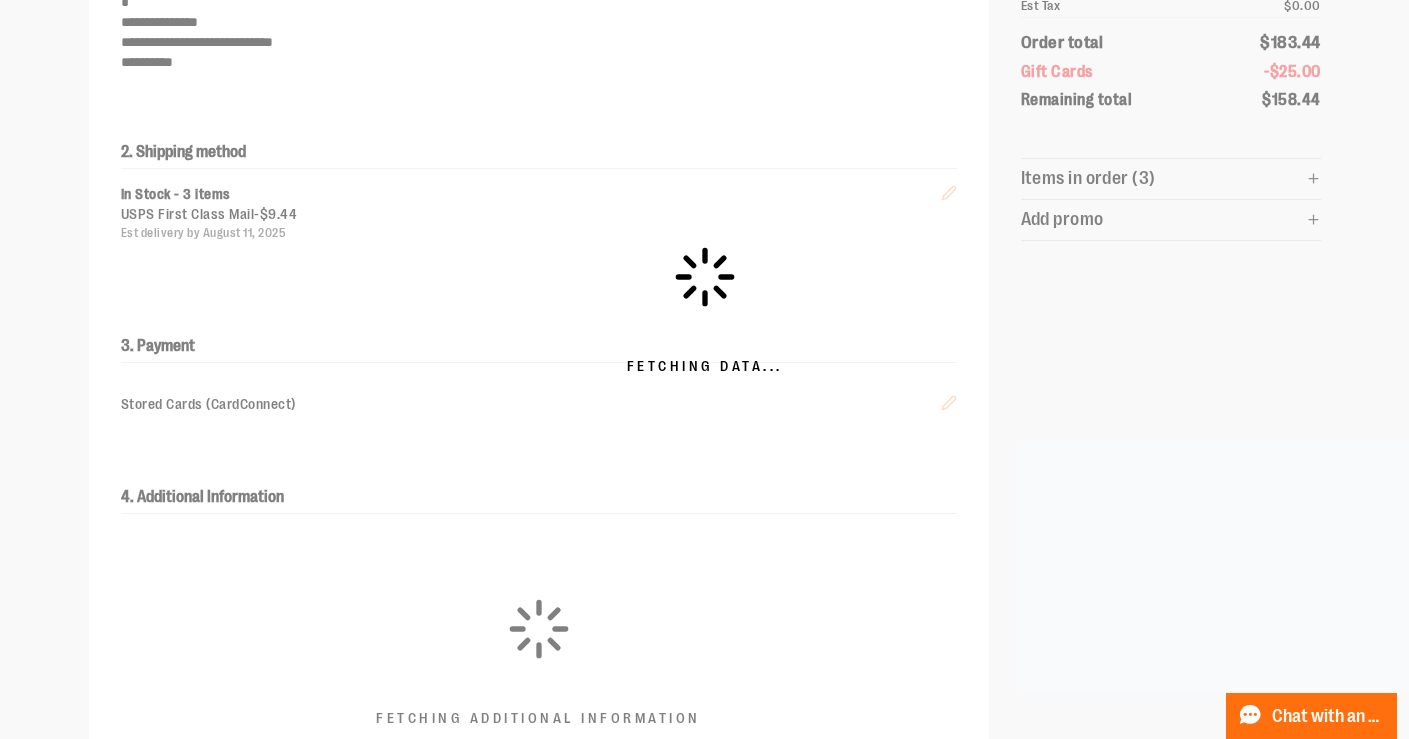 scroll, scrollTop: 33, scrollLeft: 0, axis: vertical 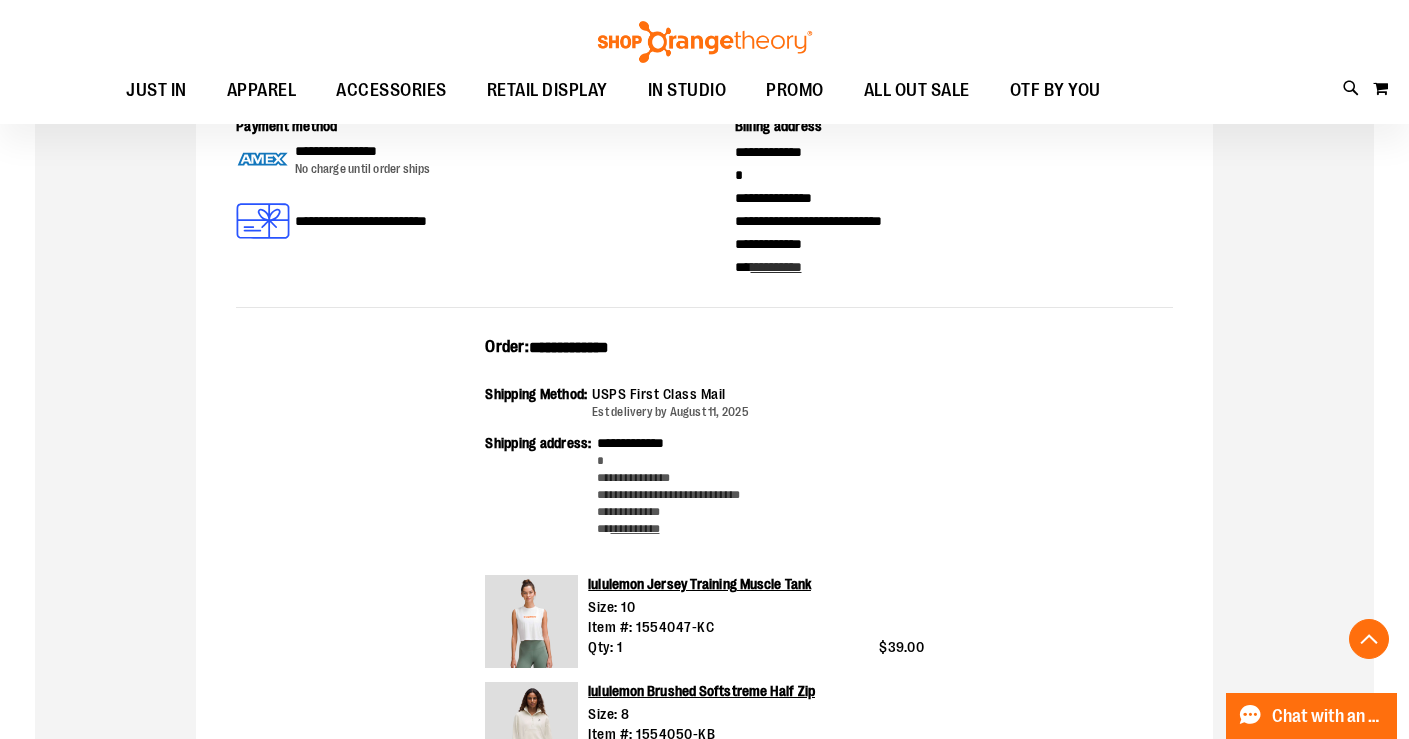 type on "**********" 